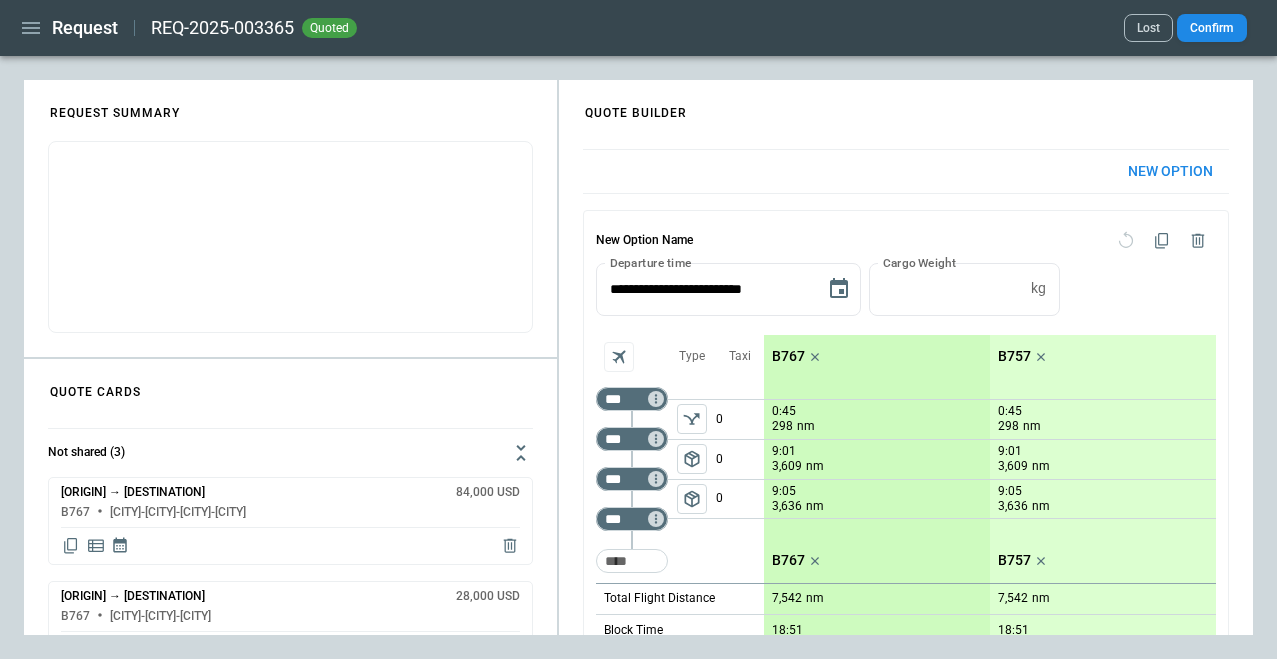 scroll, scrollTop: 0, scrollLeft: 0, axis: both 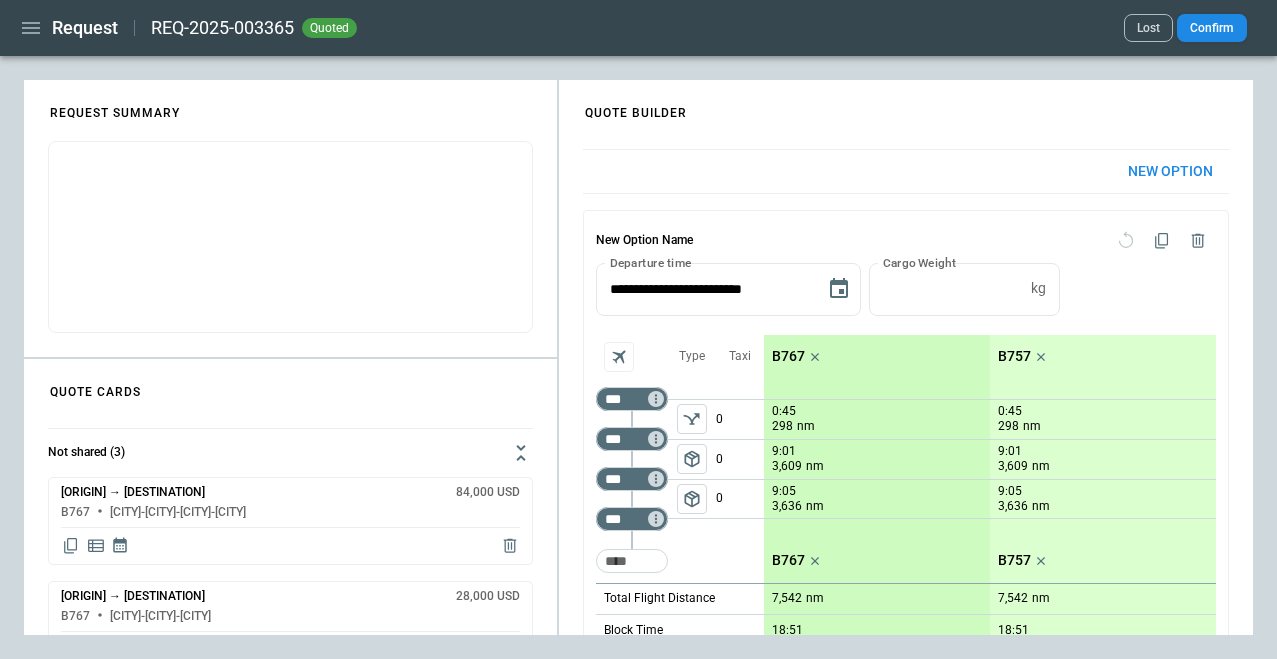 click on "**********" at bounding box center [638, 357] 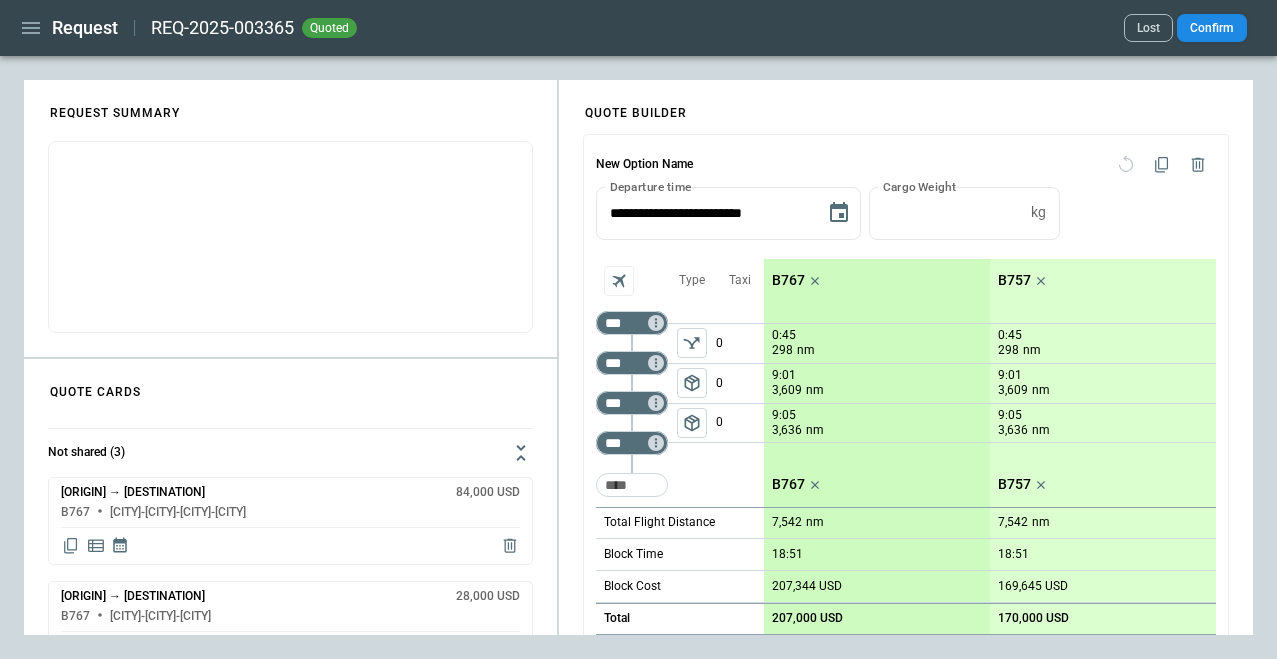 scroll, scrollTop: 0, scrollLeft: 0, axis: both 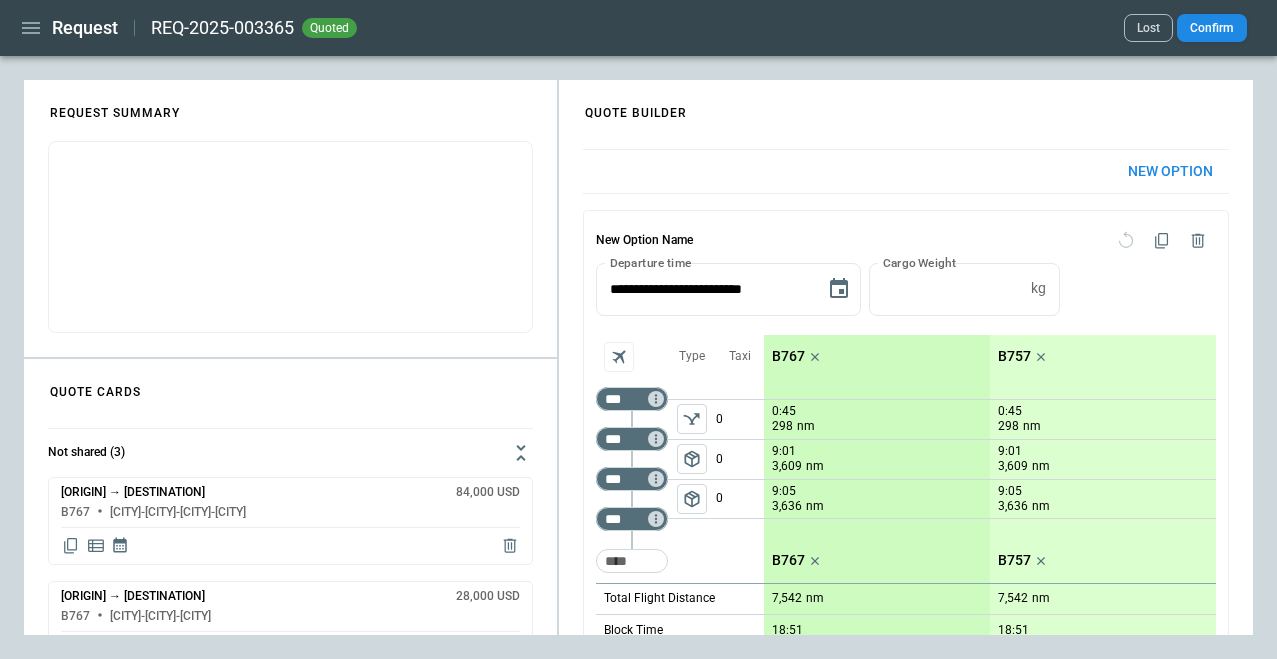 click 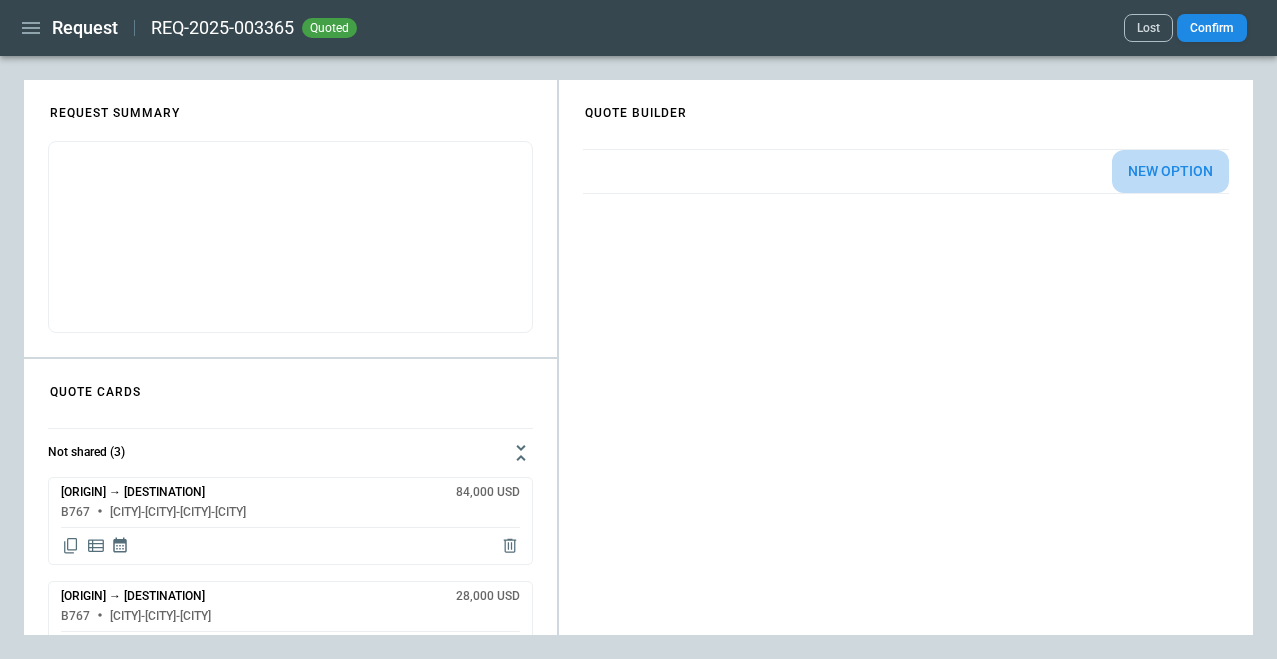 click on "New Option" at bounding box center [1170, 171] 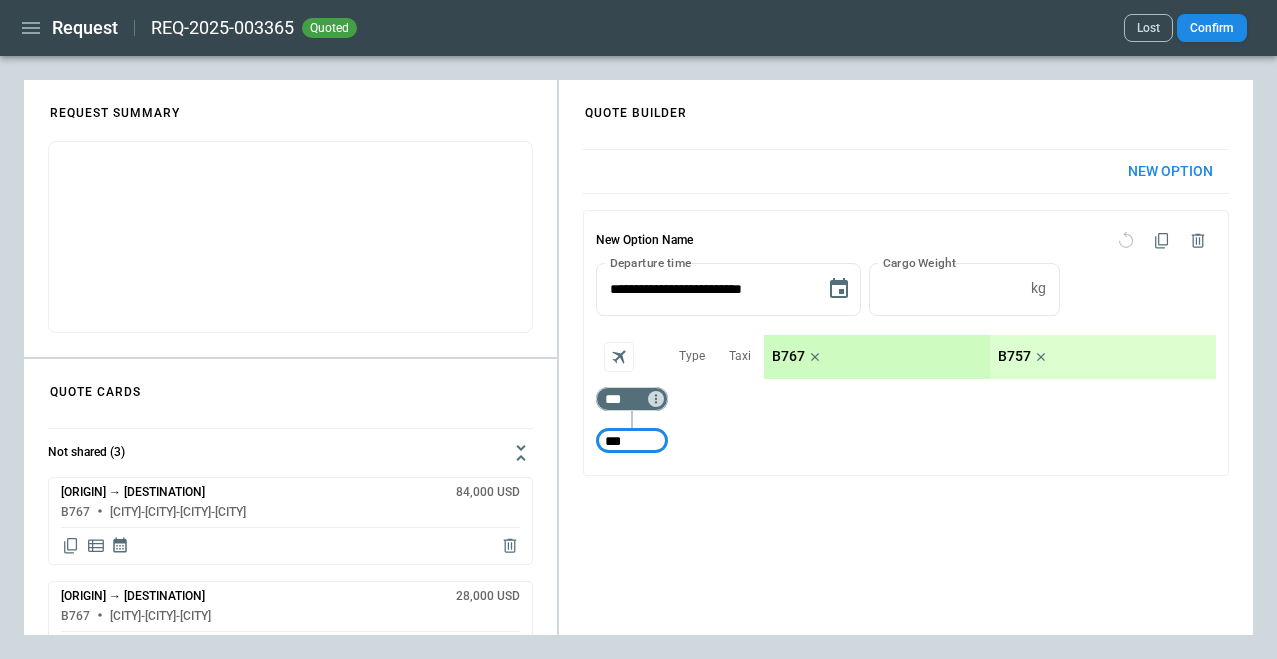 type on "***" 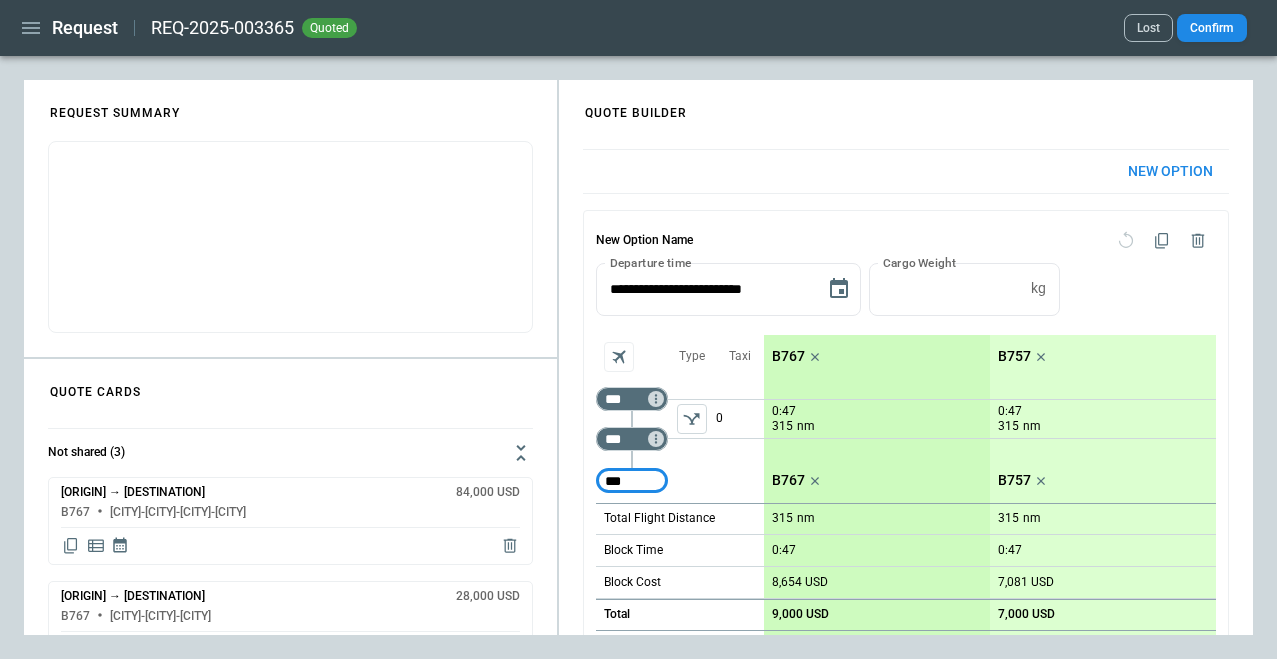 type on "***" 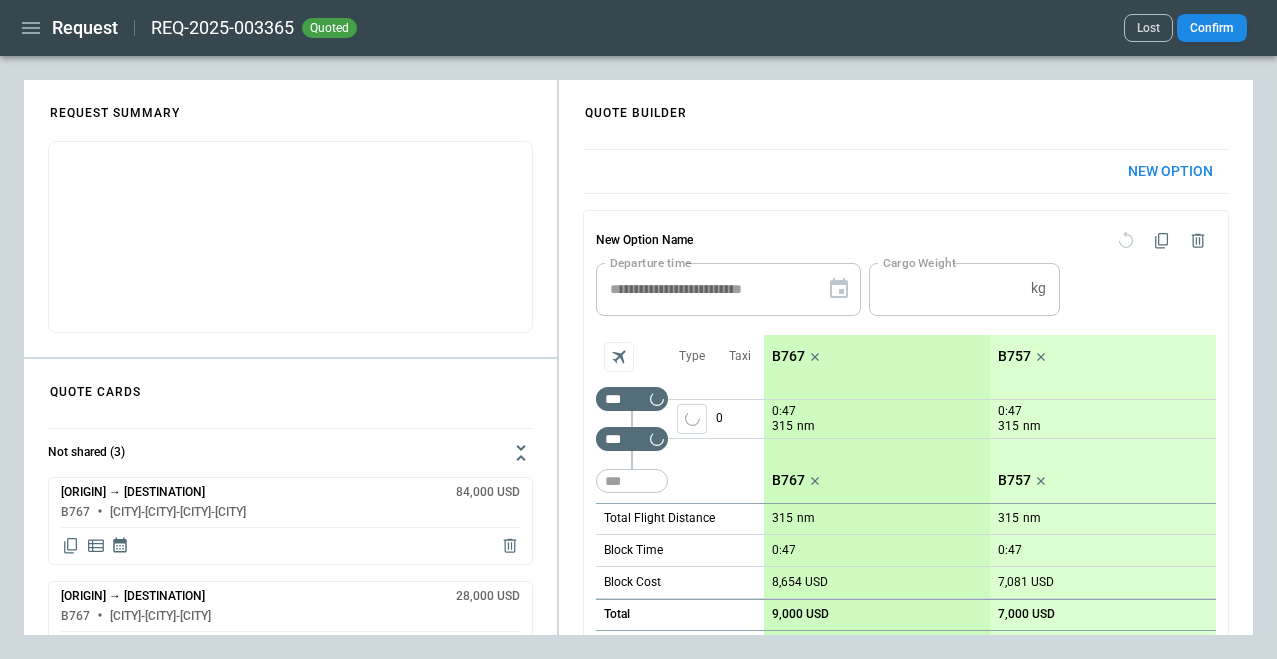 type 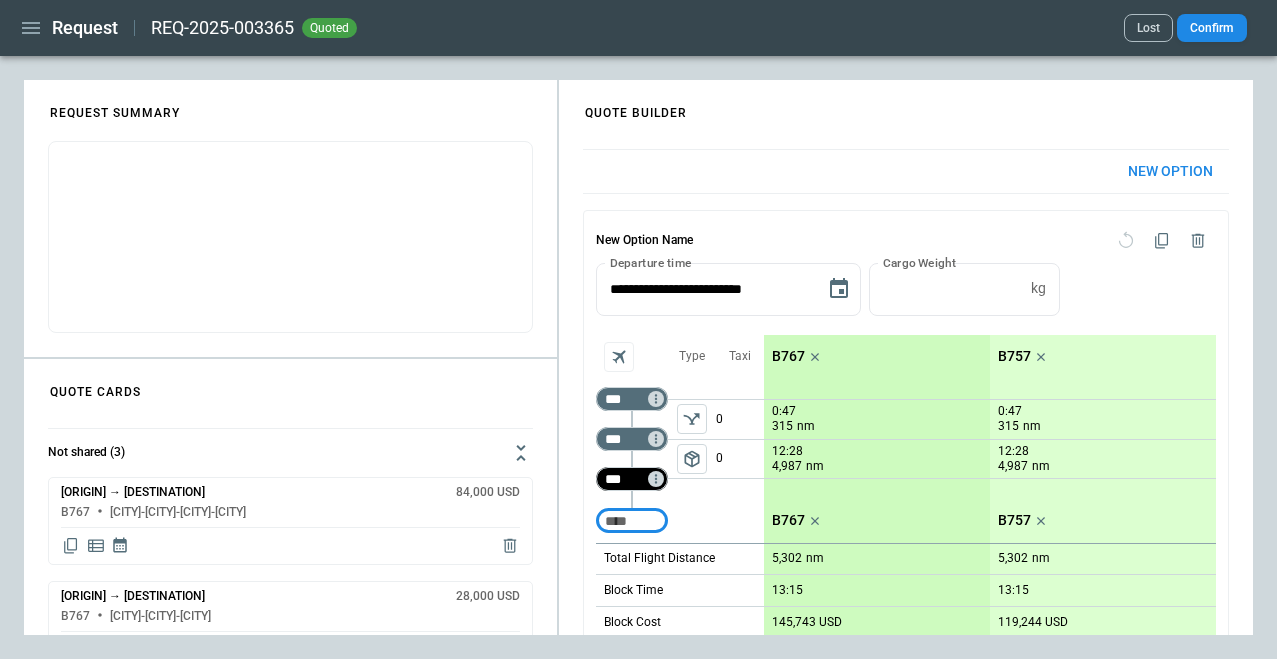 click on "***" at bounding box center [628, 479] 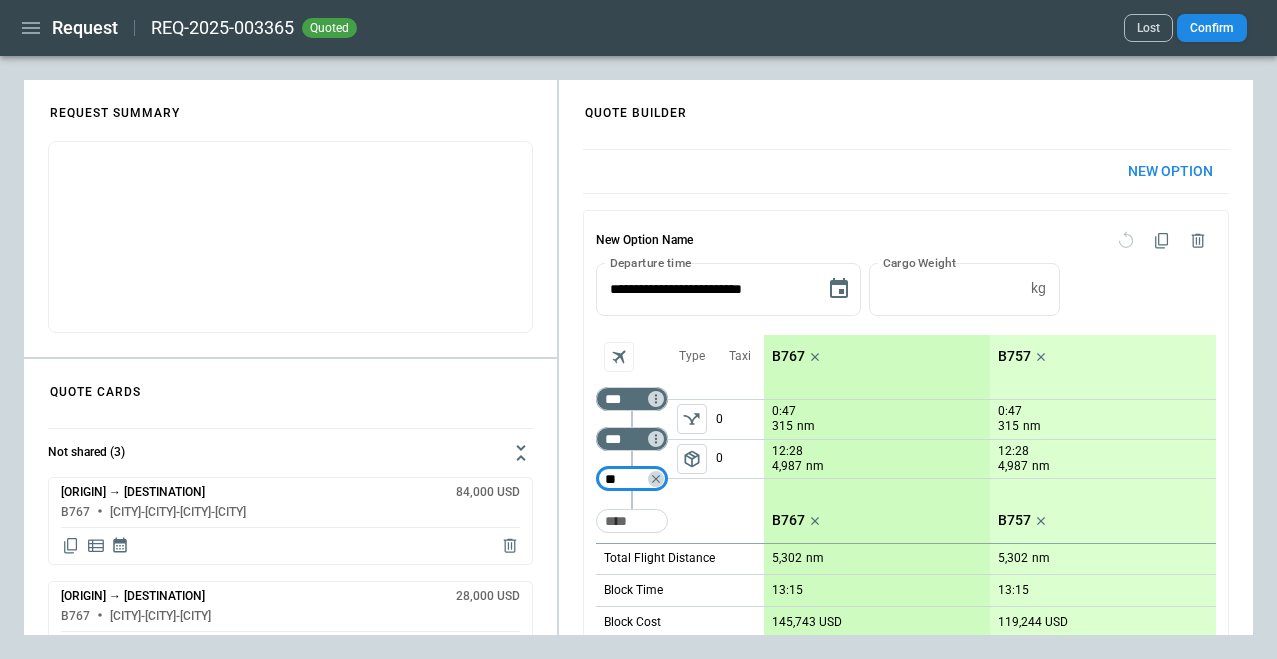 type on "*" 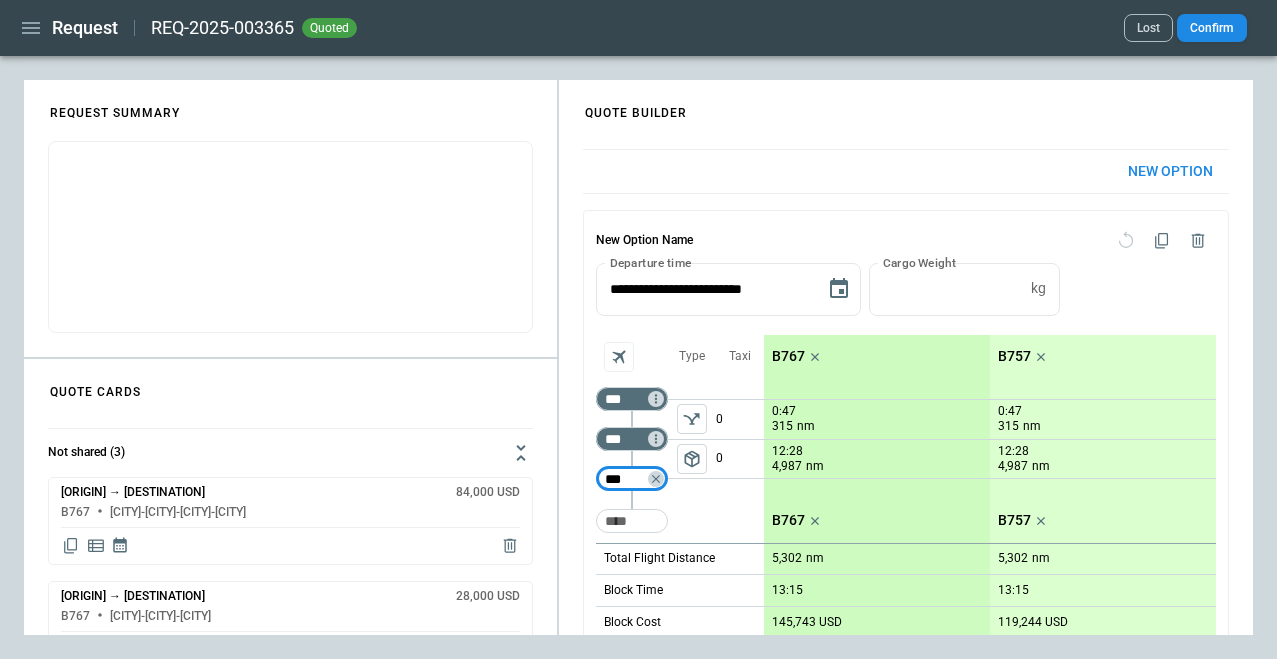 type on "***" 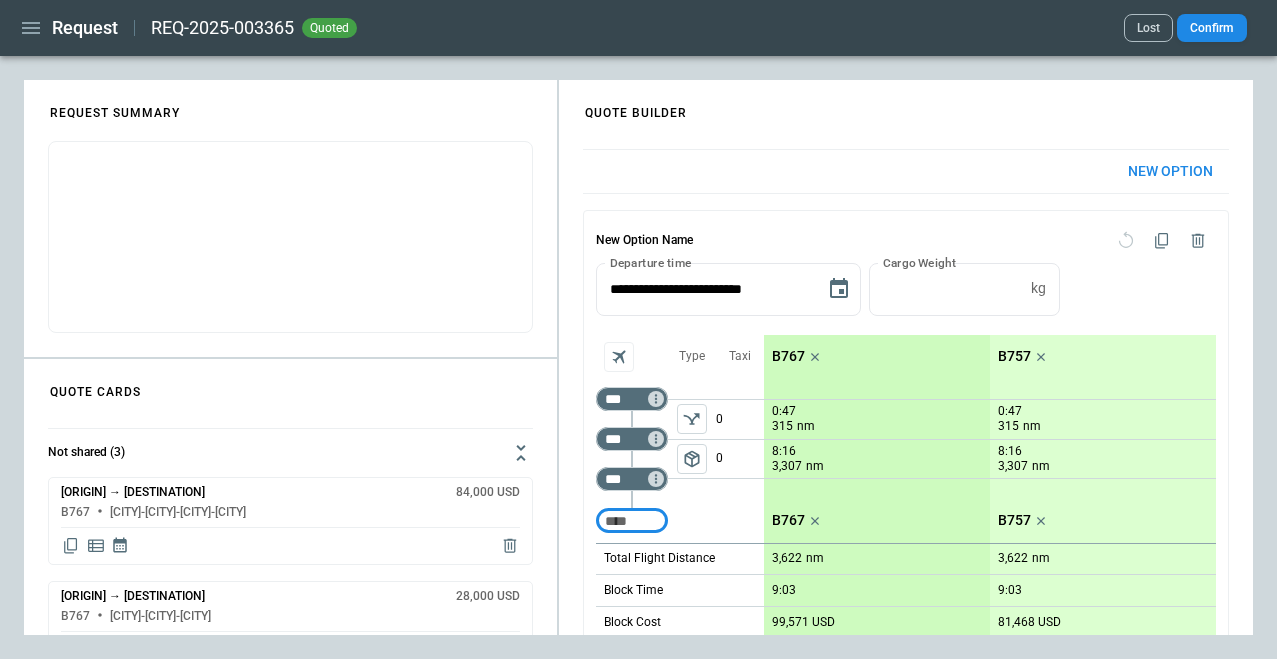 click at bounding box center [632, 521] 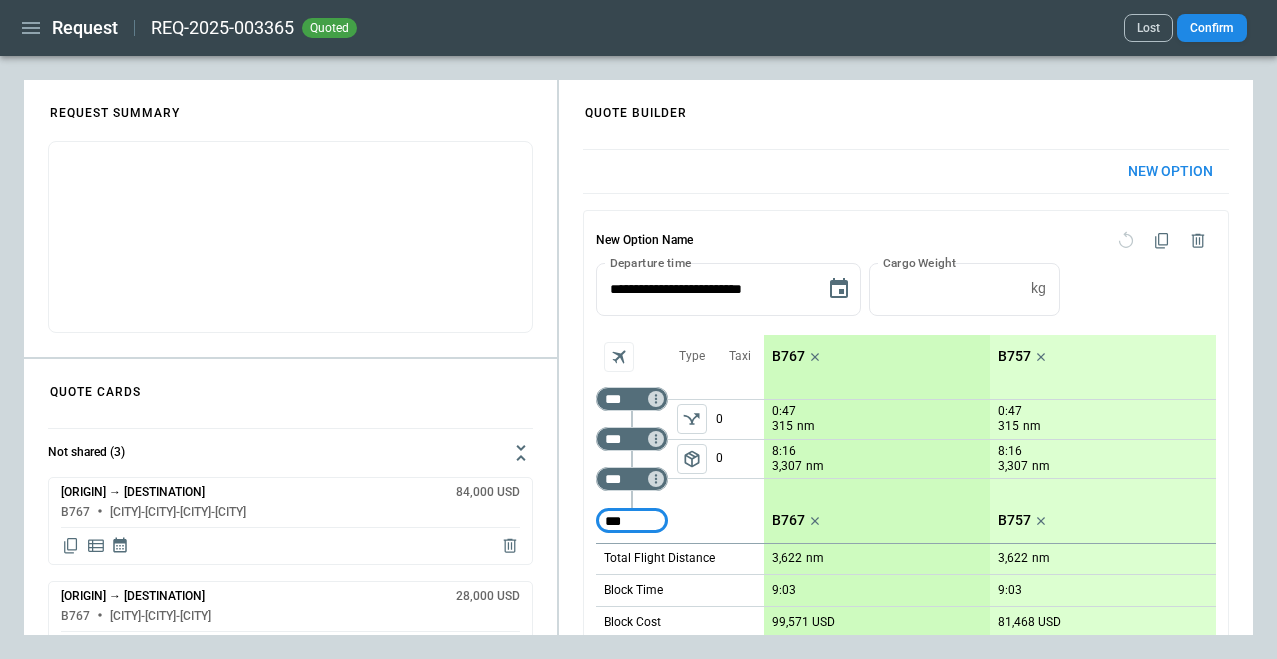 type on "***" 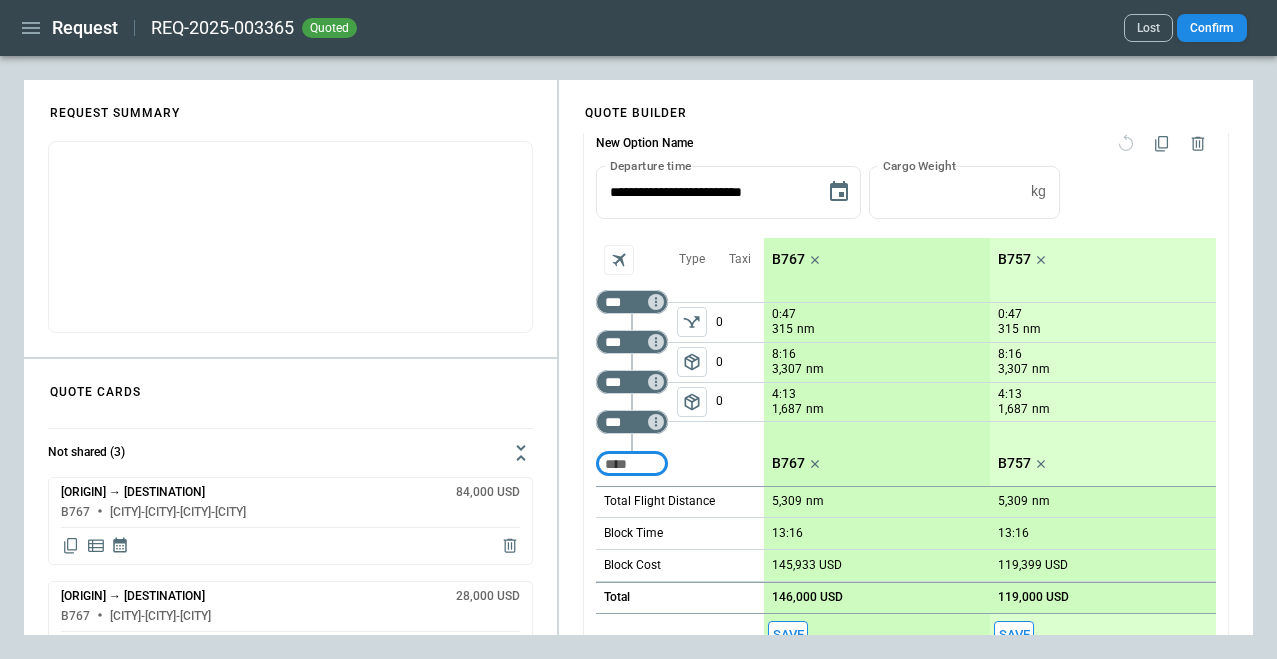 scroll, scrollTop: 100, scrollLeft: 0, axis: vertical 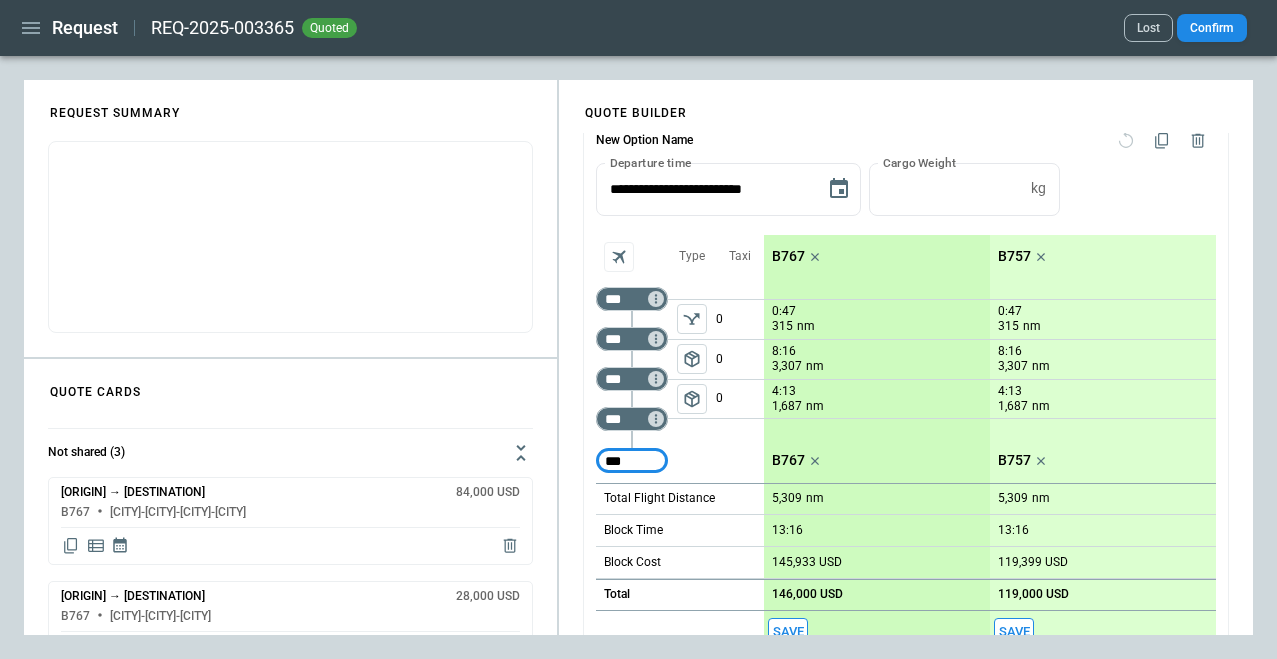 type on "***" 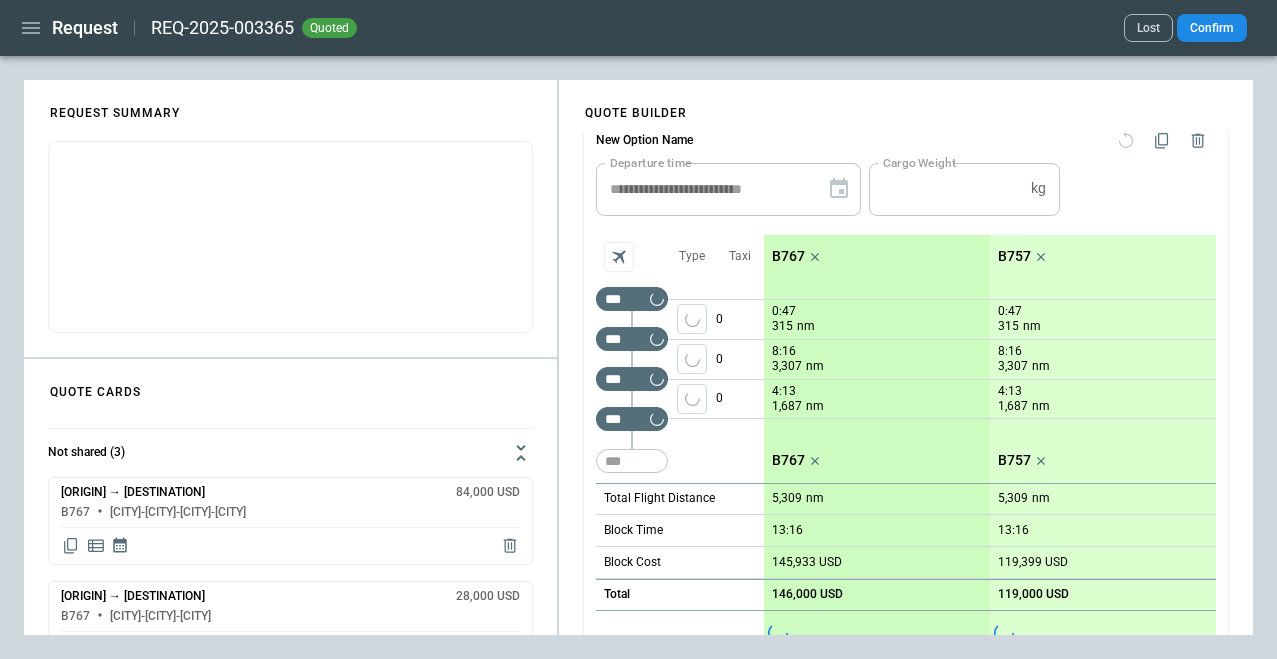type 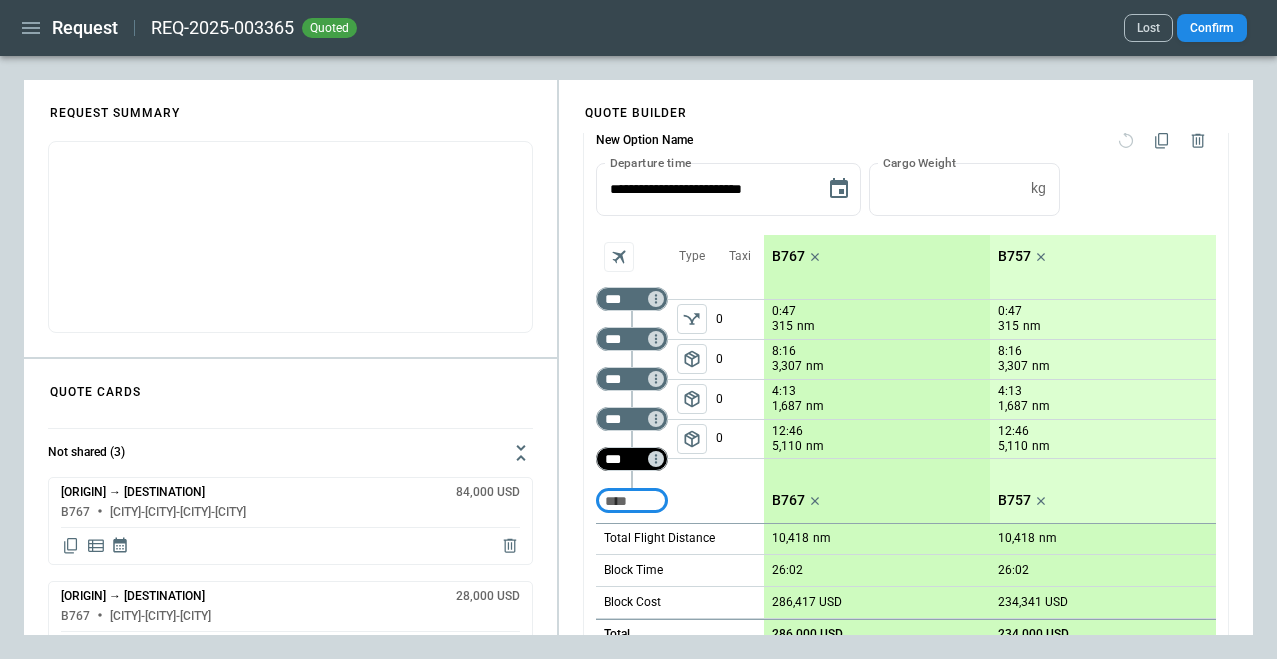 click on "***" at bounding box center [628, 459] 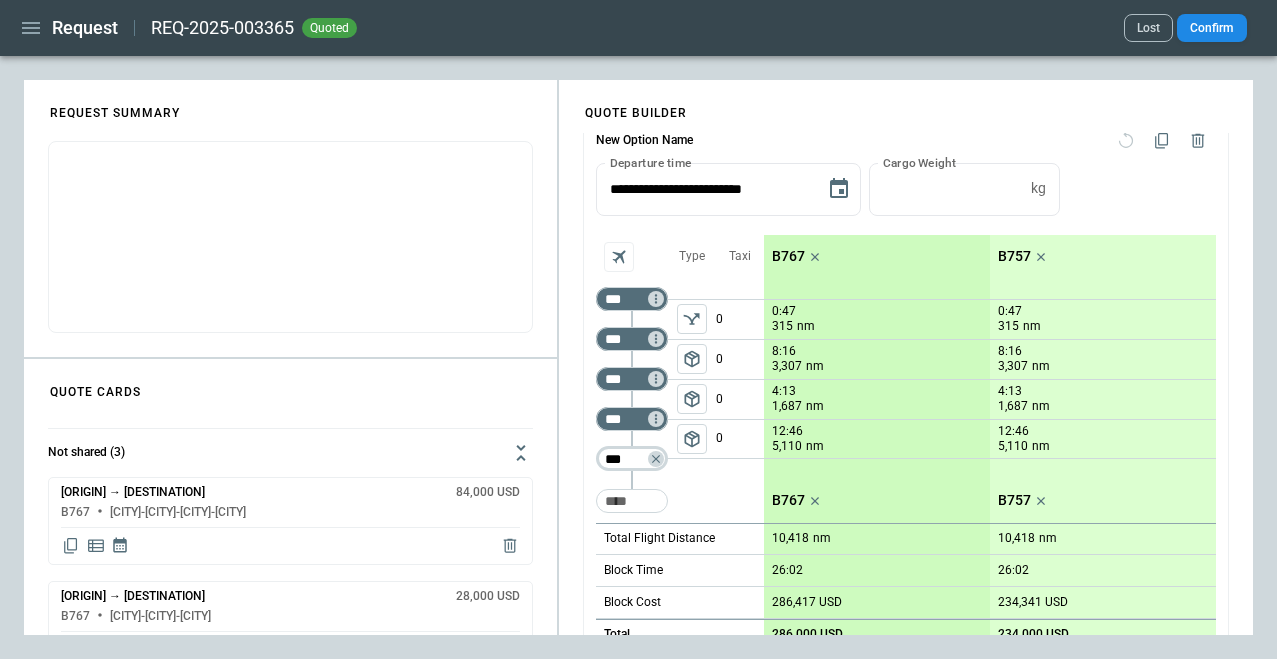 type on "***" 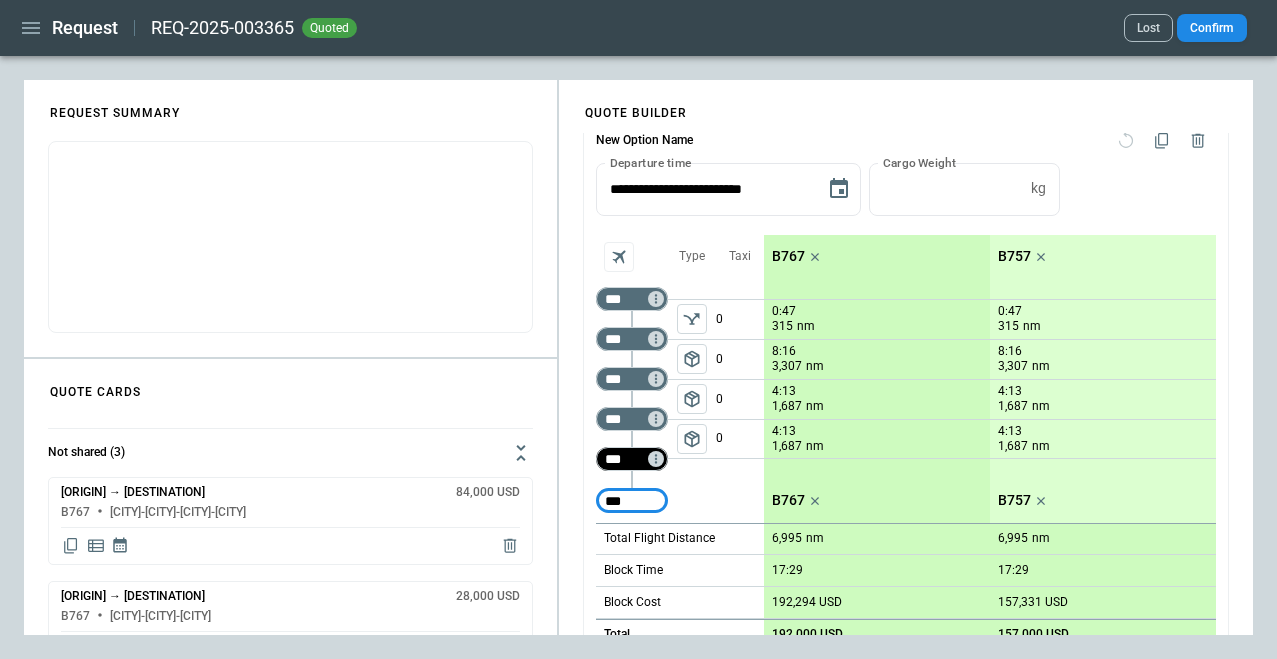 type on "***" 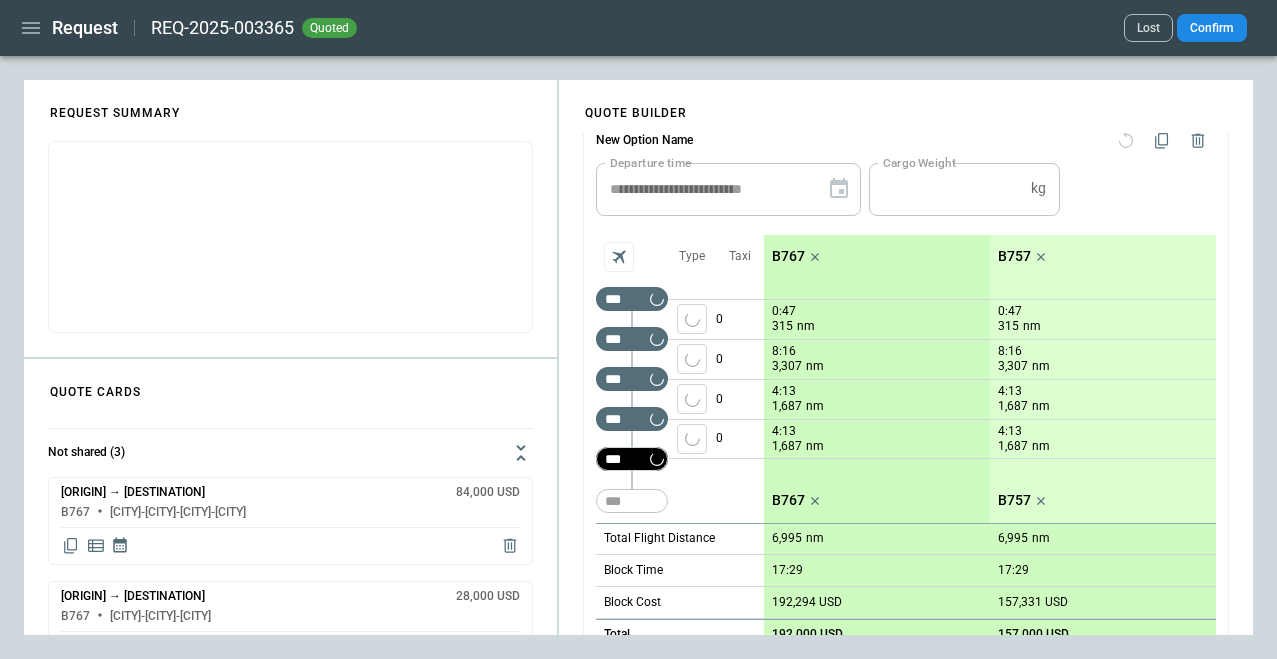 type 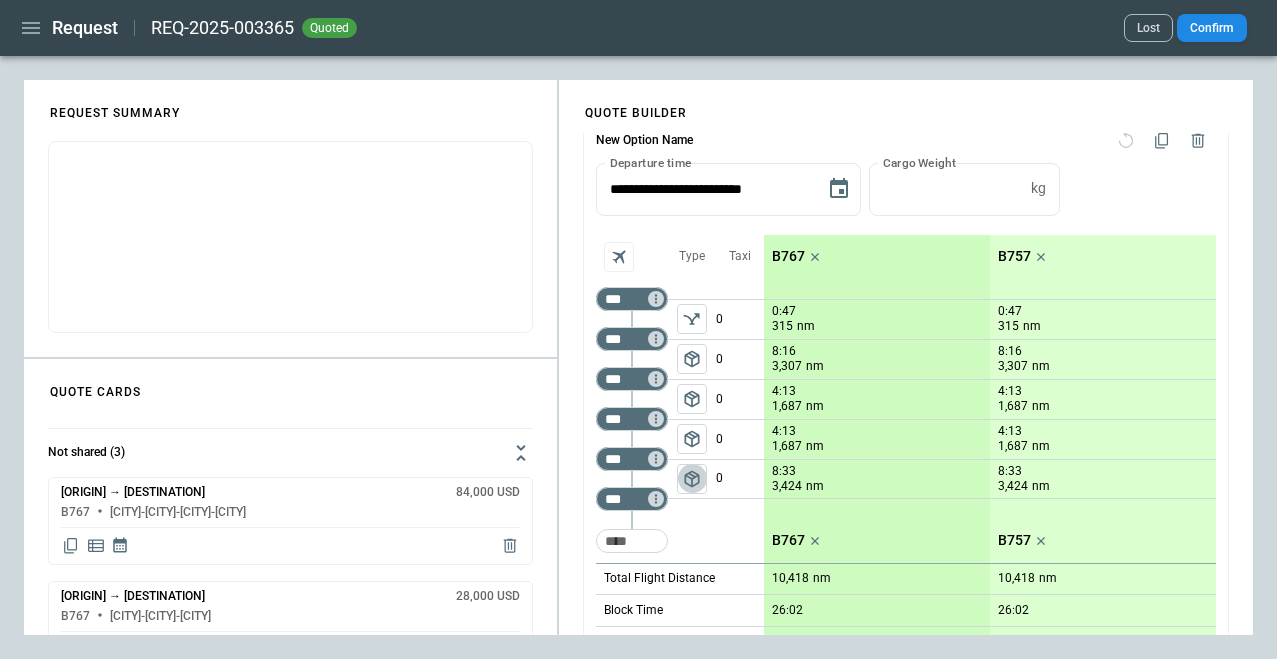 click on "package_2" at bounding box center [692, 479] 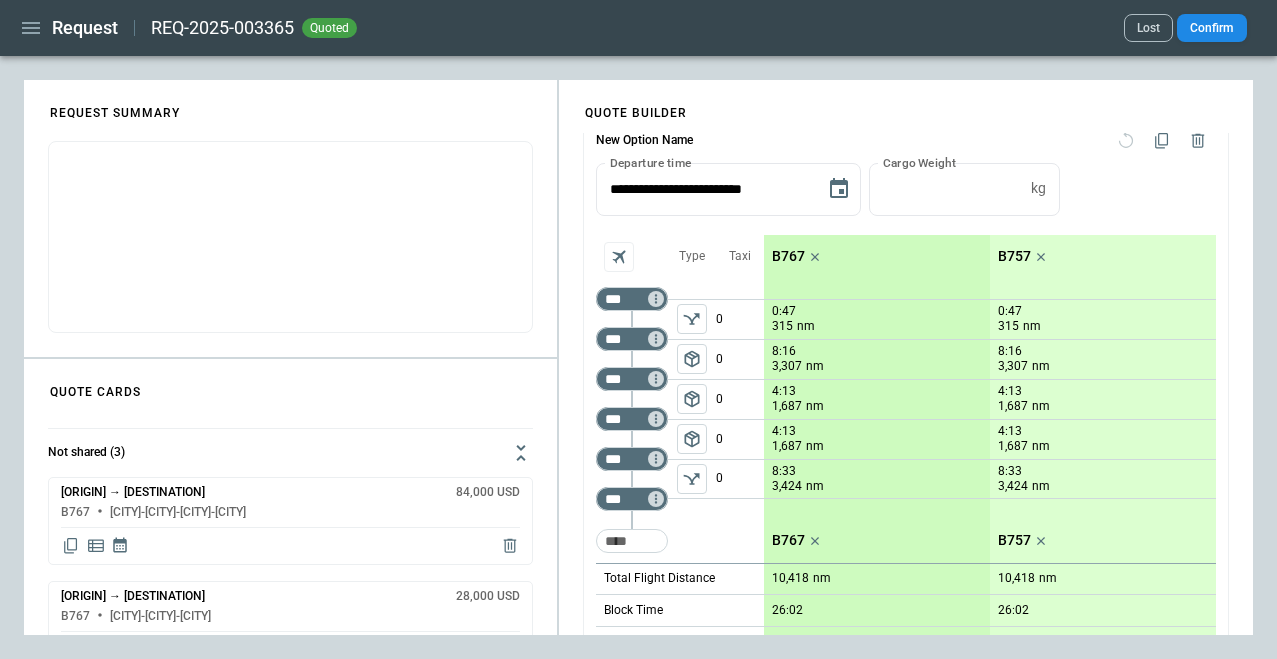 click on "package_2" at bounding box center (692, 439) 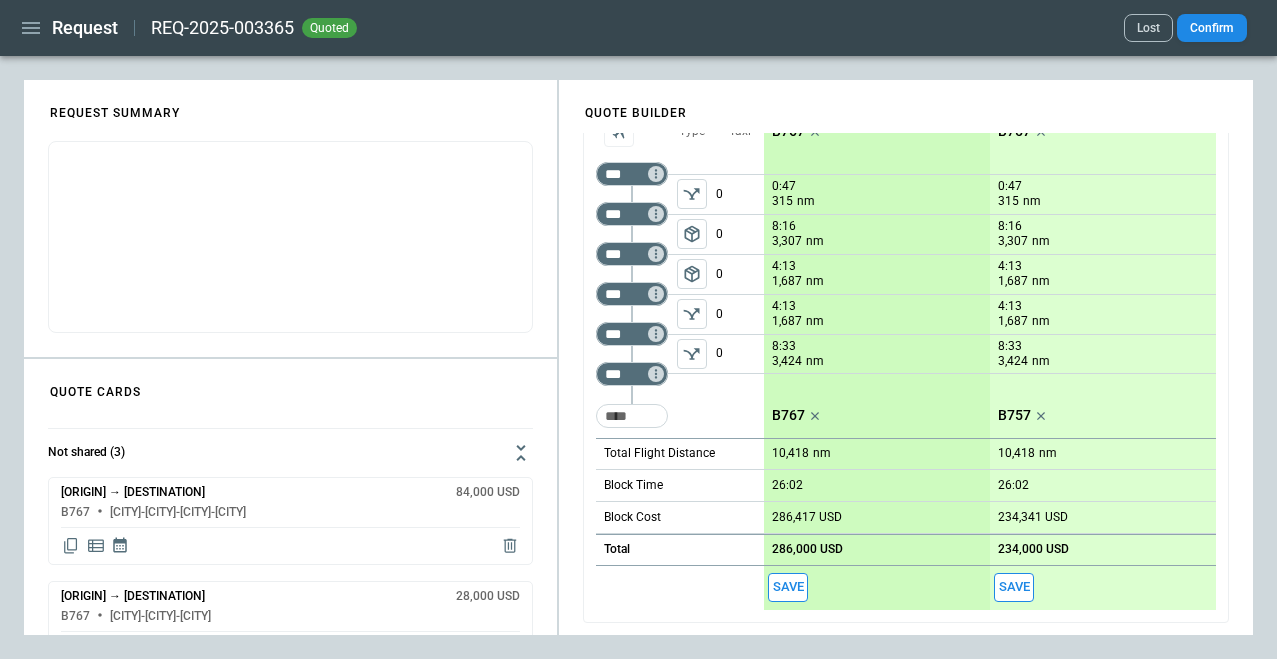 scroll, scrollTop: 229, scrollLeft: 0, axis: vertical 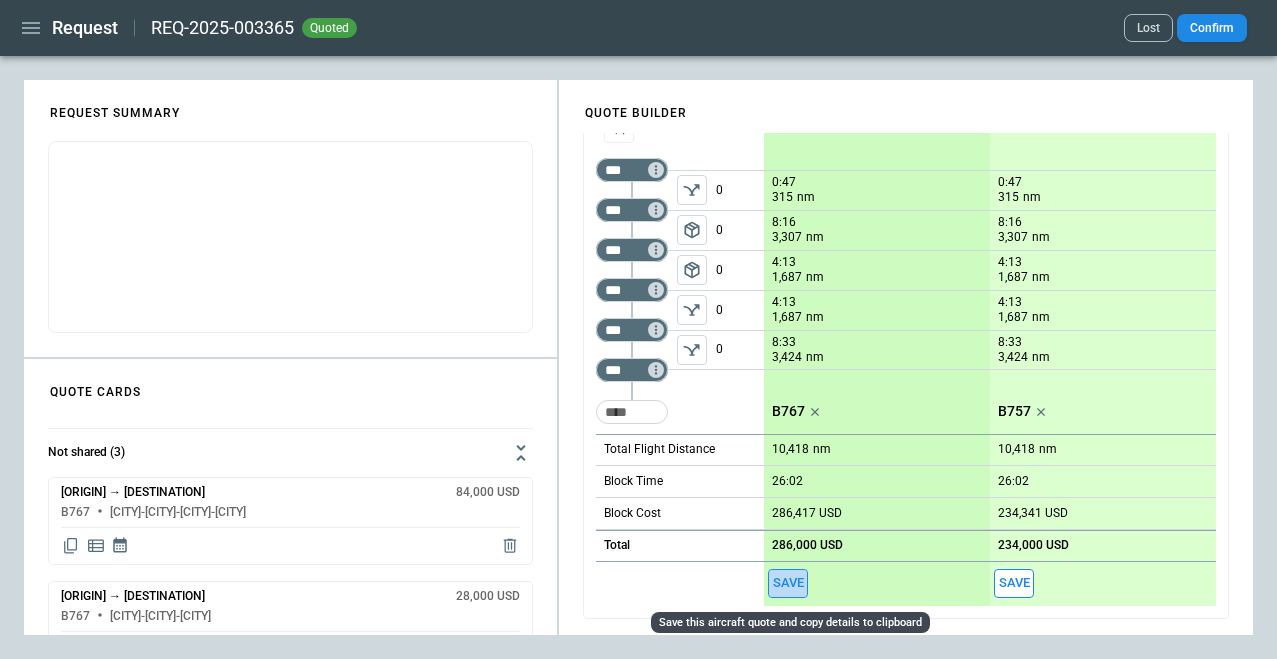 click on "Save" at bounding box center [788, 583] 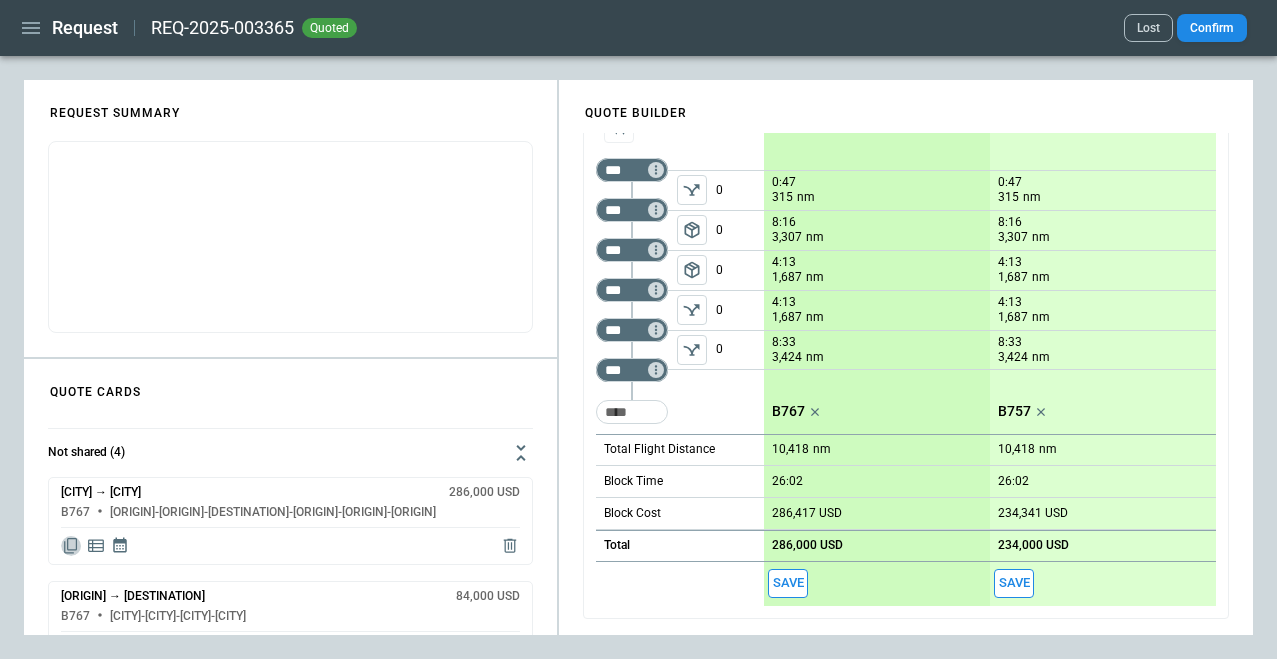 click 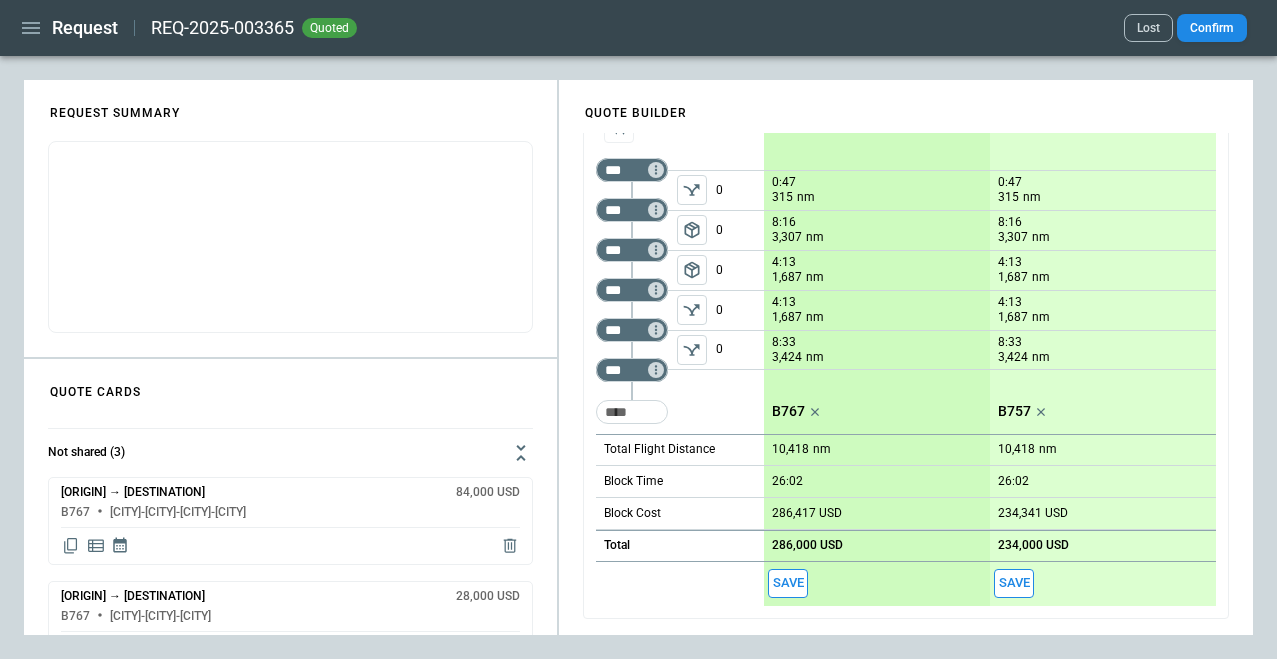 scroll, scrollTop: 0, scrollLeft: 0, axis: both 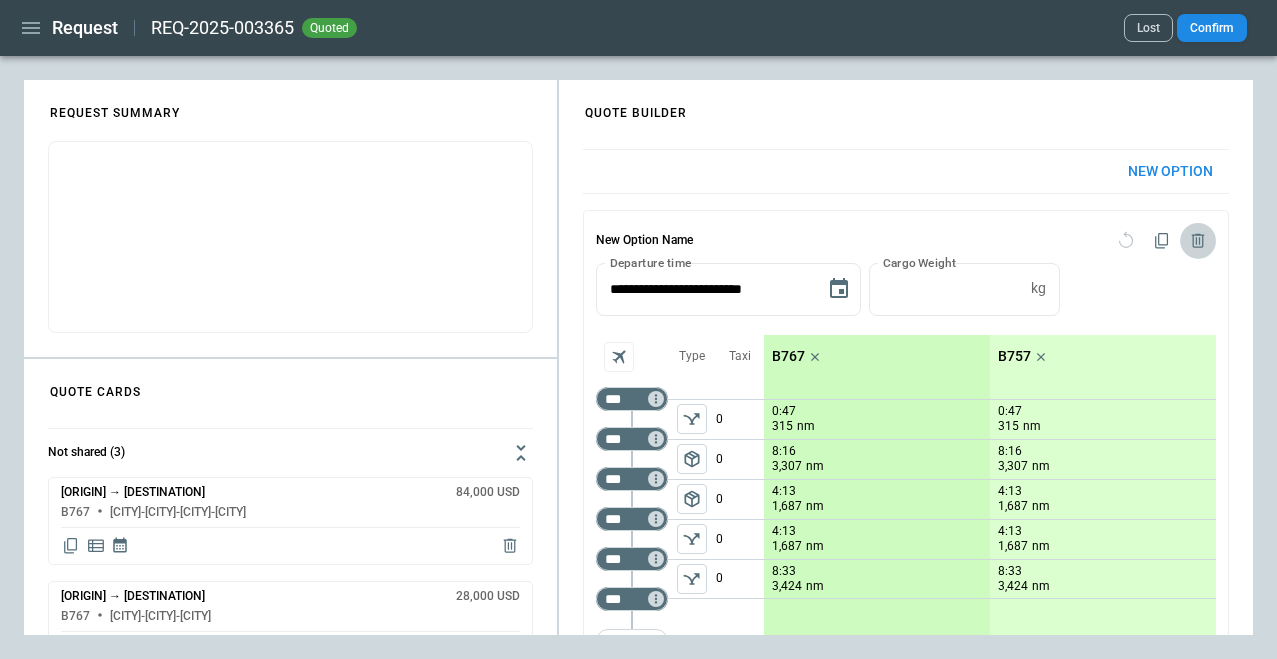 click 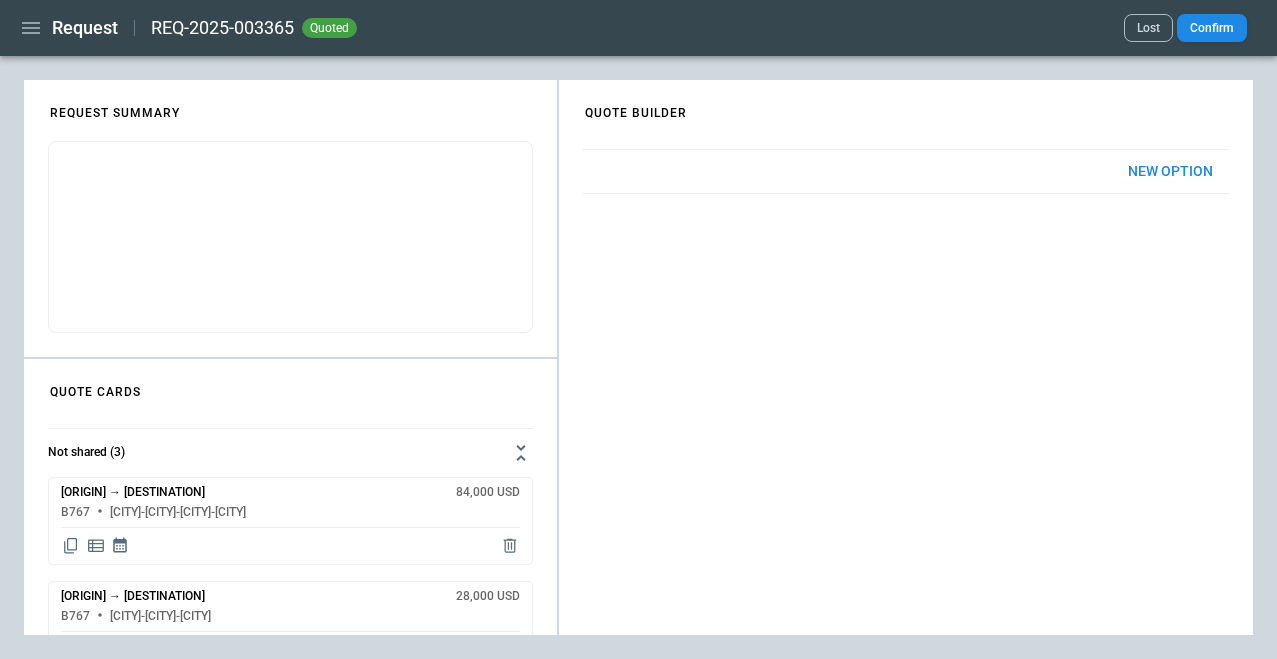 click on "New Option" at bounding box center (1170, 171) 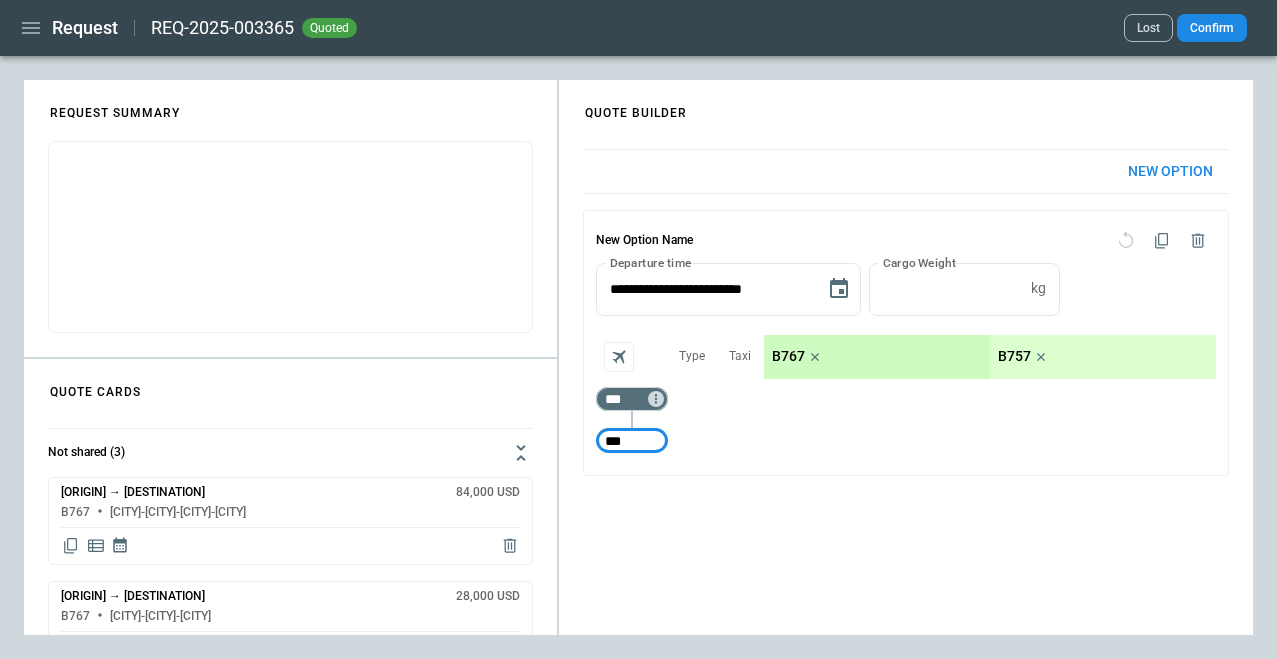 type on "***" 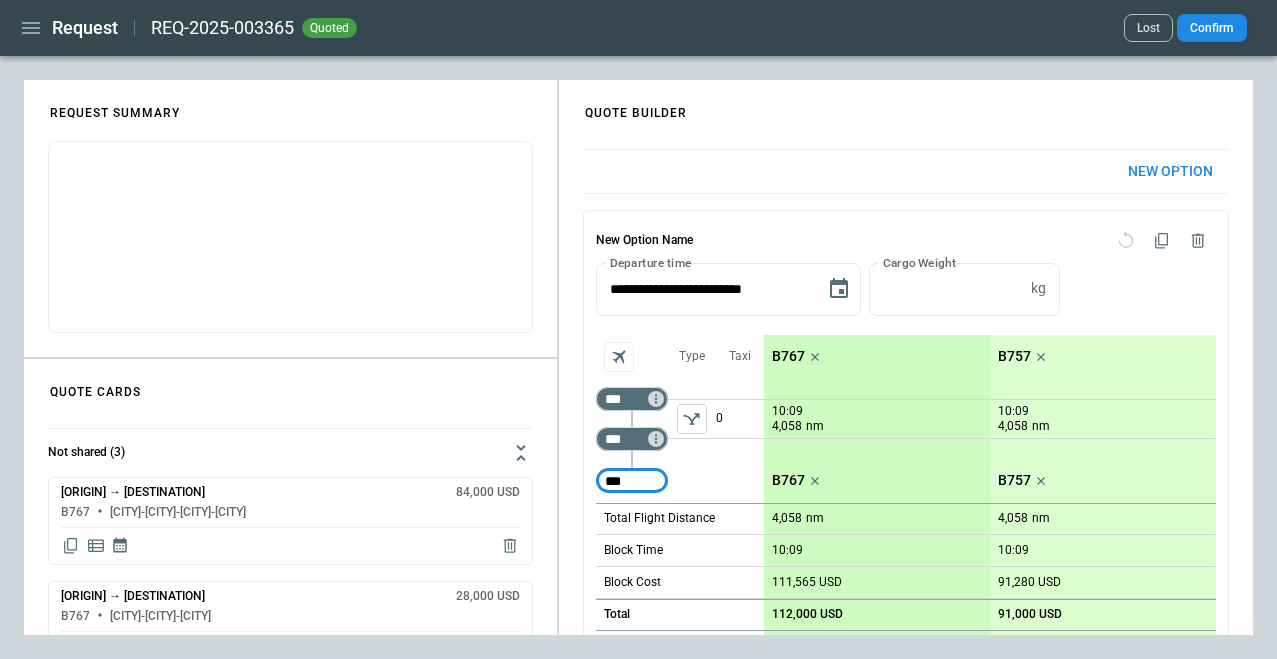 type on "***" 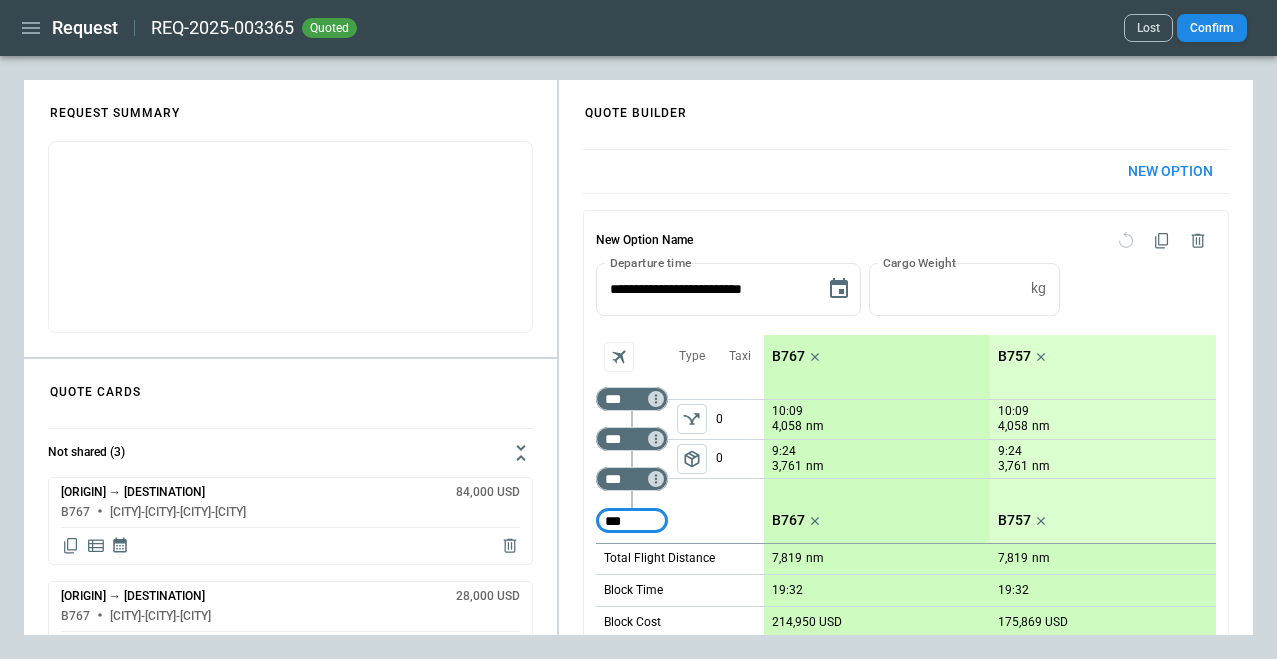 type on "***" 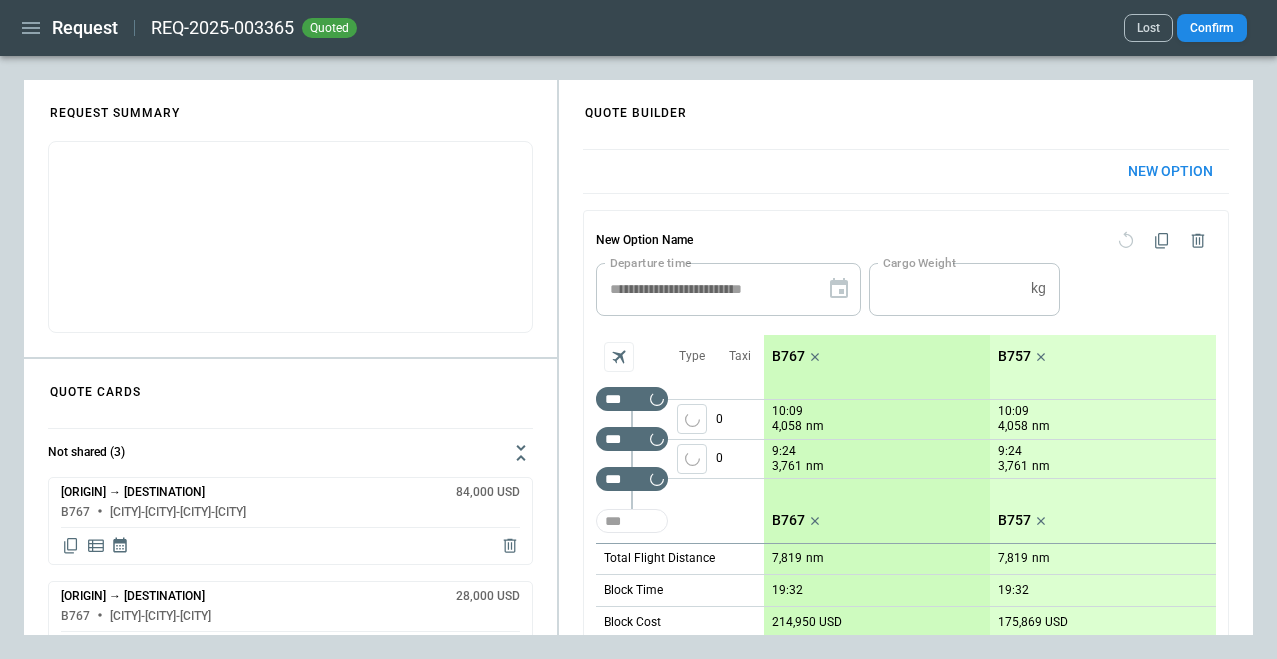 type 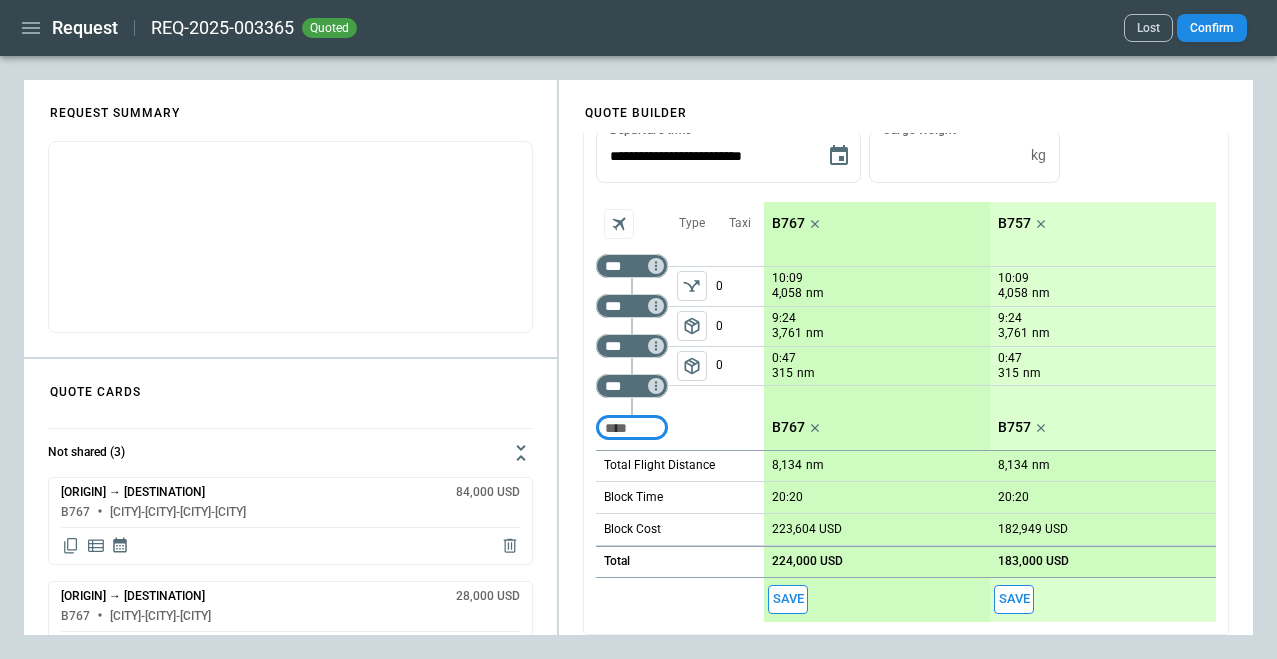 scroll, scrollTop: 149, scrollLeft: 0, axis: vertical 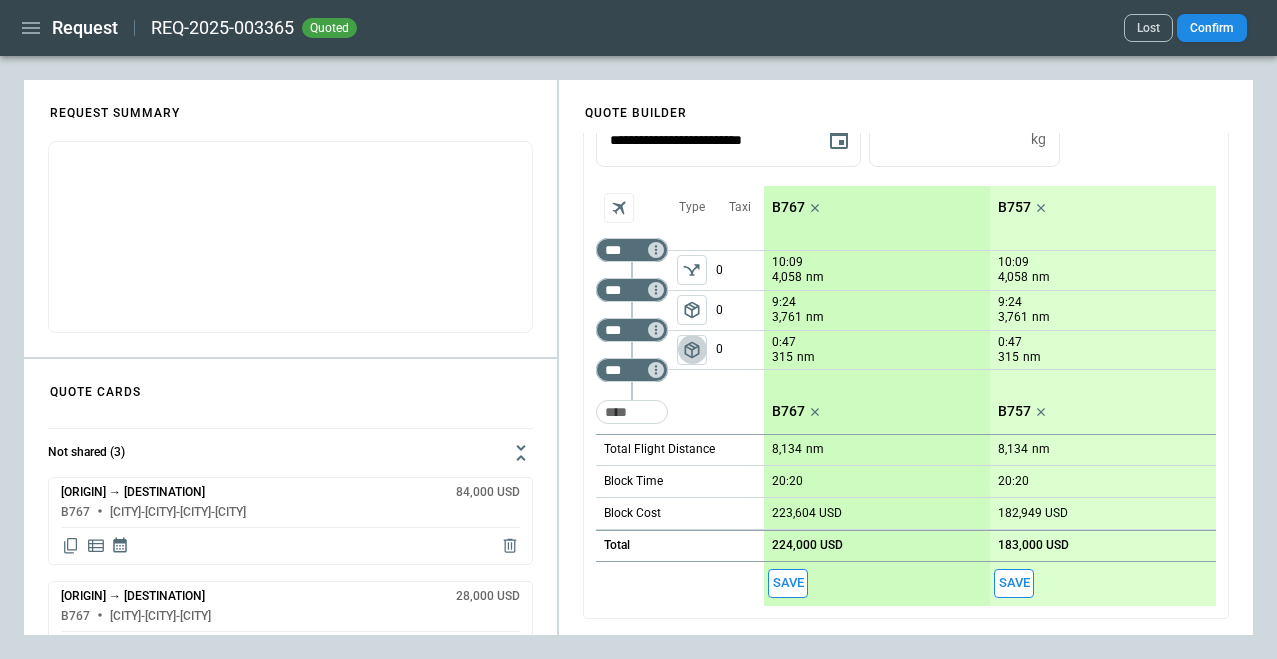 click on "package_2" at bounding box center (692, 350) 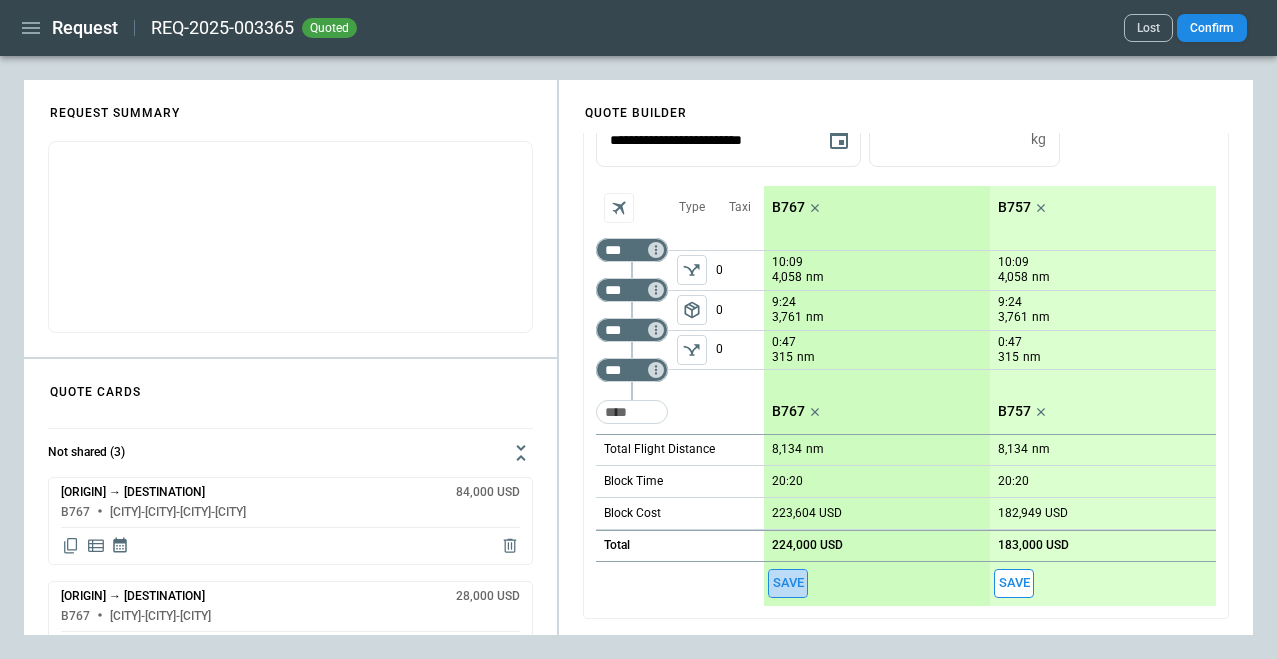 click on "Save" at bounding box center [788, 583] 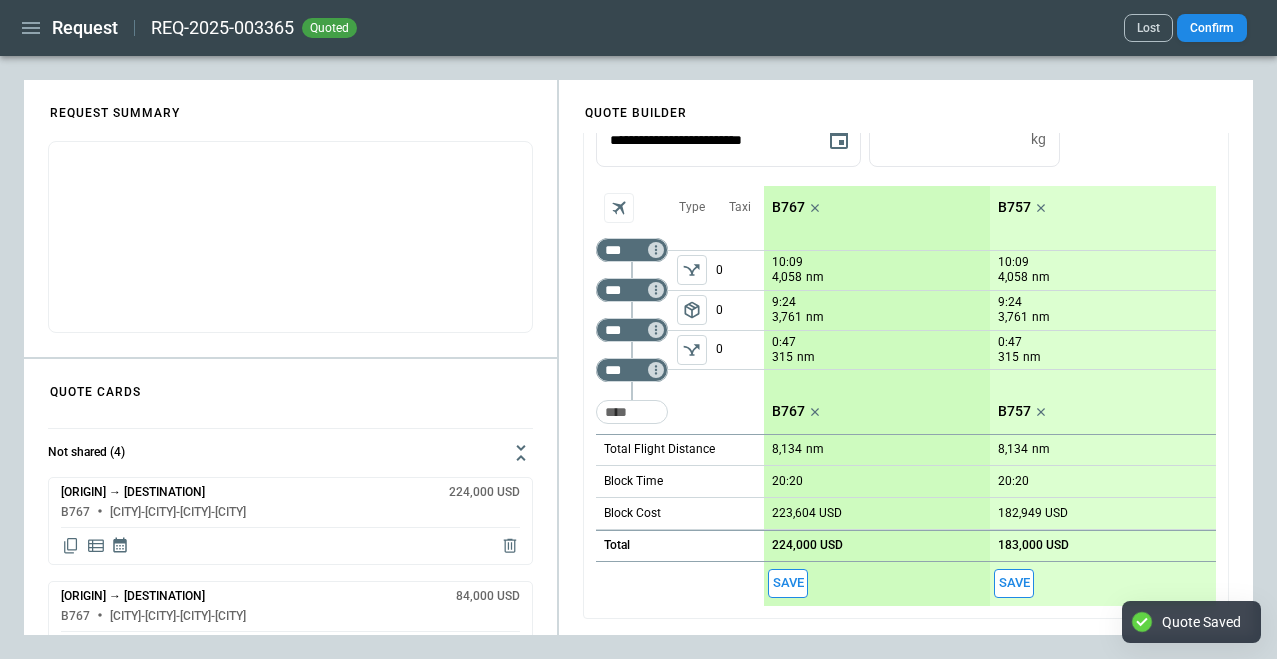 drag, startPoint x: 67, startPoint y: 545, endPoint x: 111, endPoint y: 537, distance: 44.72136 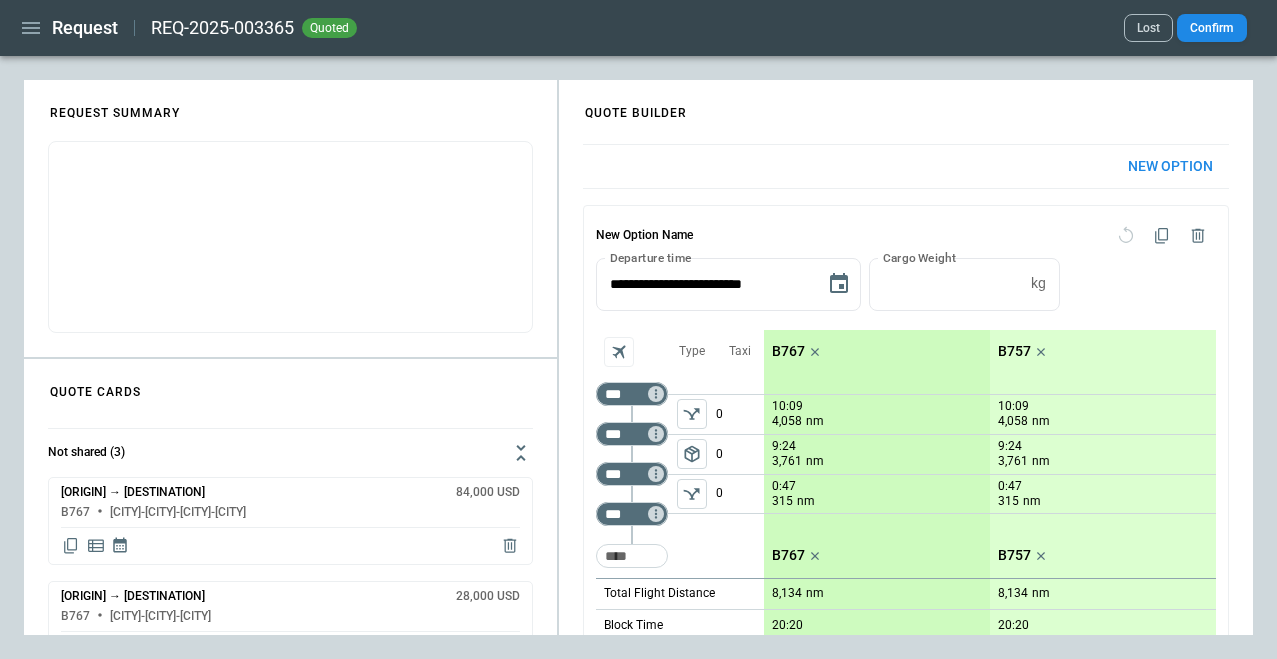 scroll, scrollTop: 0, scrollLeft: 0, axis: both 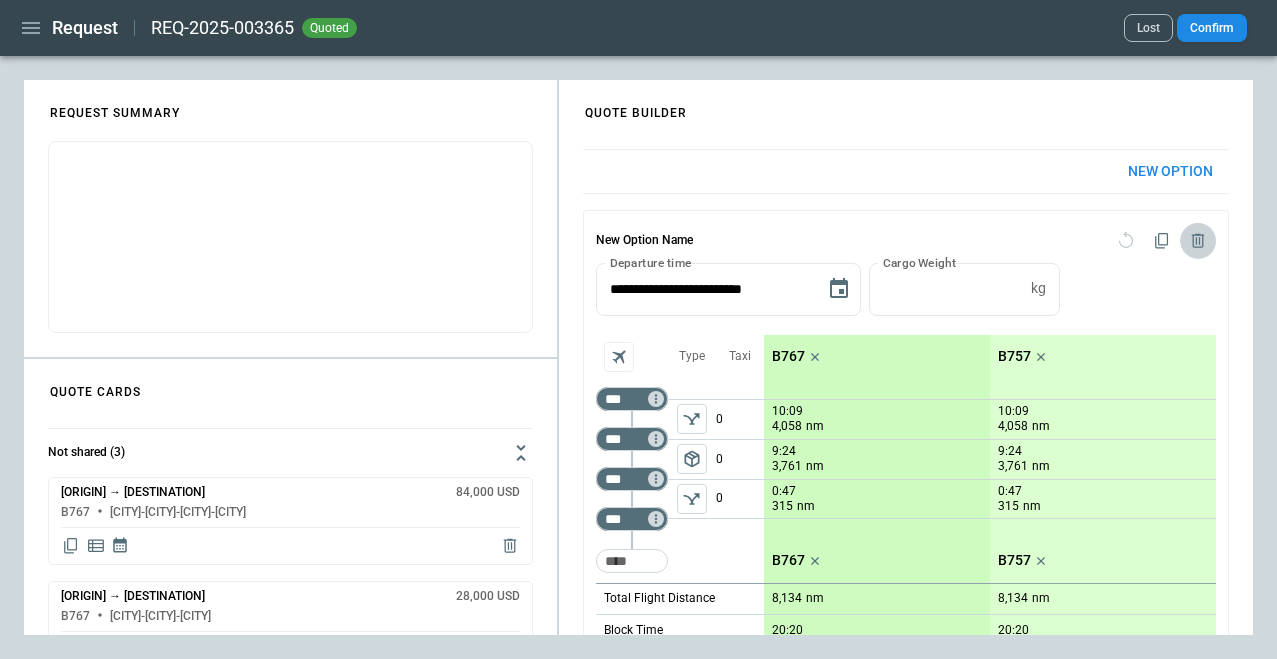 click 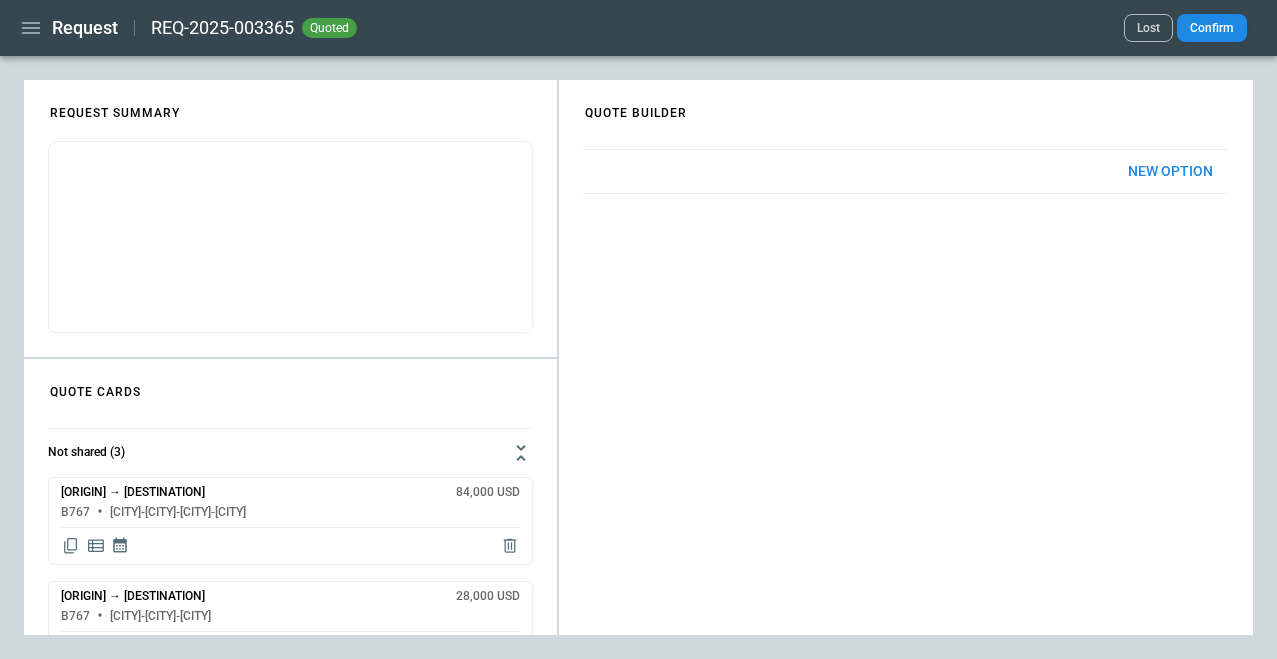 click on "New Option" at bounding box center (1170, 171) 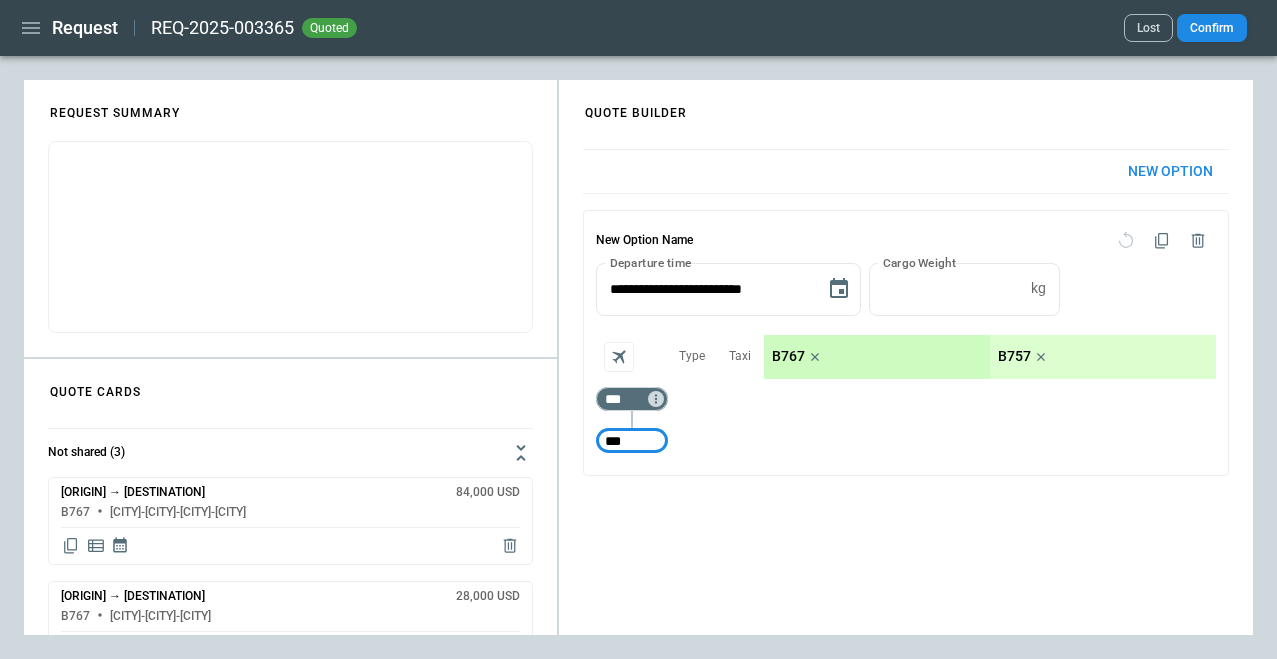 type on "***" 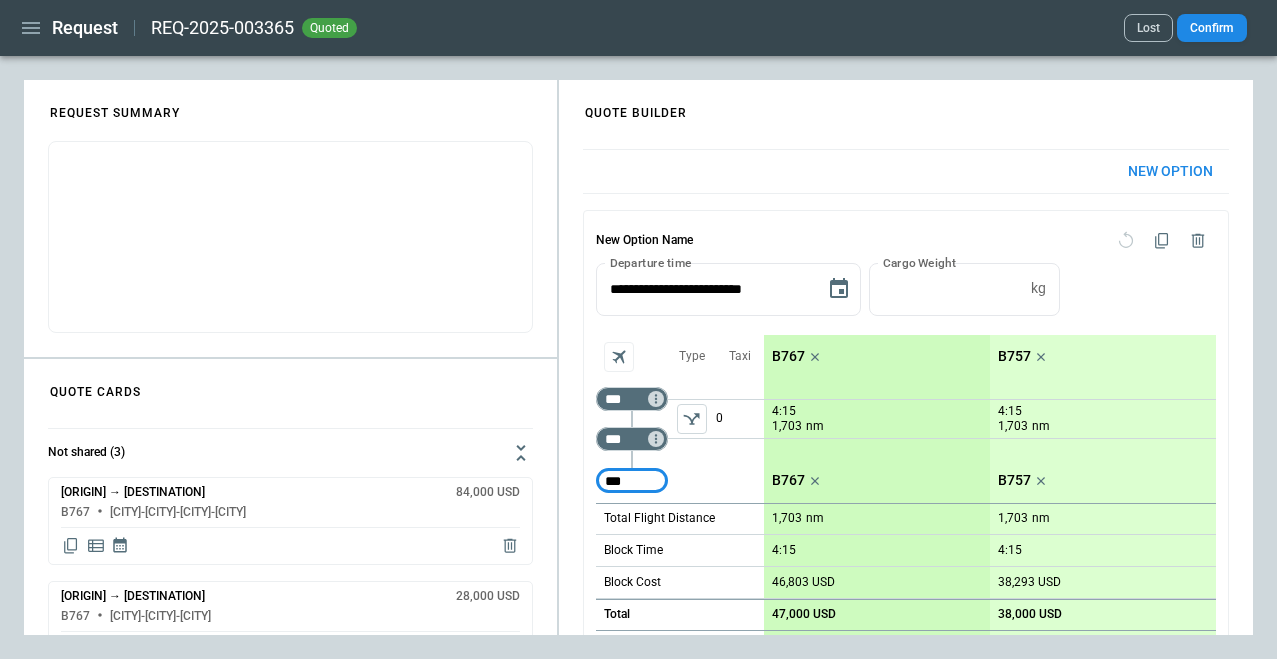 type on "***" 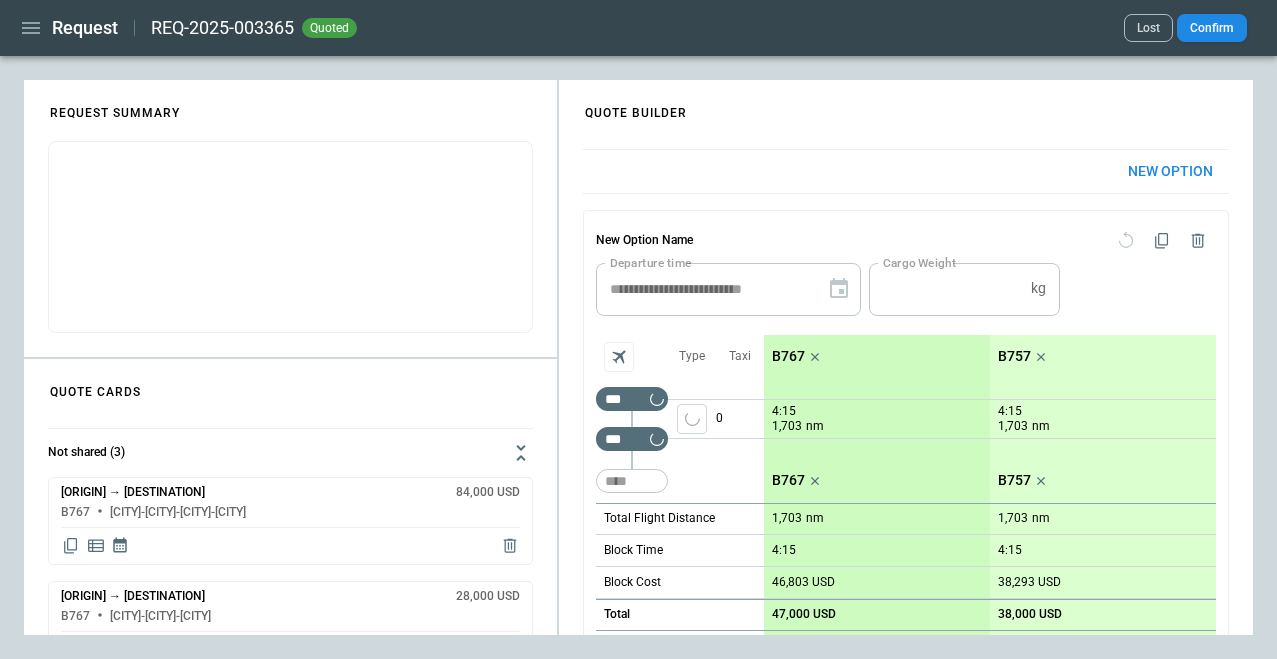 type on "*" 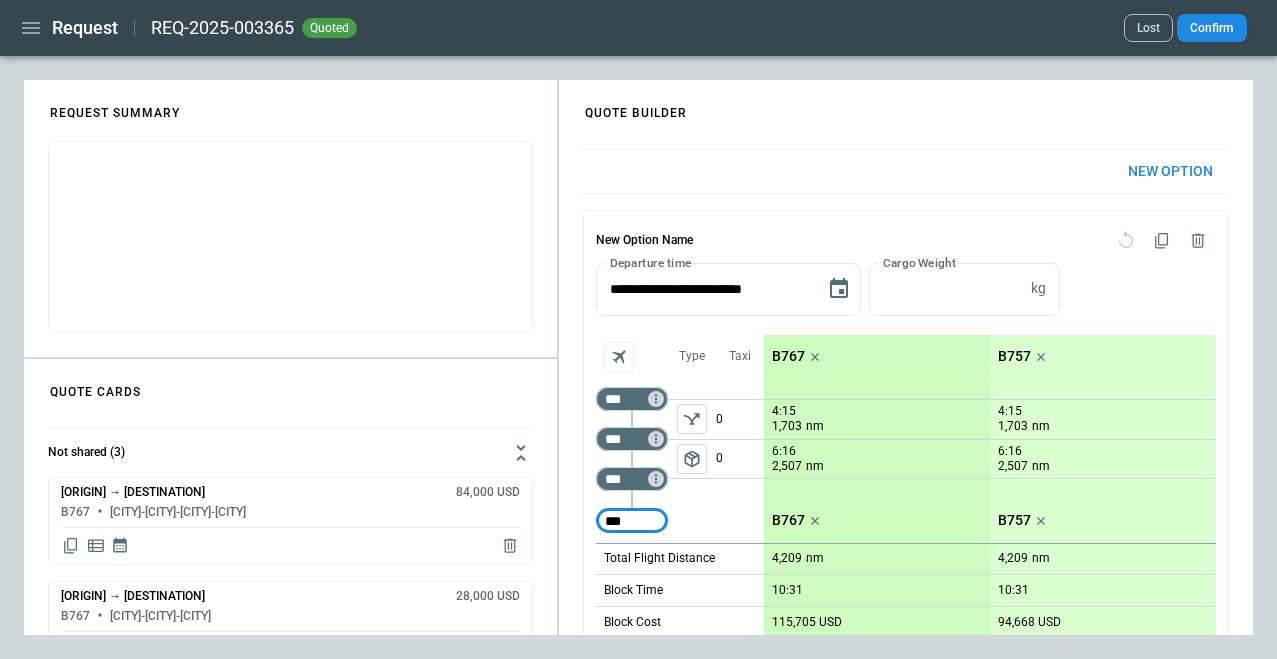 type on "***" 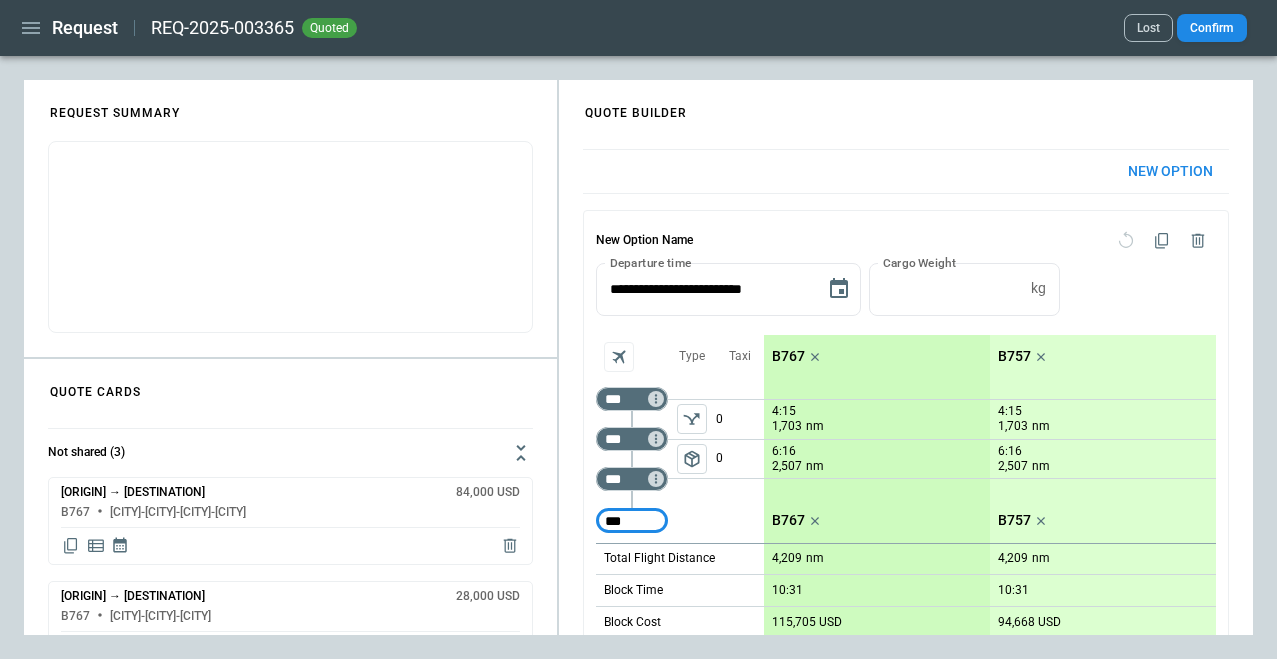 type 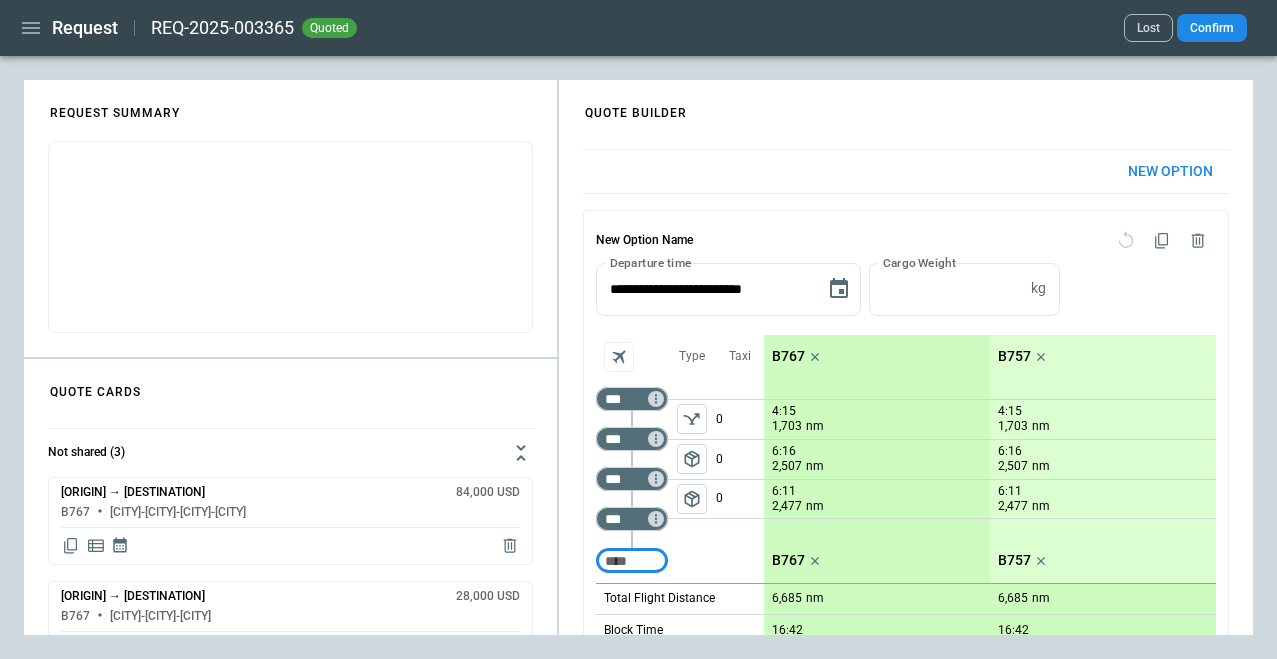 click on "package_2" at bounding box center (692, 499) 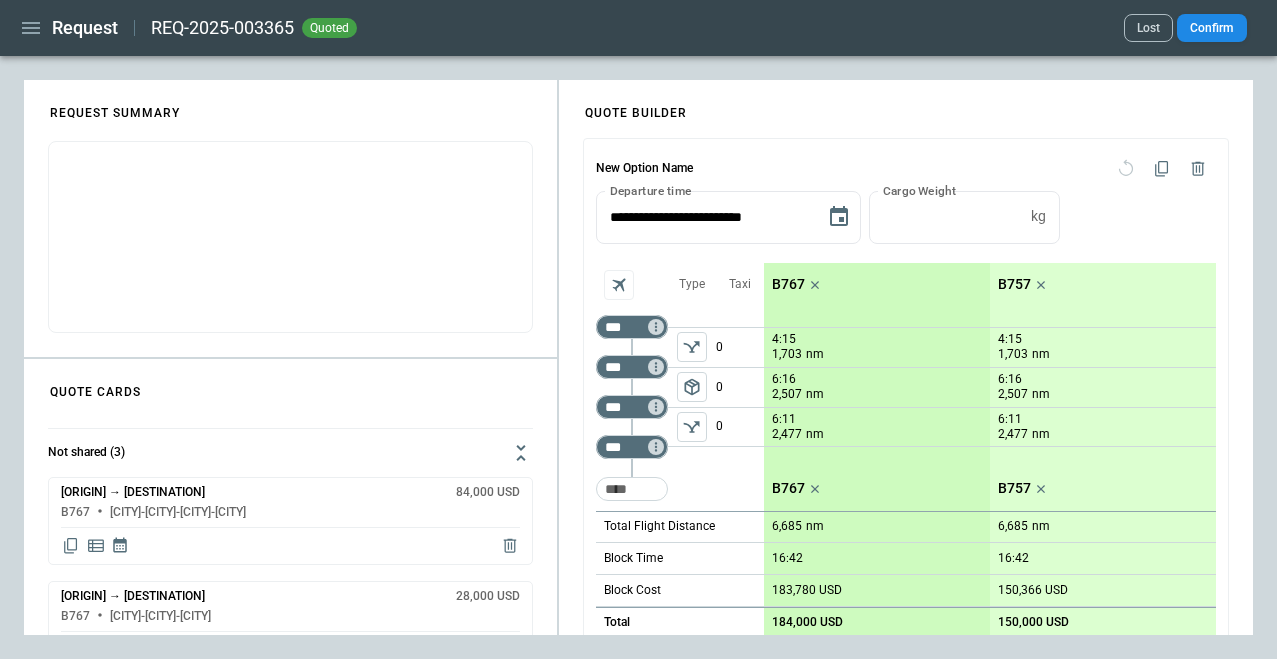 scroll, scrollTop: 149, scrollLeft: 0, axis: vertical 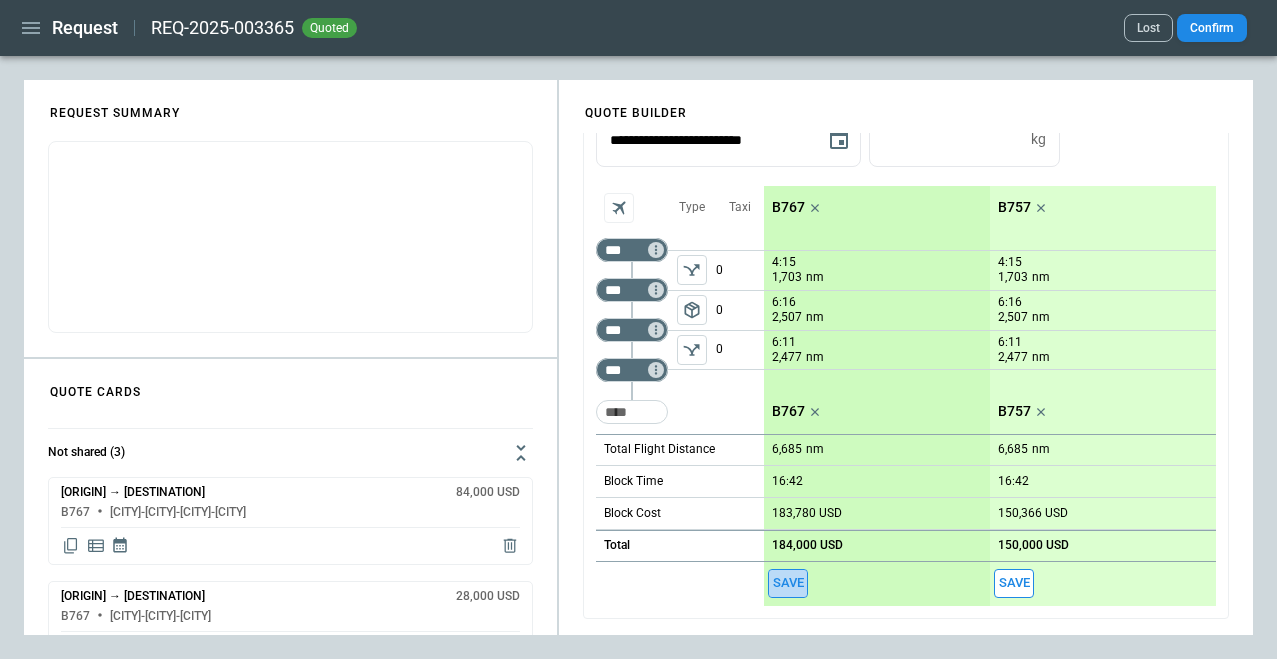 click on "Save" at bounding box center (788, 583) 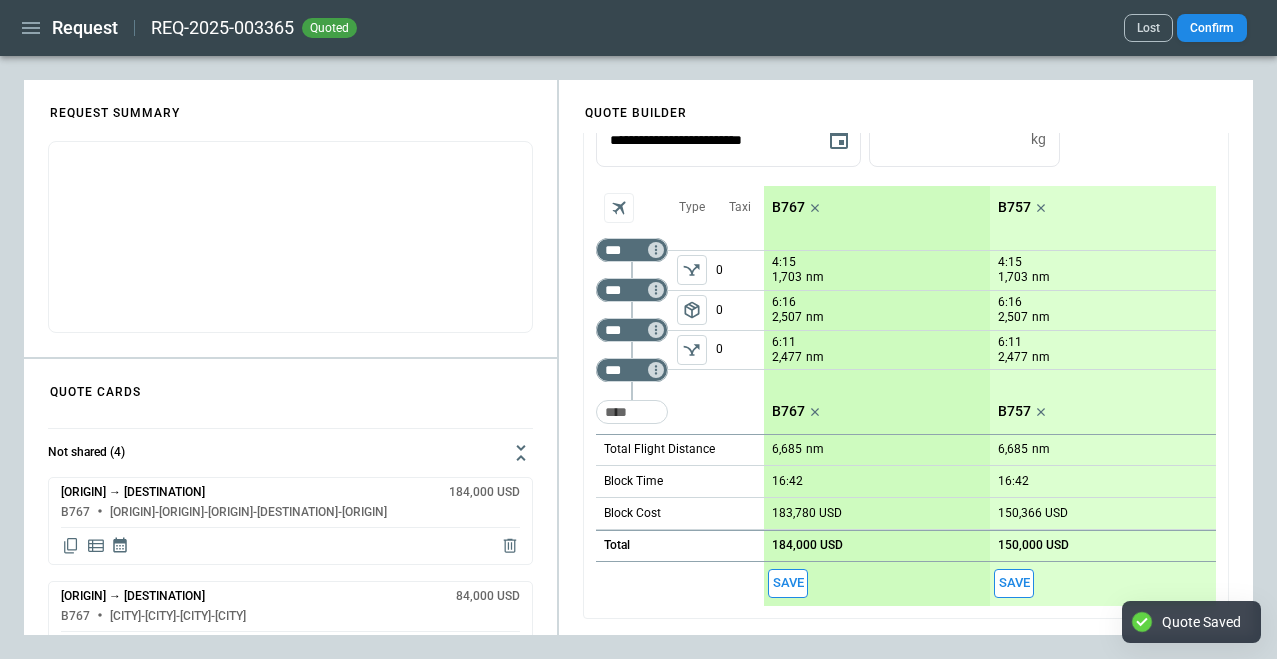 click 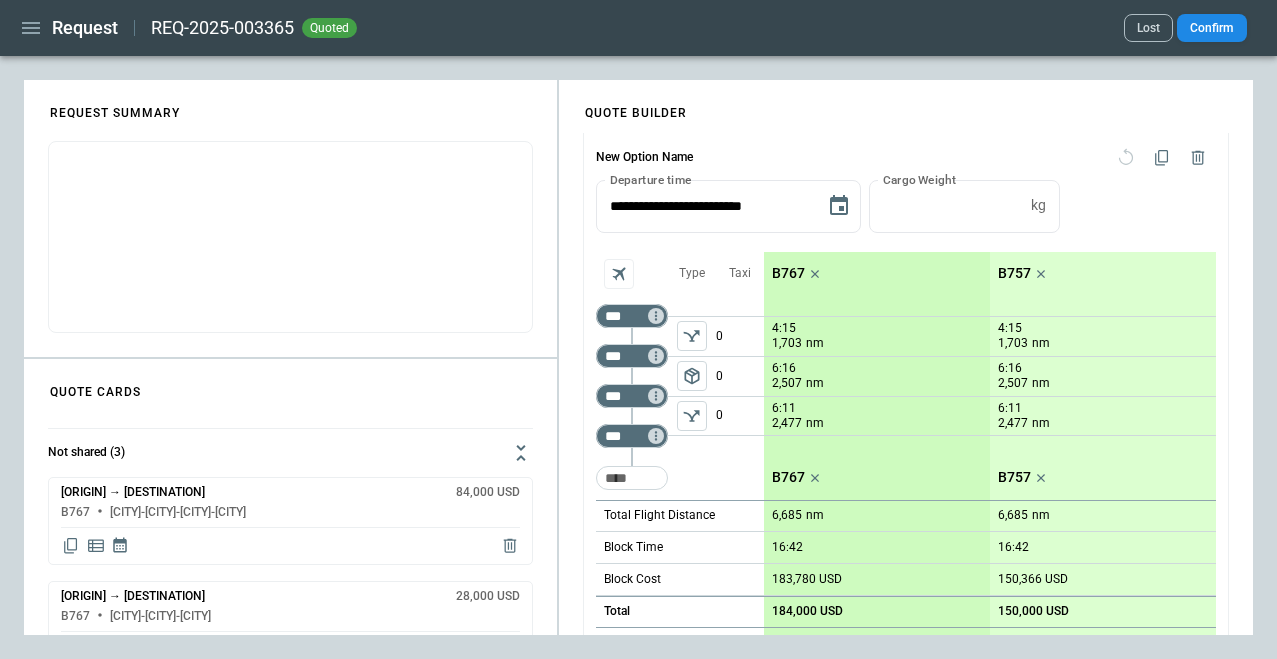 scroll, scrollTop: 0, scrollLeft: 0, axis: both 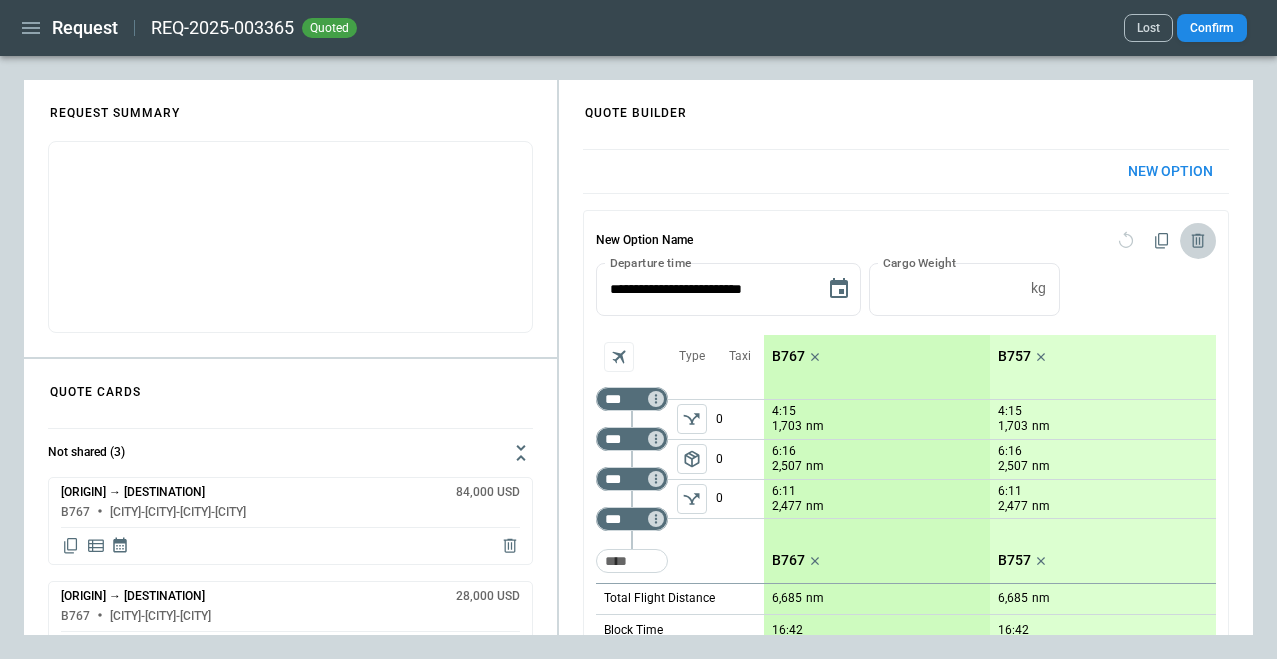 click 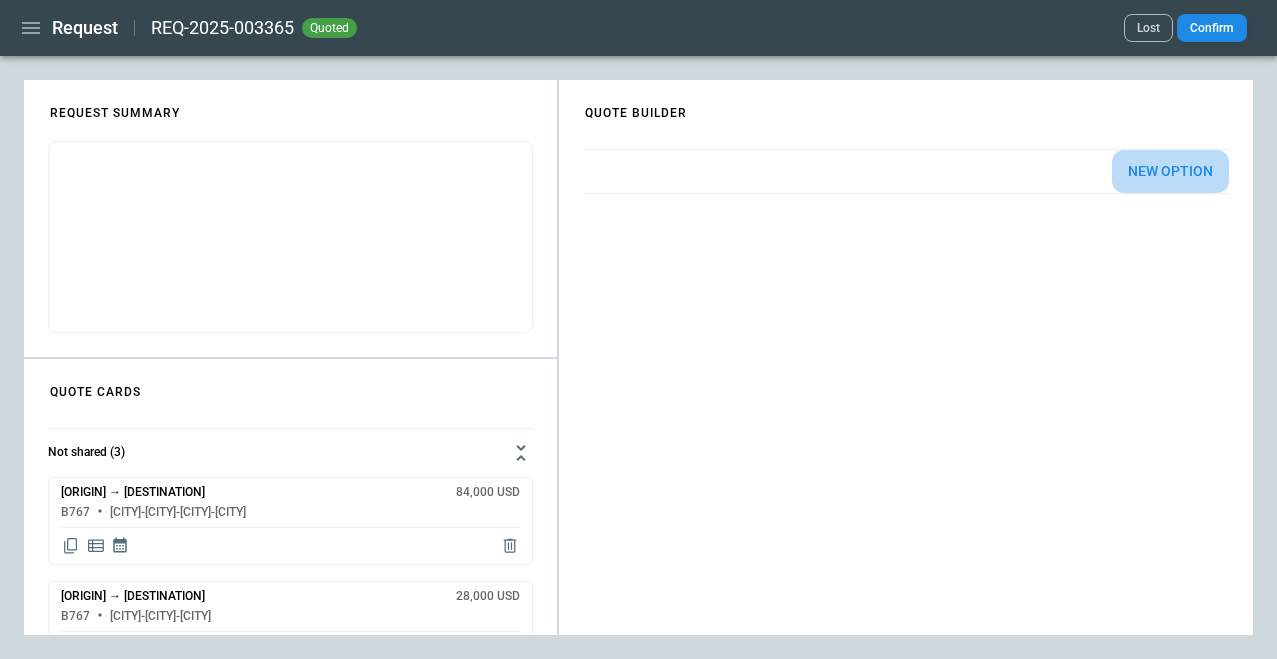 click on "New Option" at bounding box center [1170, 171] 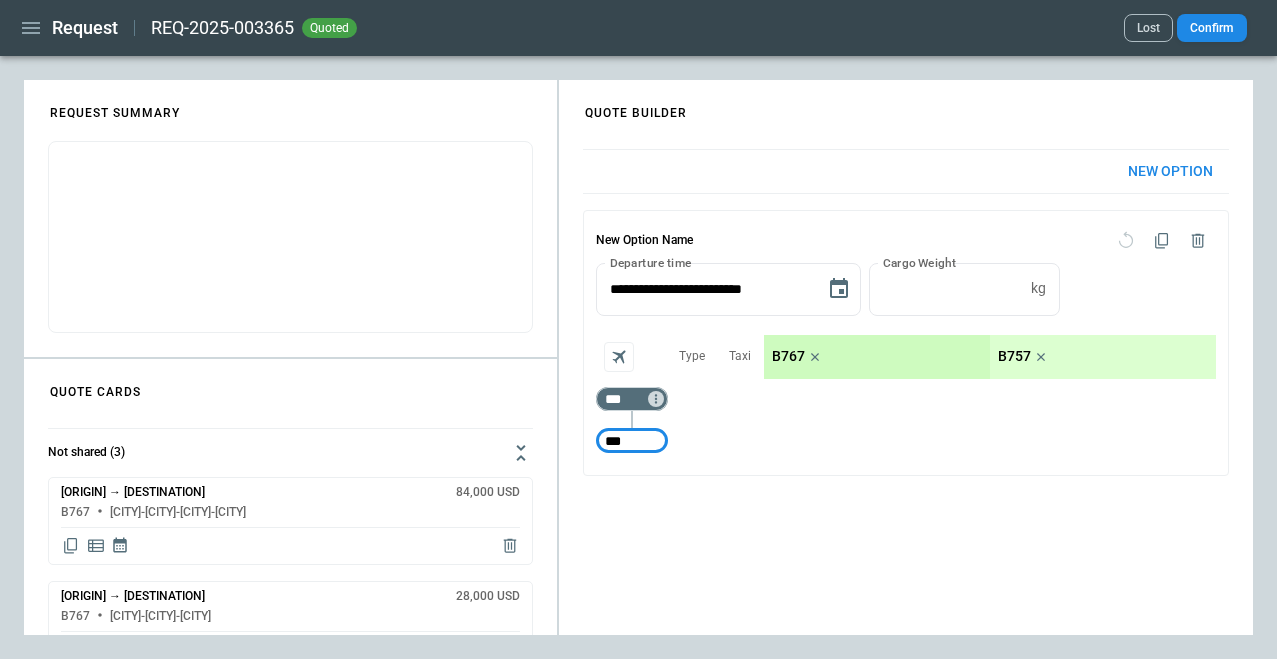type on "***" 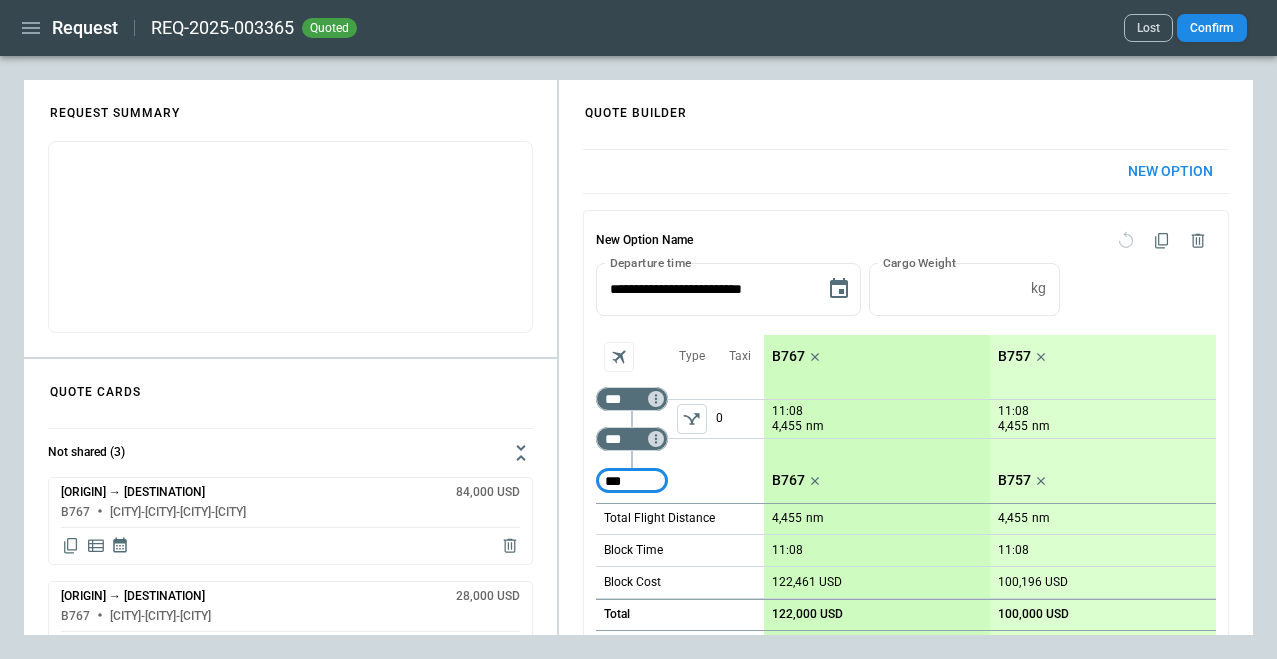 type on "***" 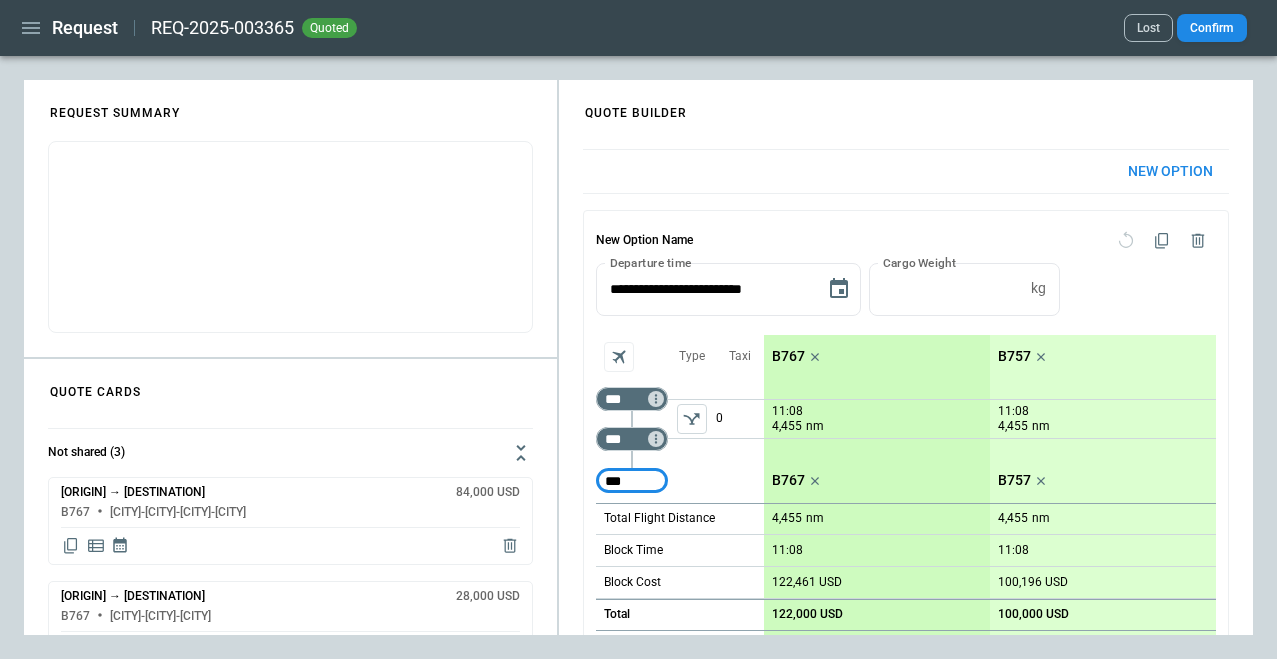 type 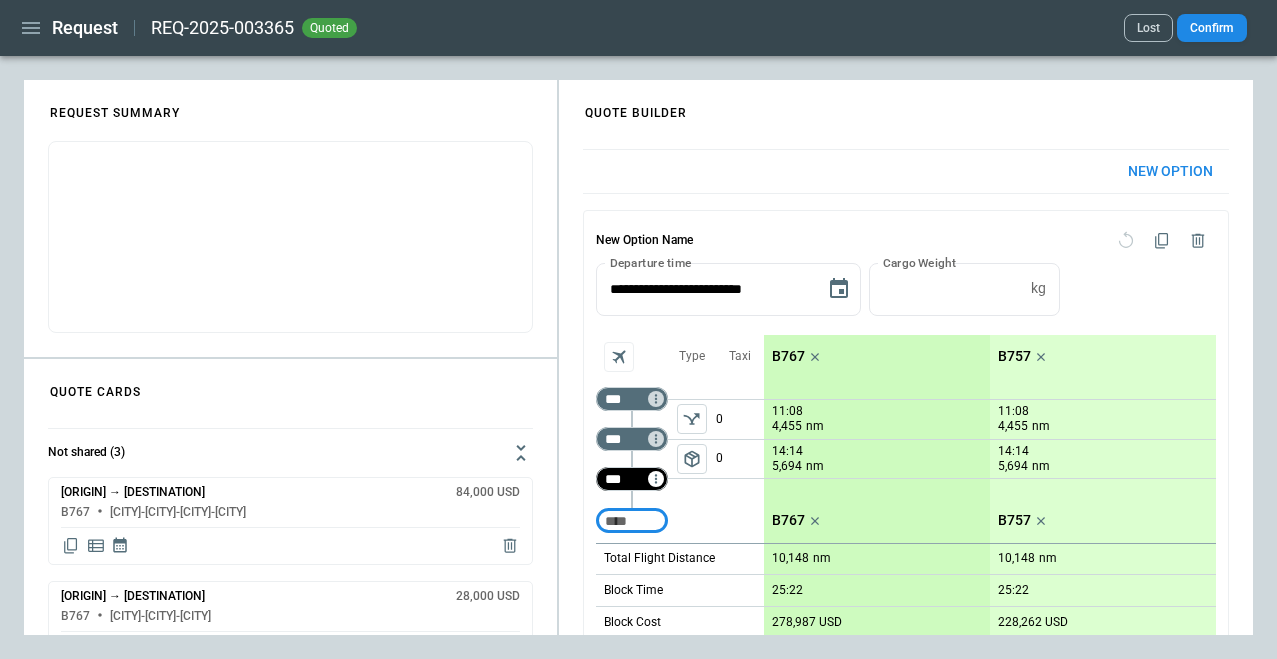 click on "*** ​" at bounding box center [632, 479] 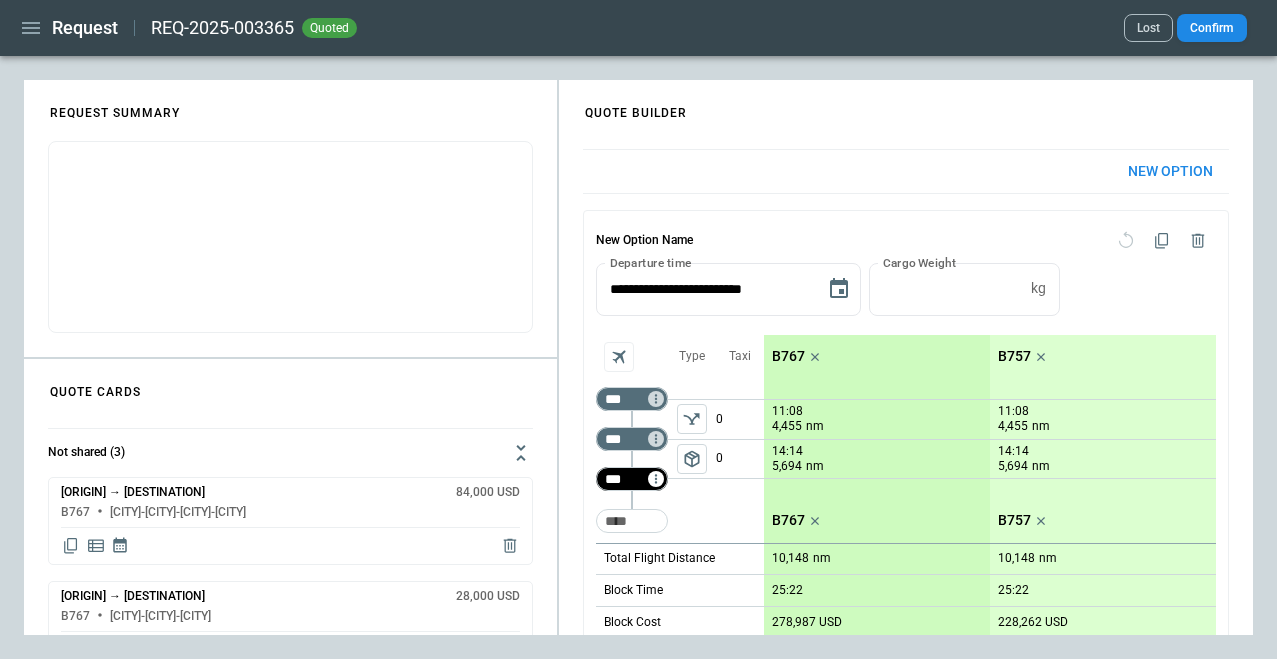 click on "*** ​" at bounding box center (632, 479) 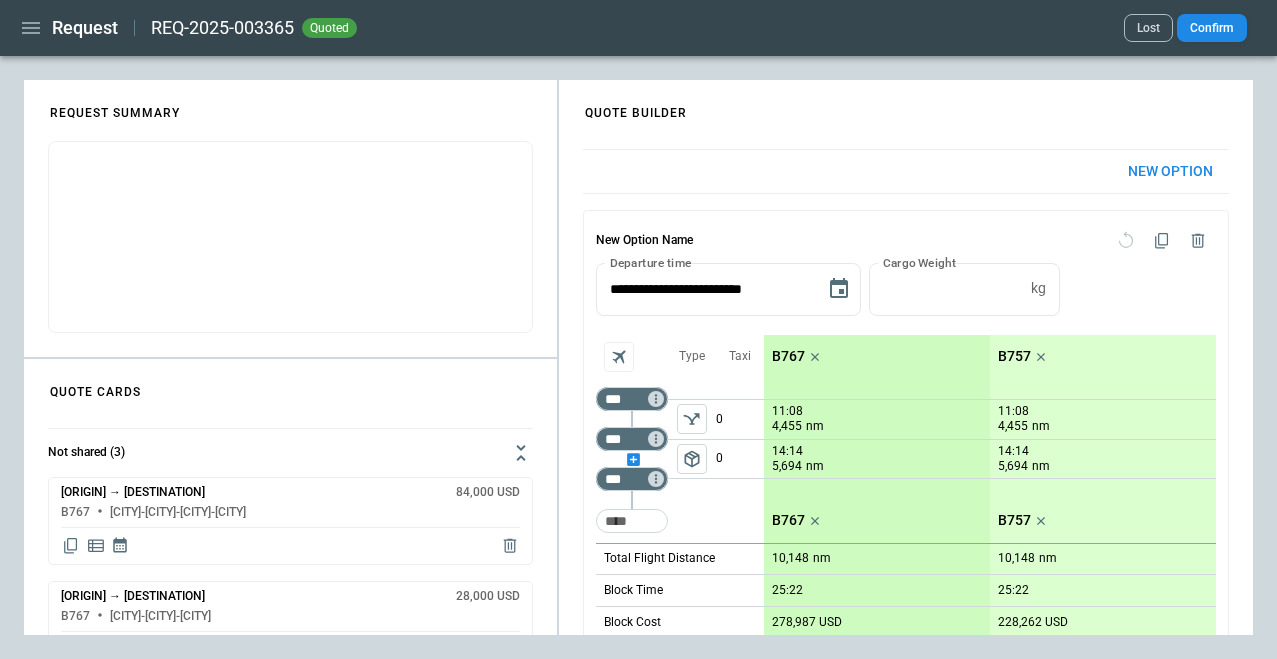 click at bounding box center (632, 459) 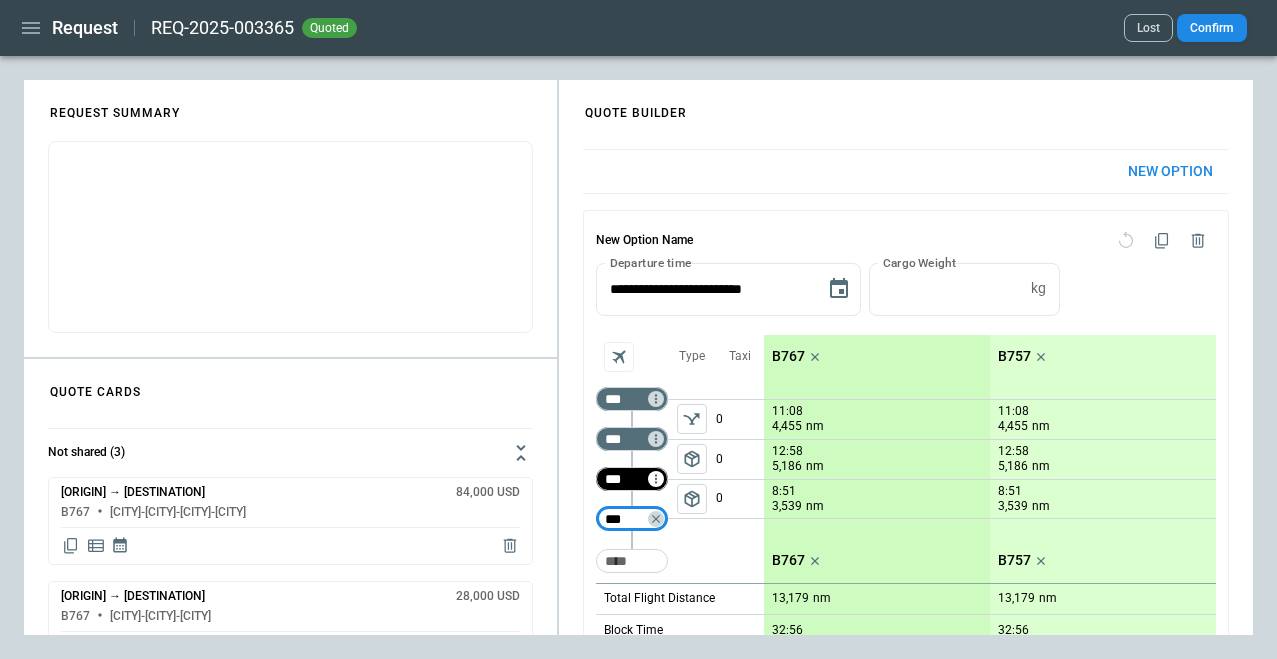 click on "*** ​" at bounding box center (632, 479) 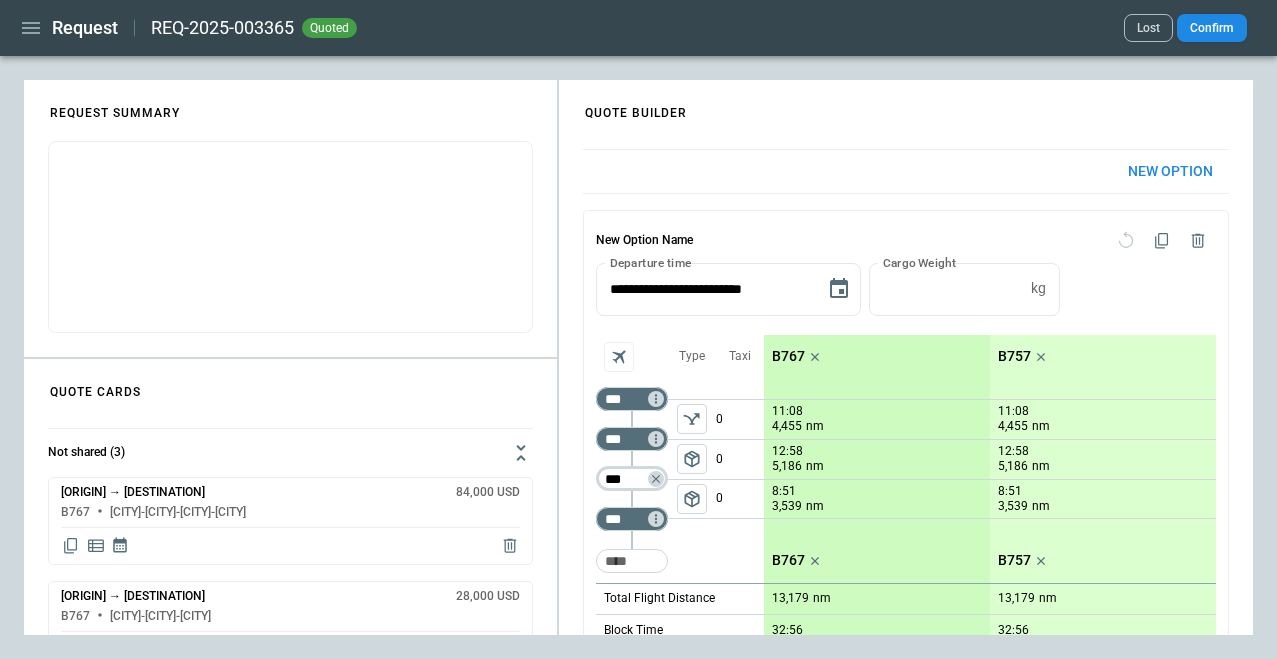 type on "***" 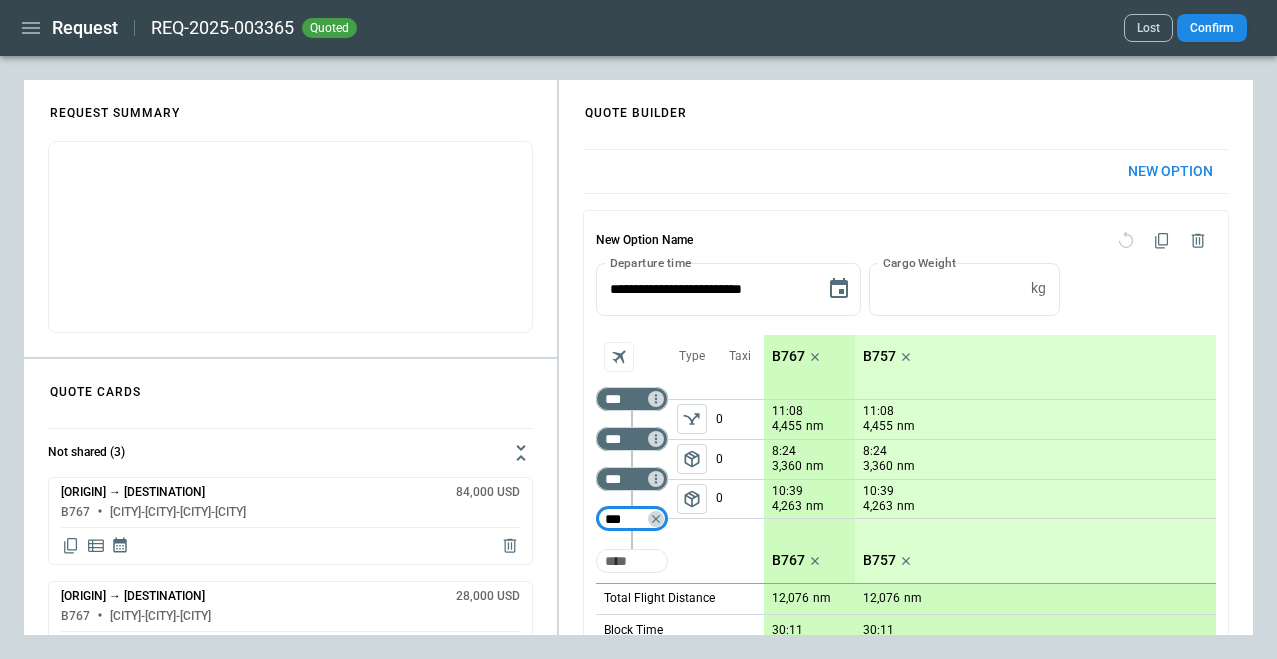 drag, startPoint x: 634, startPoint y: 564, endPoint x: 647, endPoint y: 557, distance: 14.764823 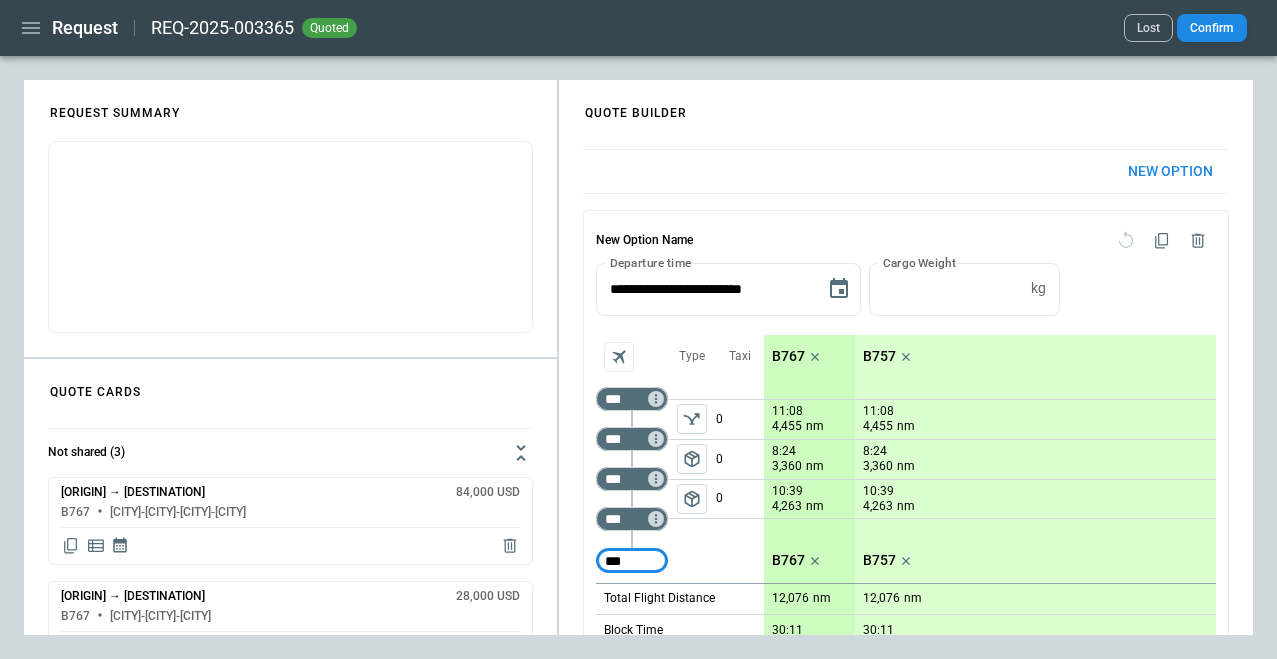 type on "***" 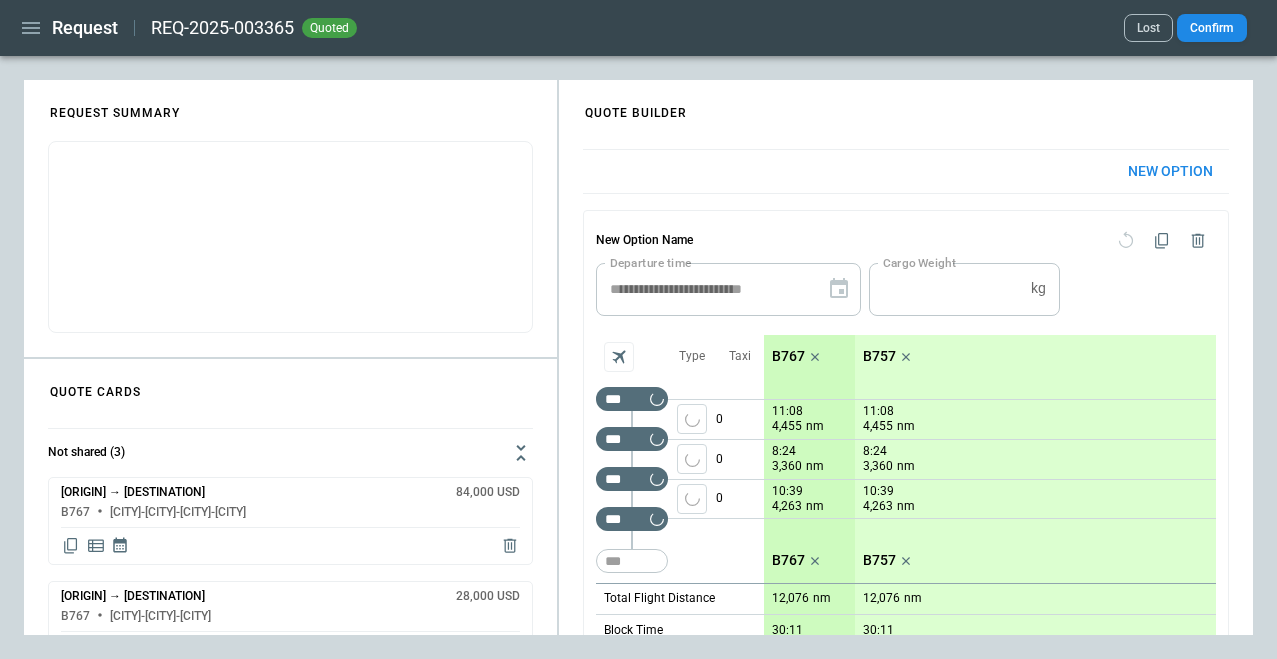 type 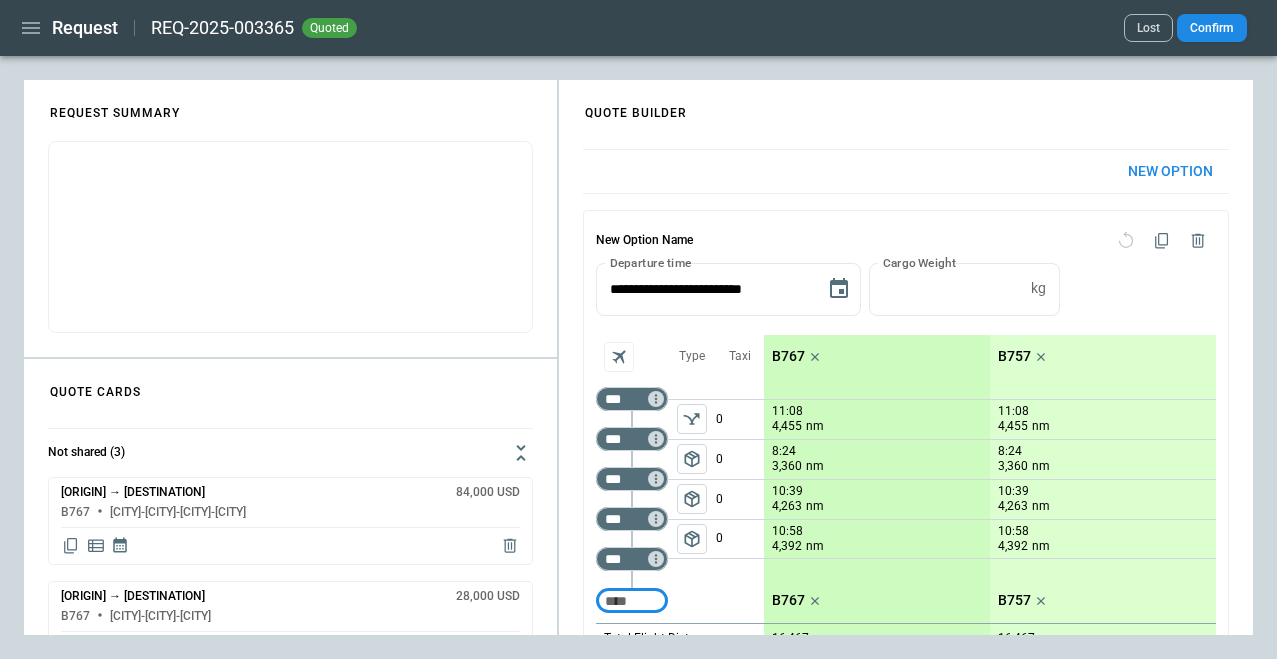 click on "package_2" at bounding box center (692, 539) 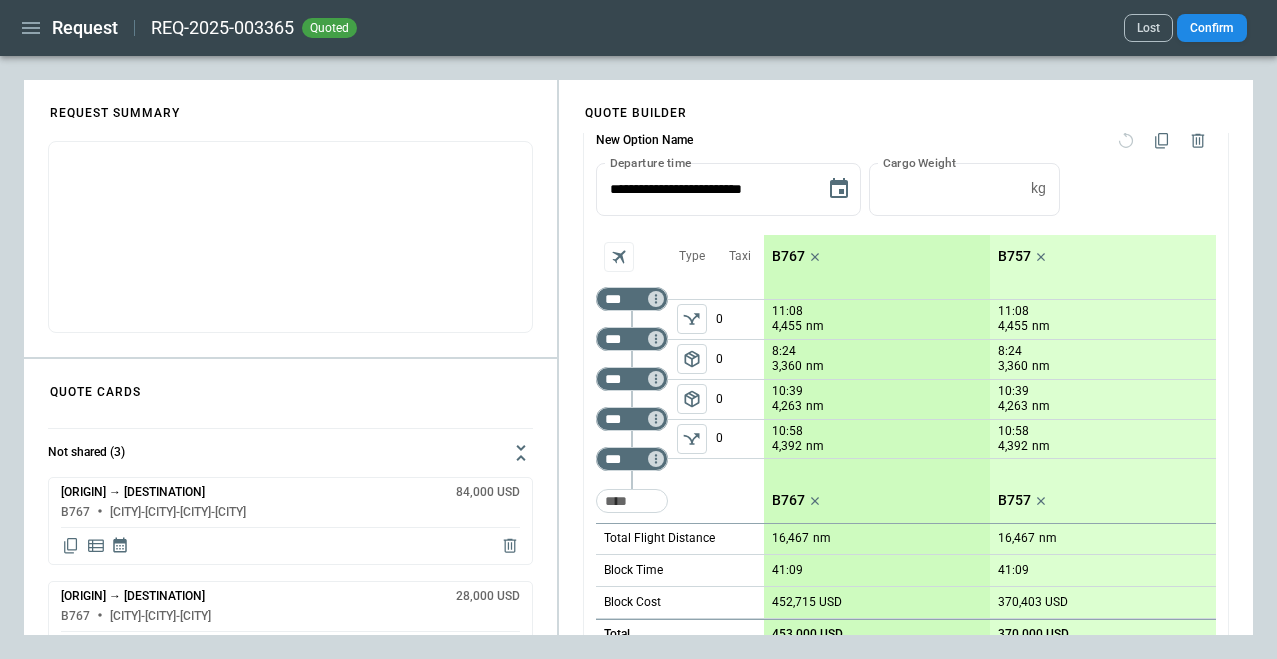 scroll, scrollTop: 189, scrollLeft: 0, axis: vertical 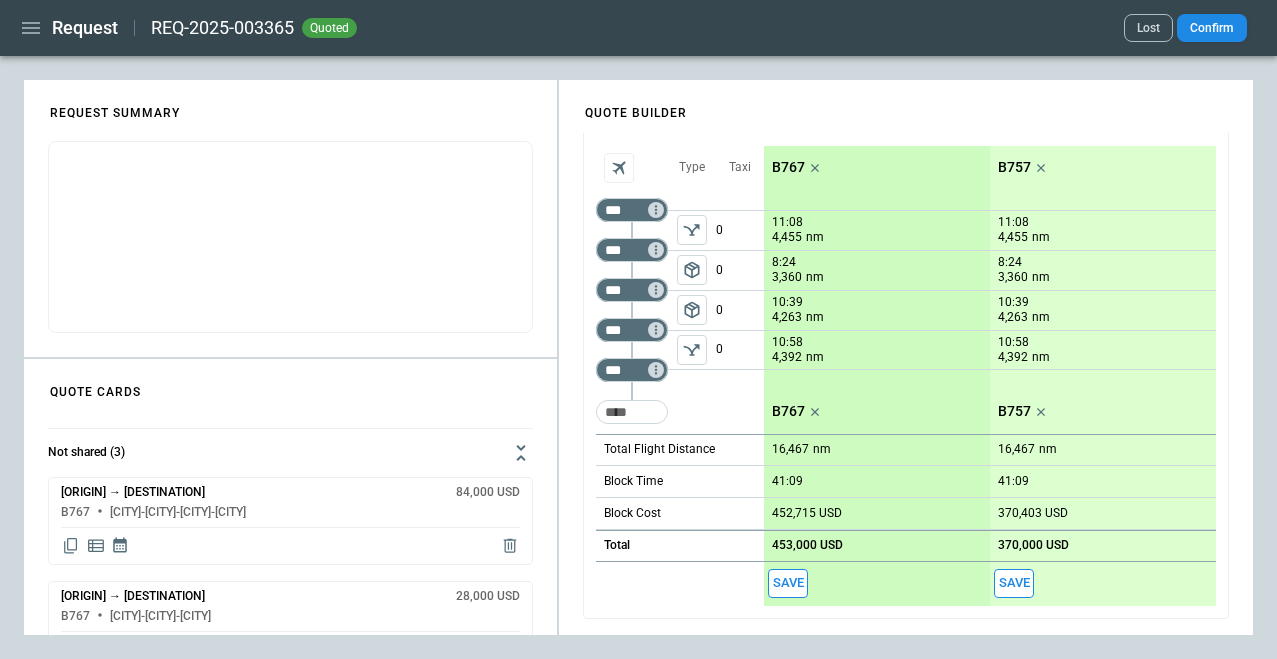click on "Save" at bounding box center (788, 583) 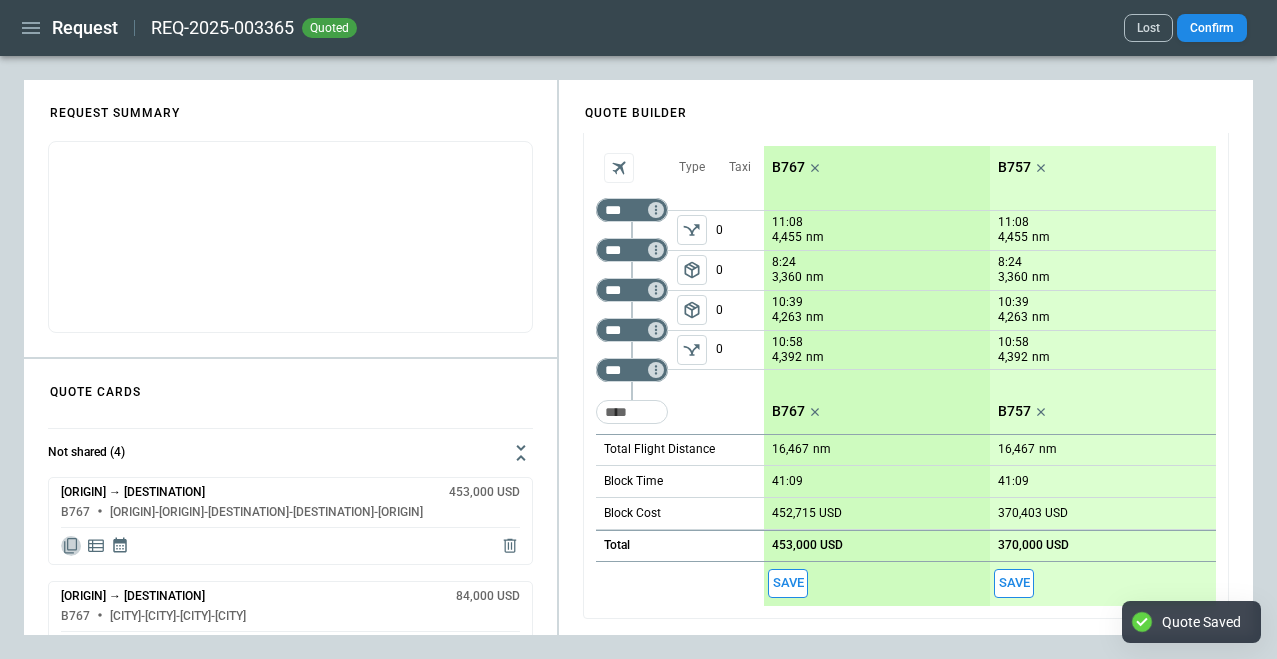 click 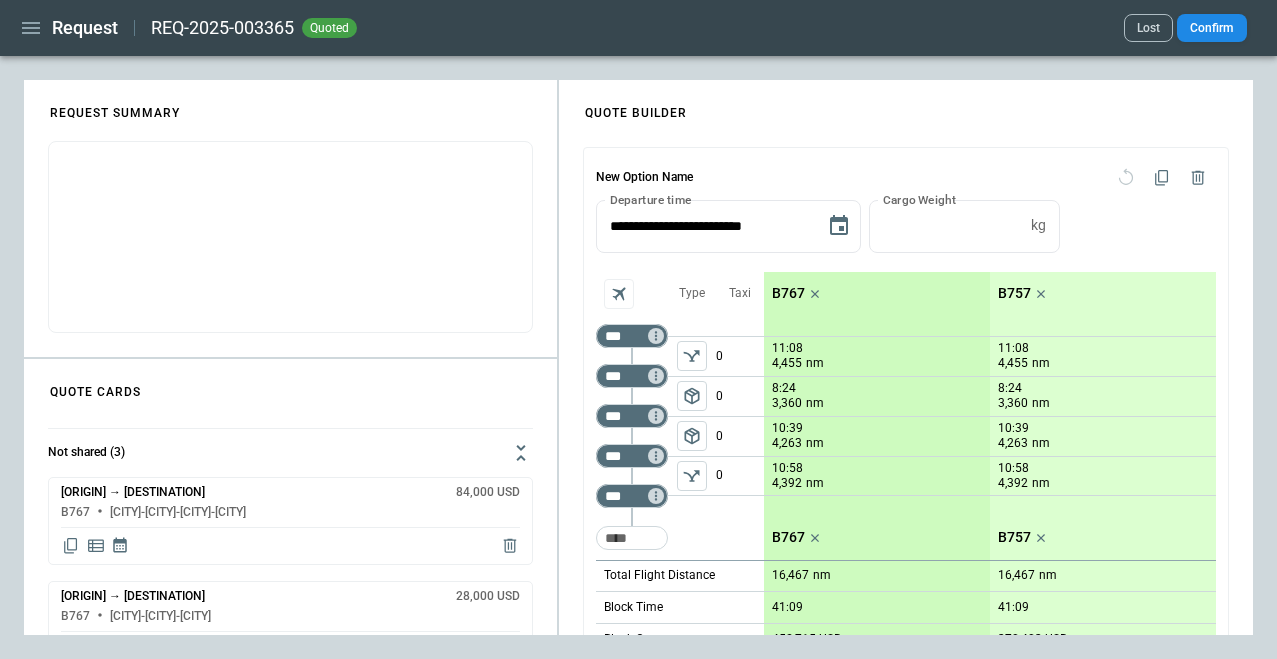 scroll, scrollTop: 0, scrollLeft: 0, axis: both 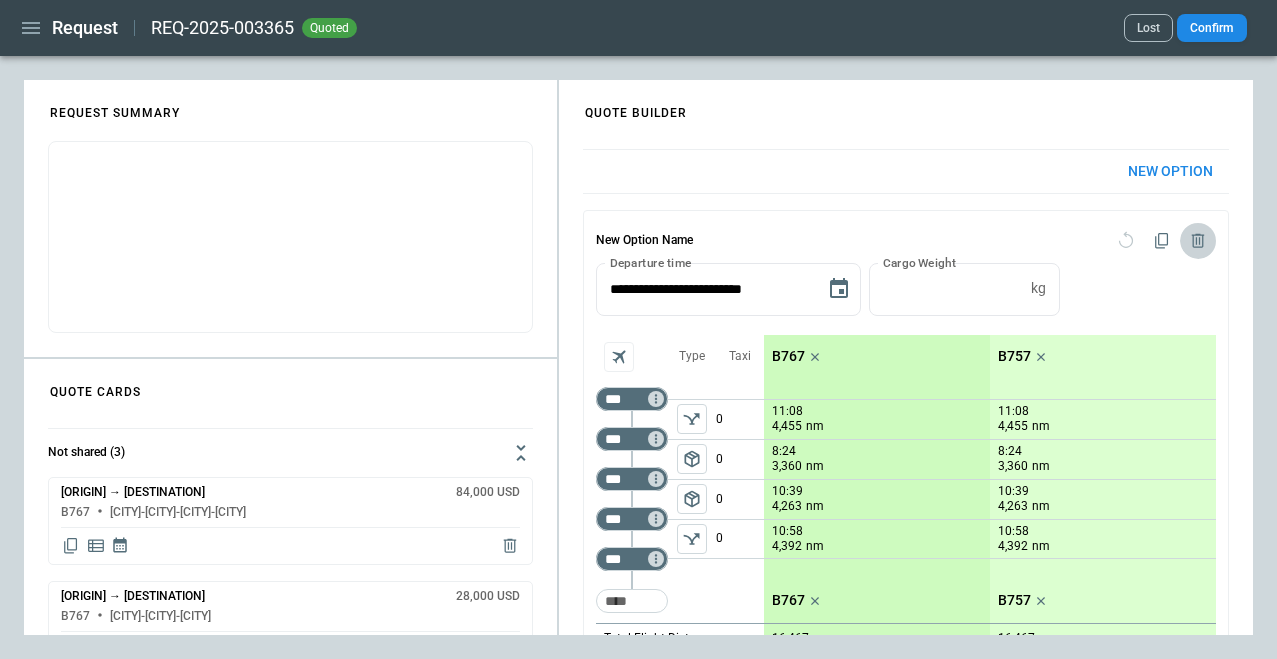 click 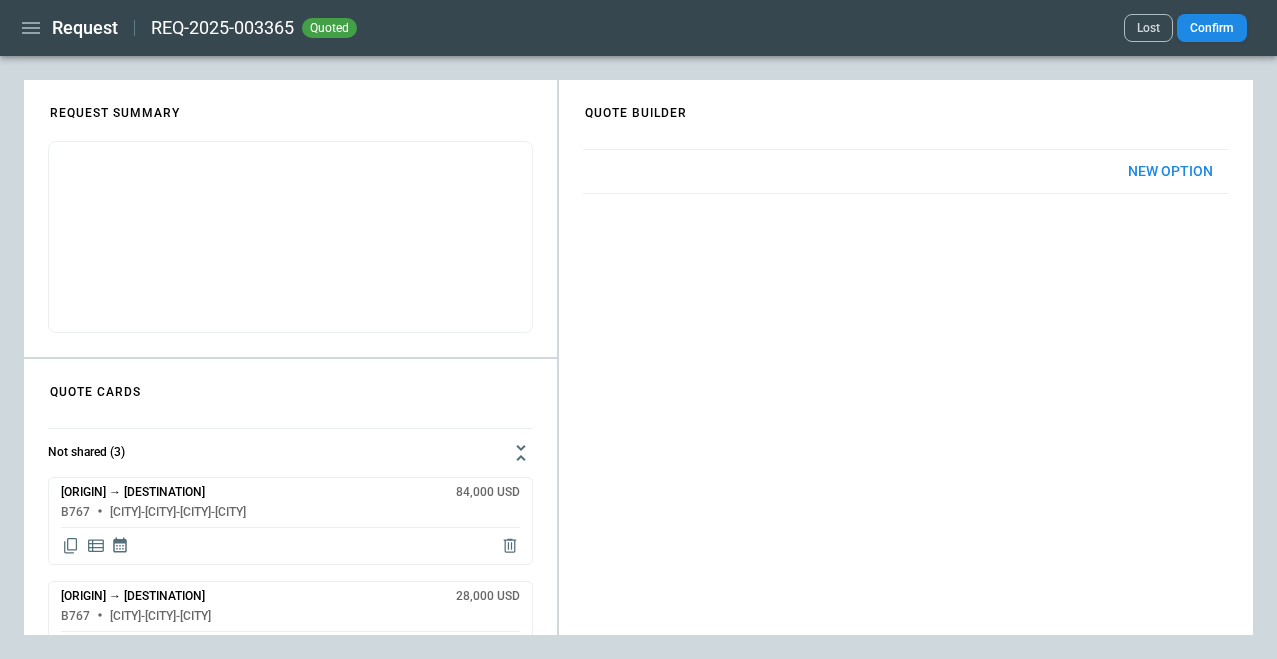 click on "New Option" at bounding box center [1170, 171] 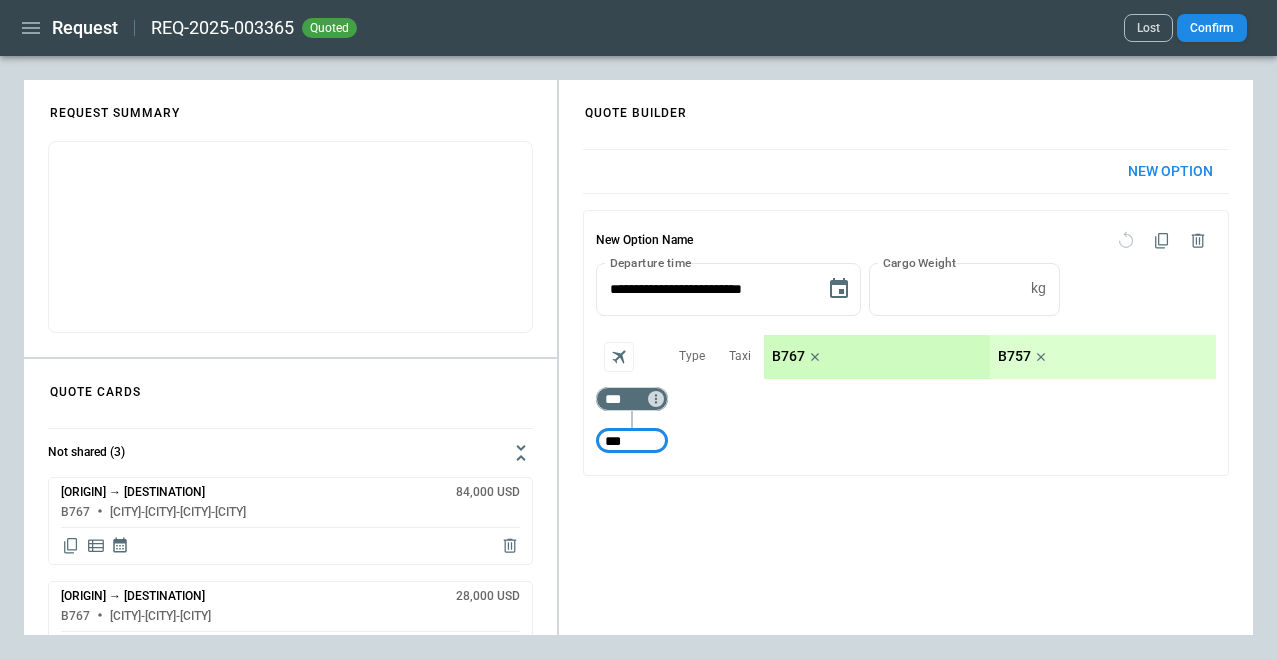 type on "***" 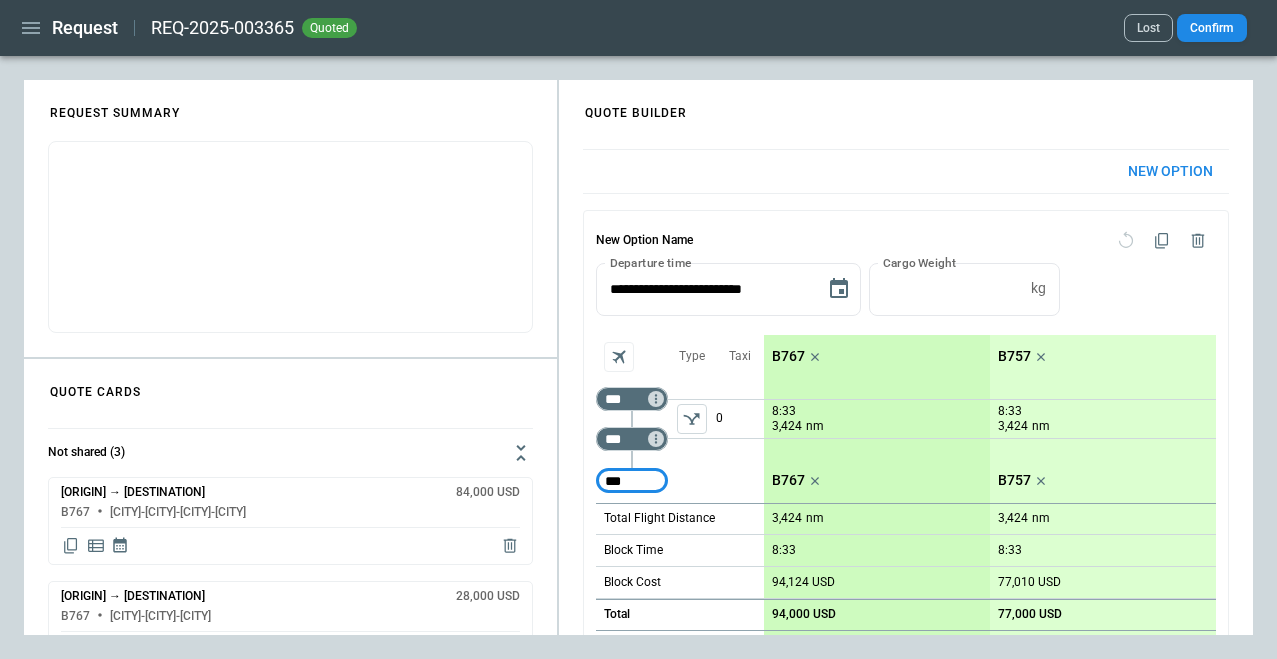 type on "***" 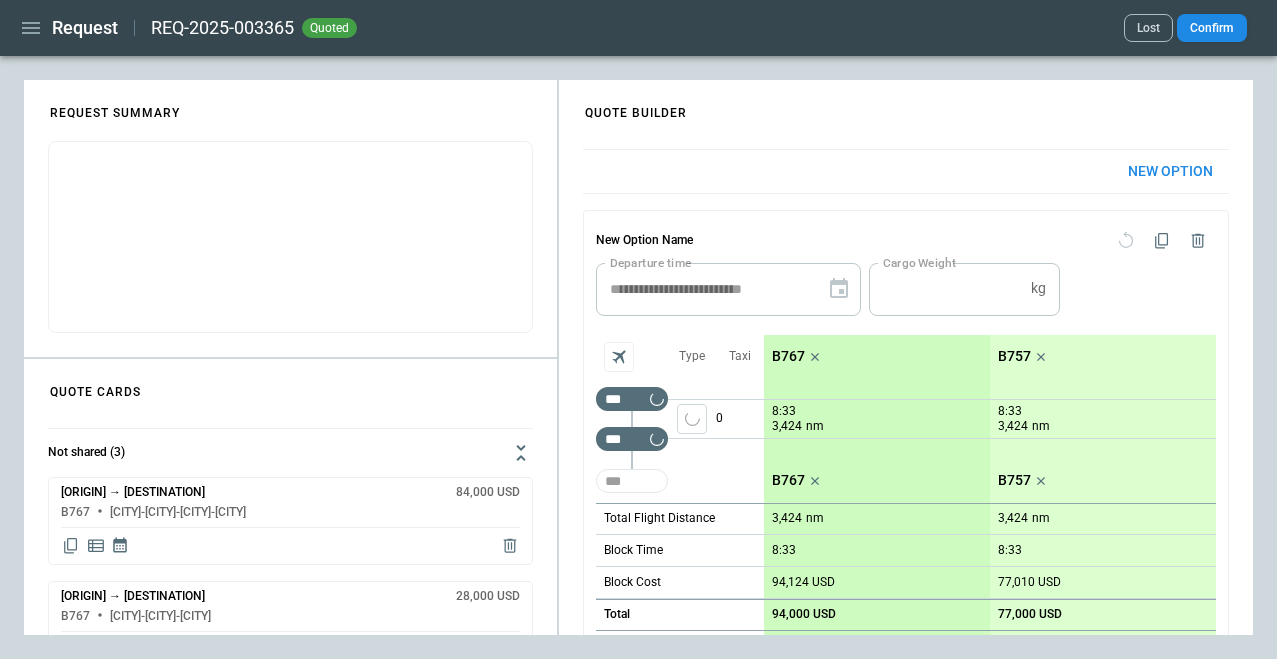 type 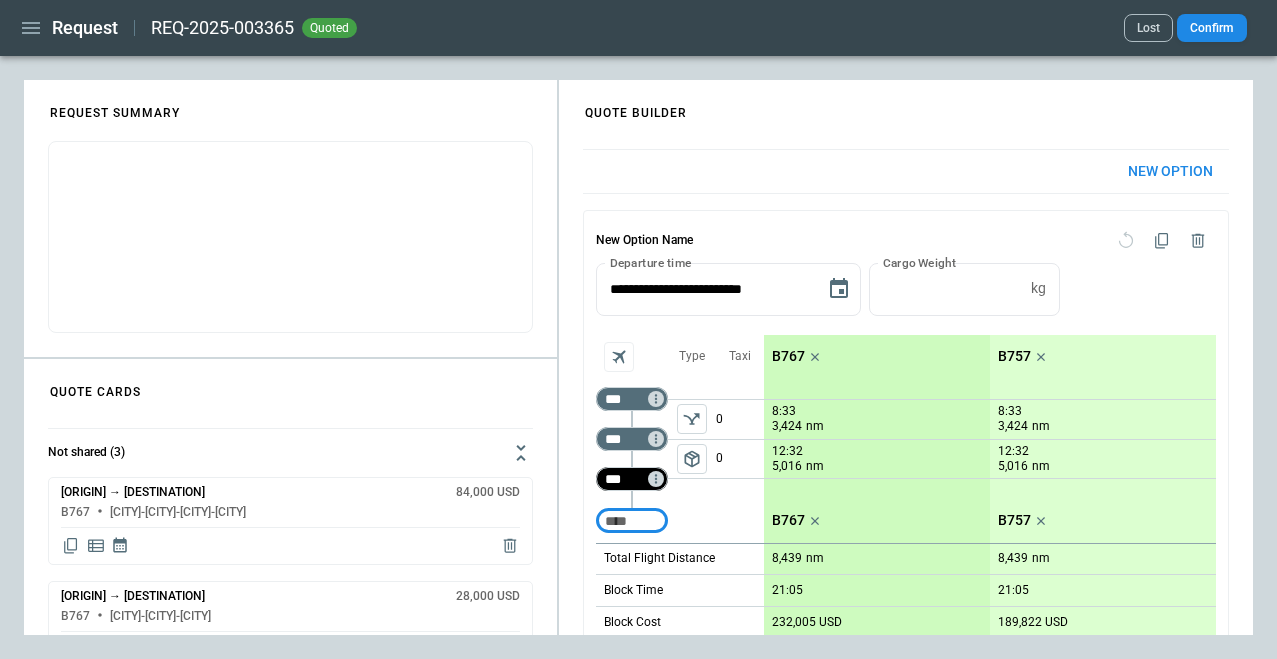click on "***" at bounding box center (628, 479) 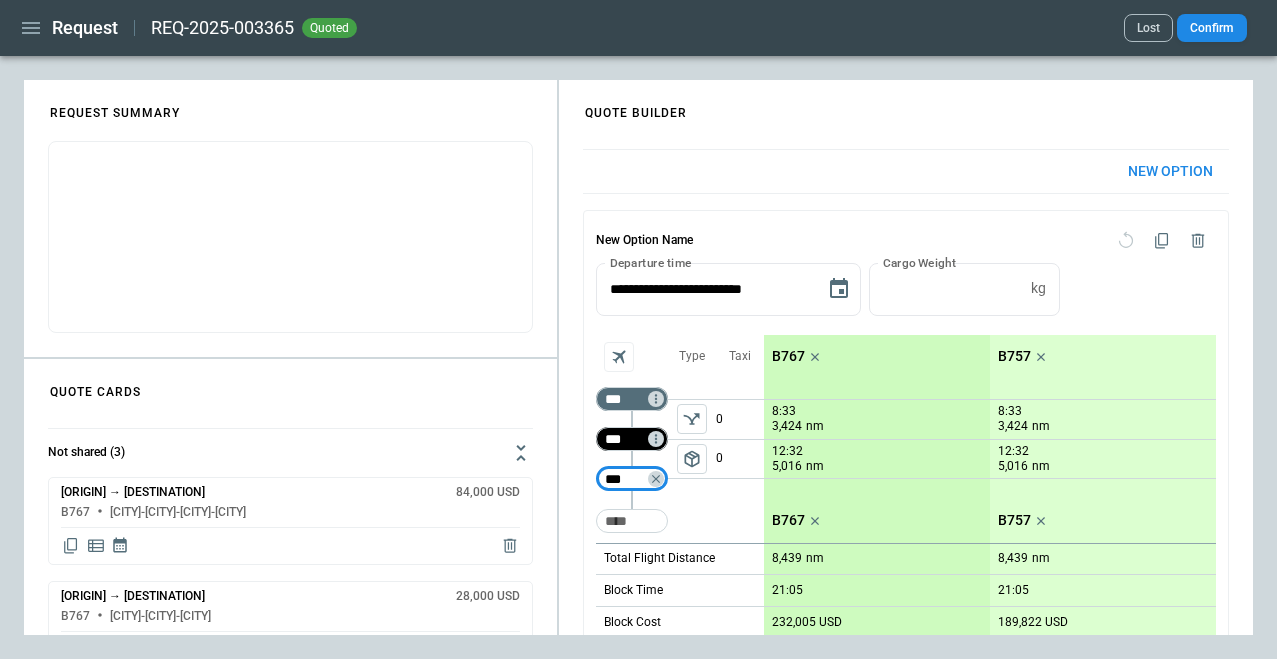 click on "***" at bounding box center [628, 439] 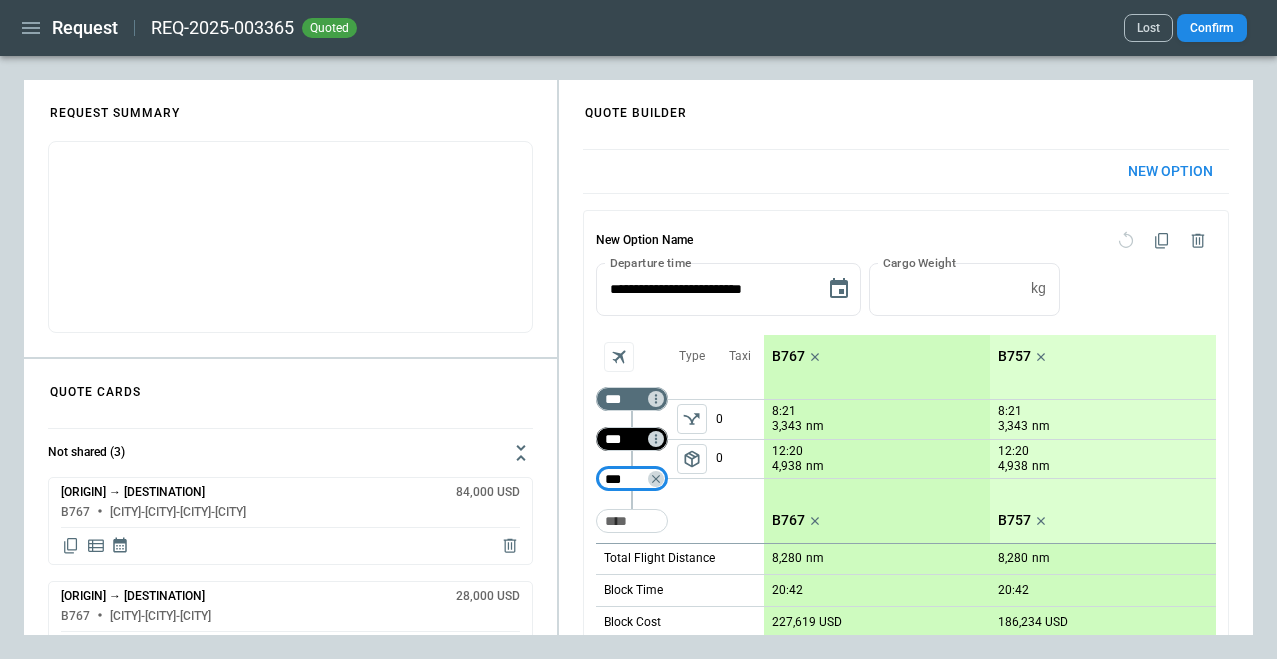 click on "***" at bounding box center (628, 439) 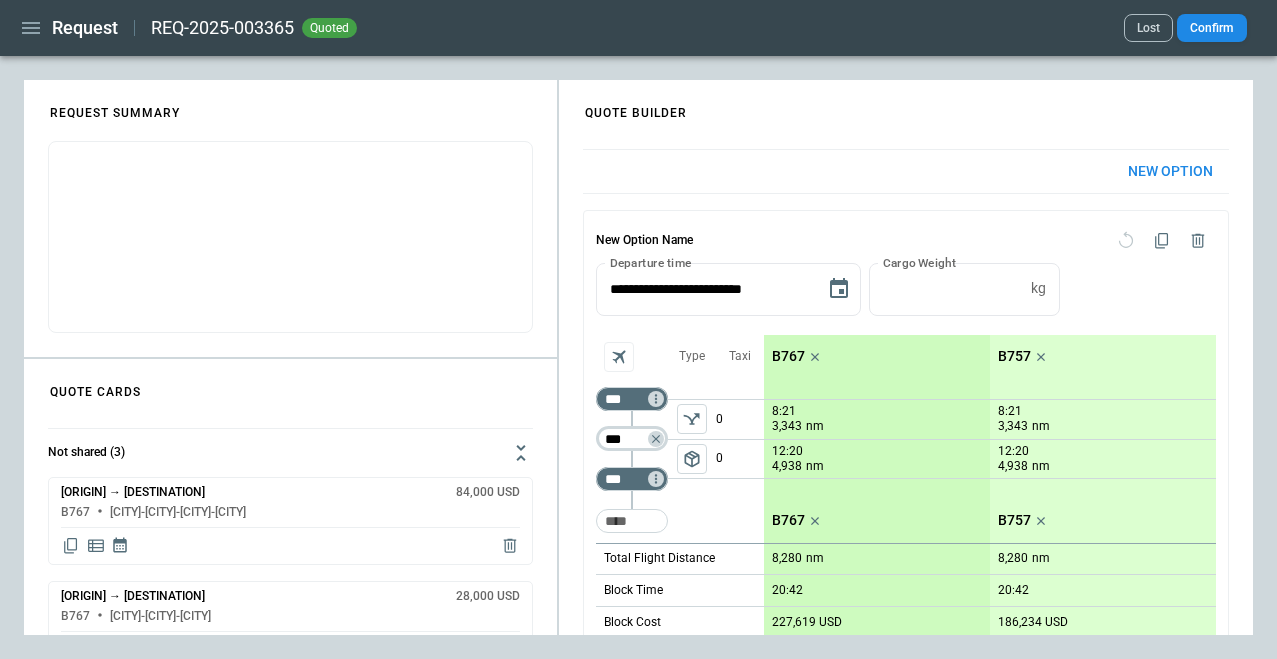 click on "***" at bounding box center [628, 439] 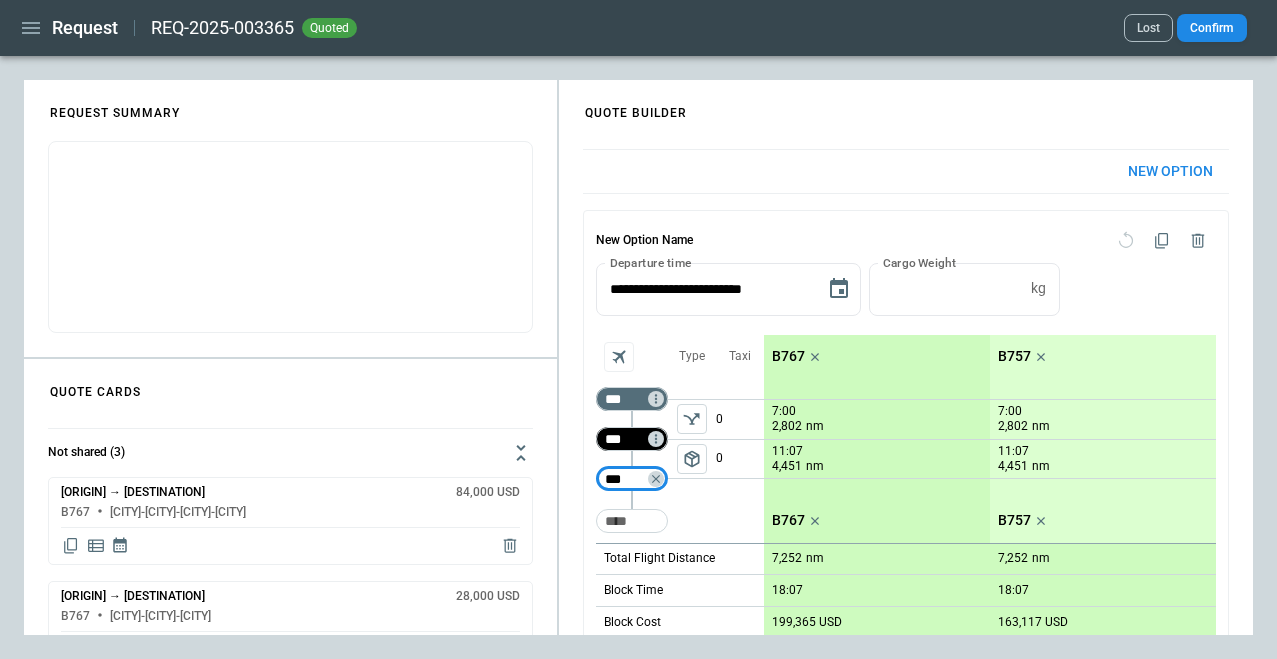 click on "***" at bounding box center [628, 439] 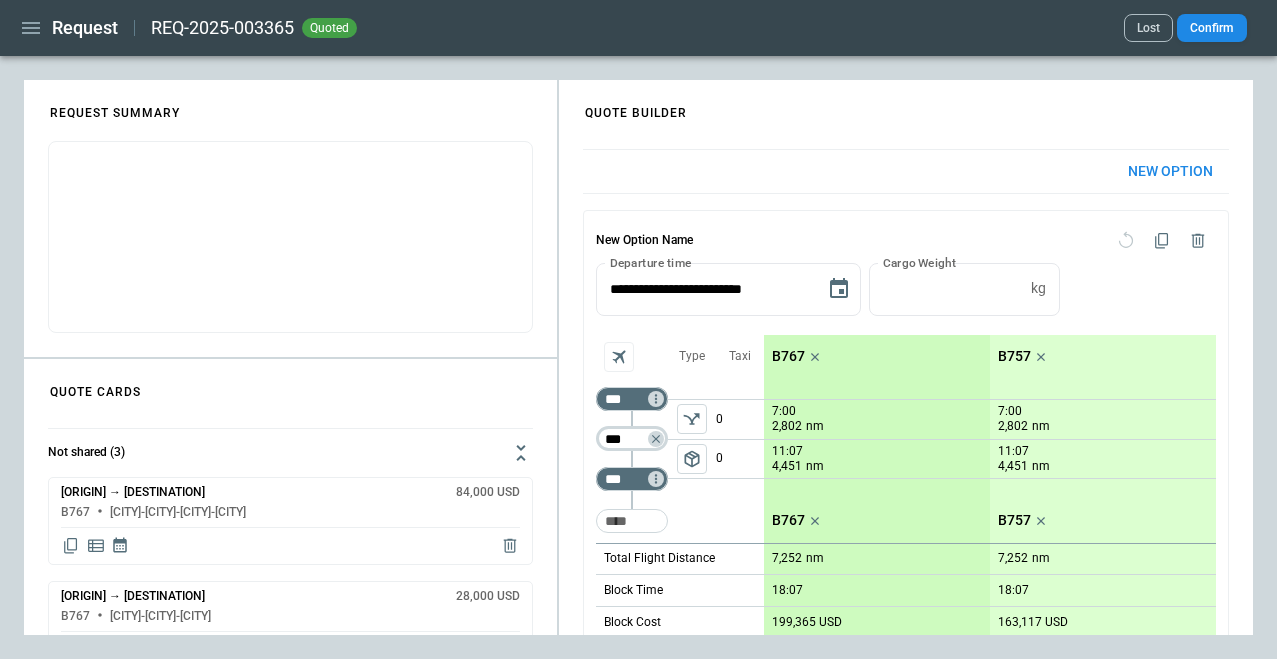 type on "***" 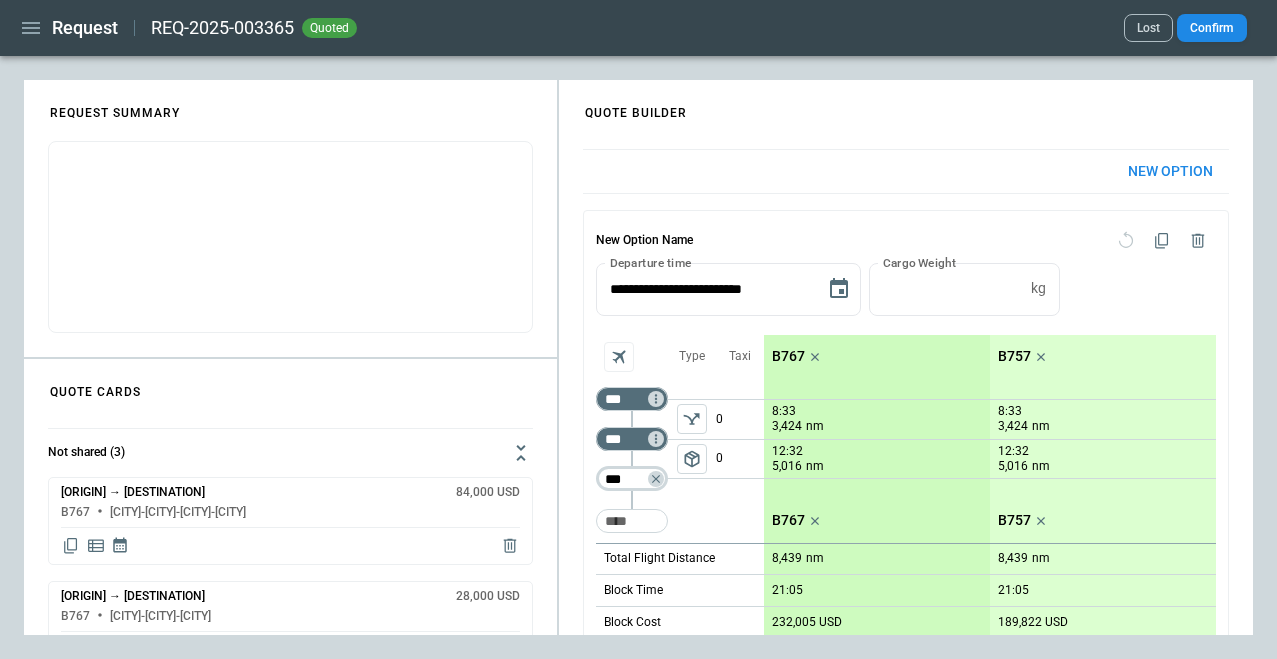 type on "***" 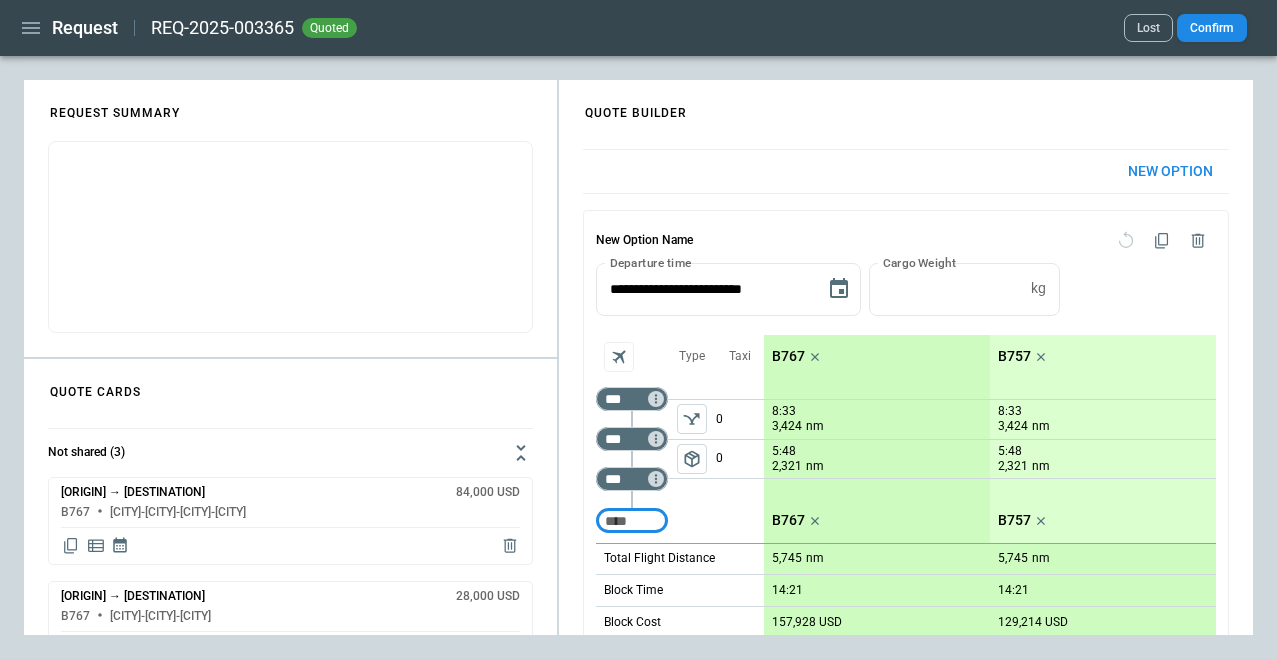 click at bounding box center [632, 521] 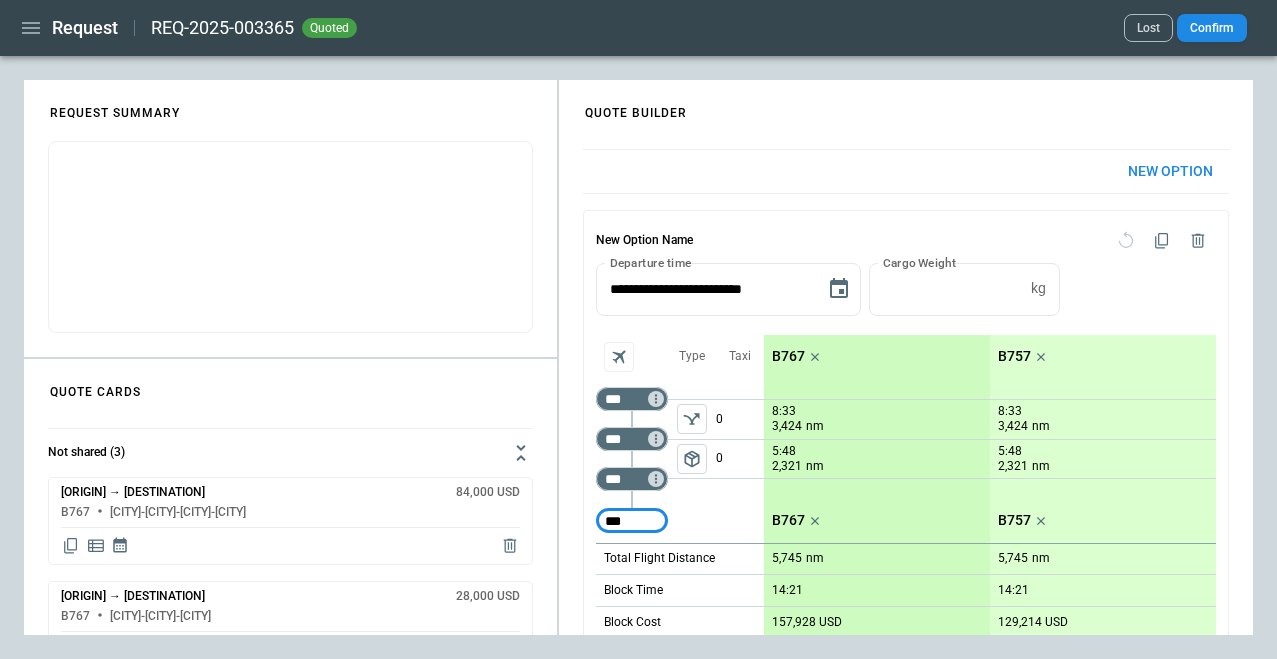 type on "***" 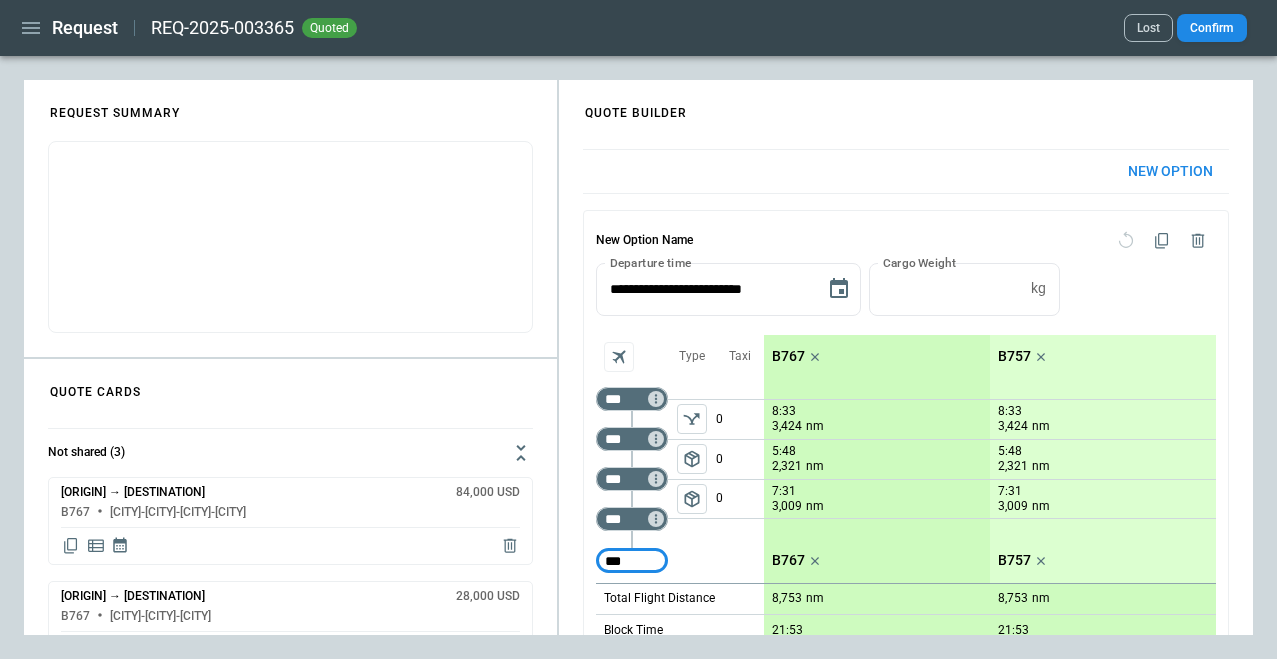 type on "***" 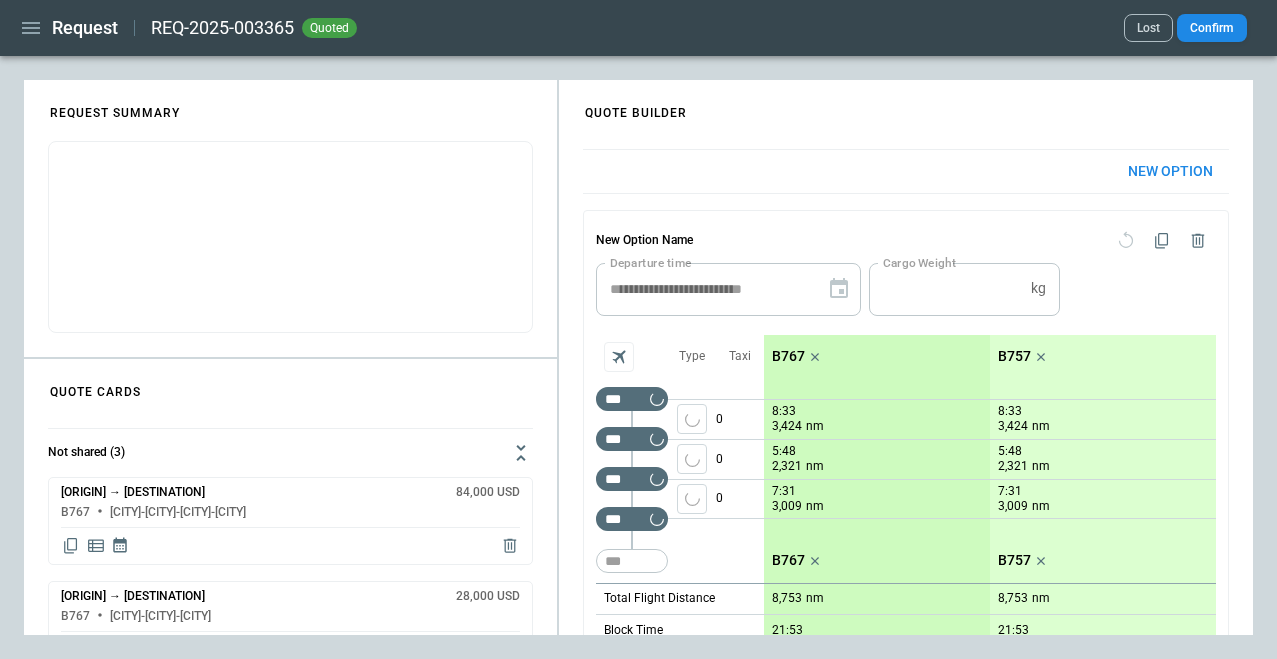type 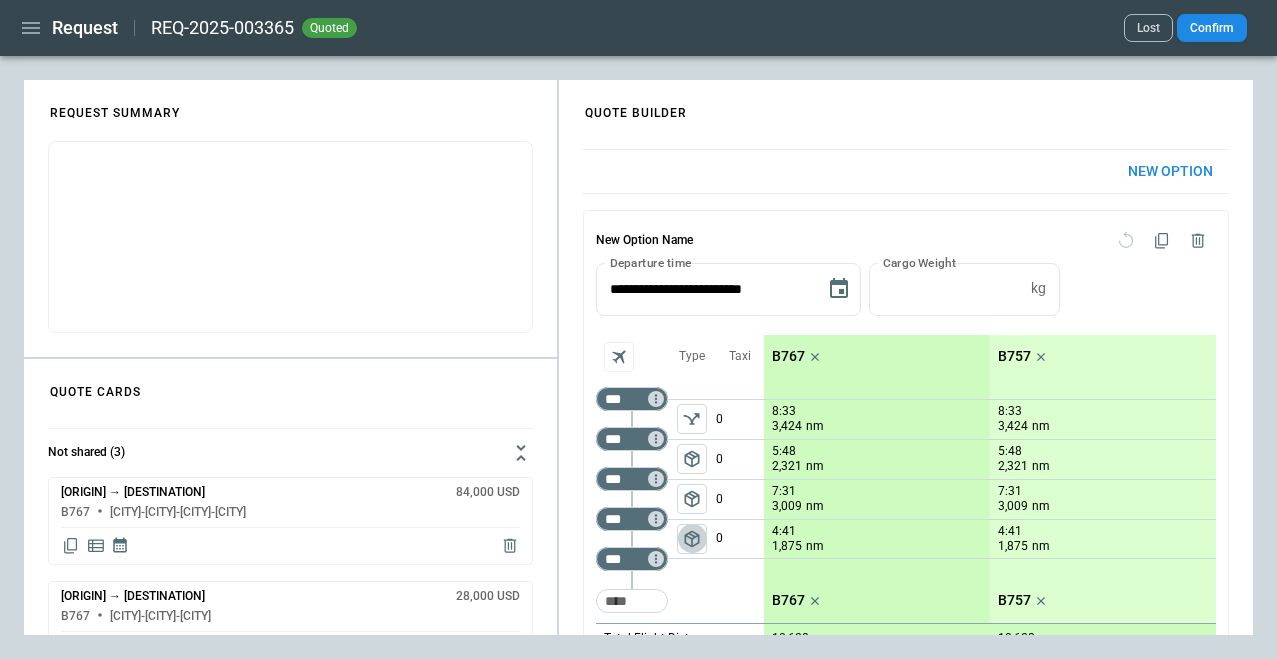 click on "package_2" at bounding box center (692, 539) 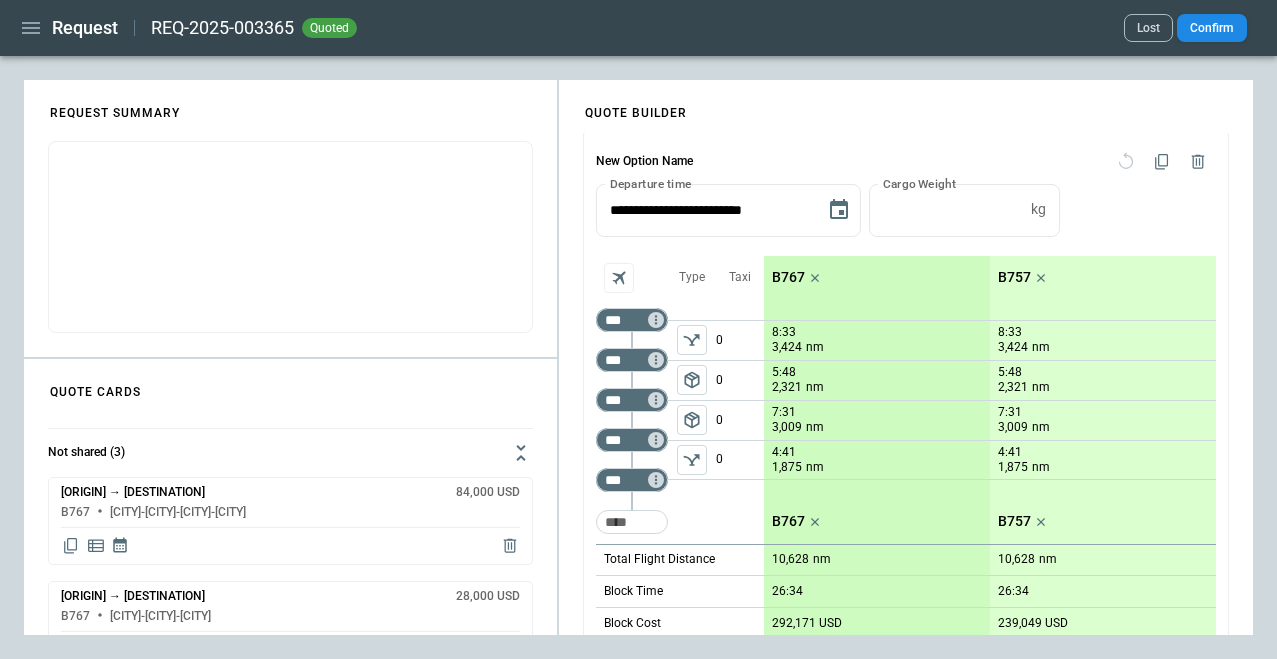 scroll, scrollTop: 189, scrollLeft: 0, axis: vertical 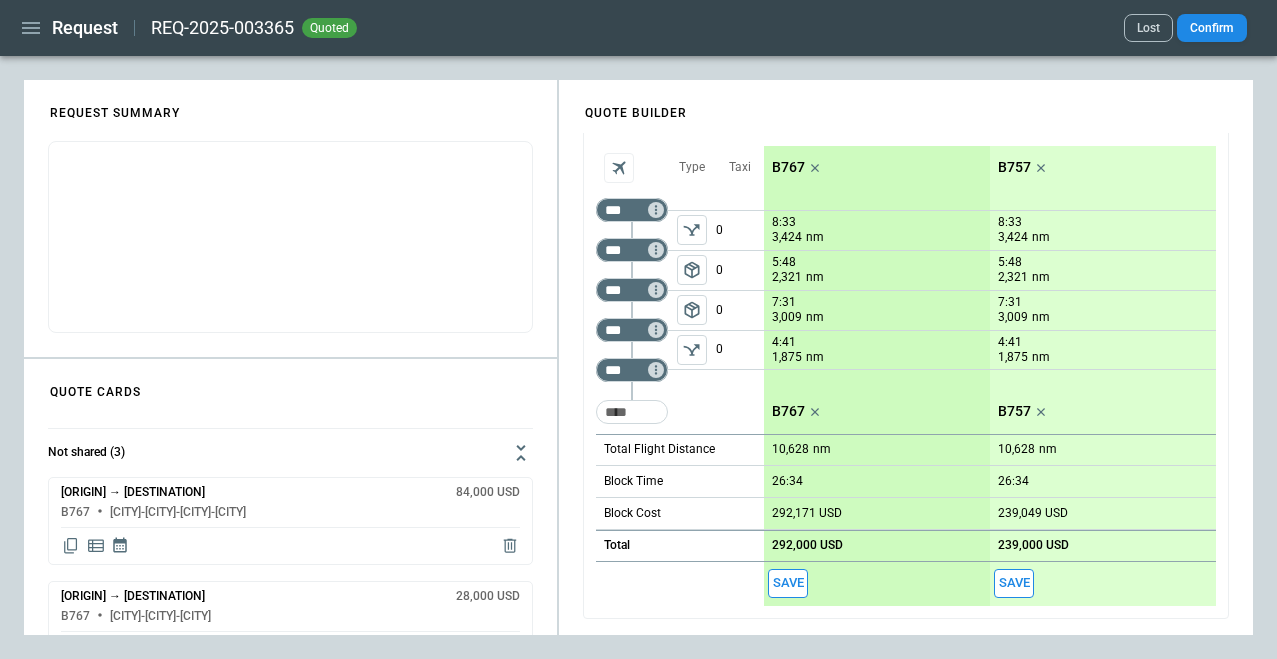 click on "Save" at bounding box center [788, 583] 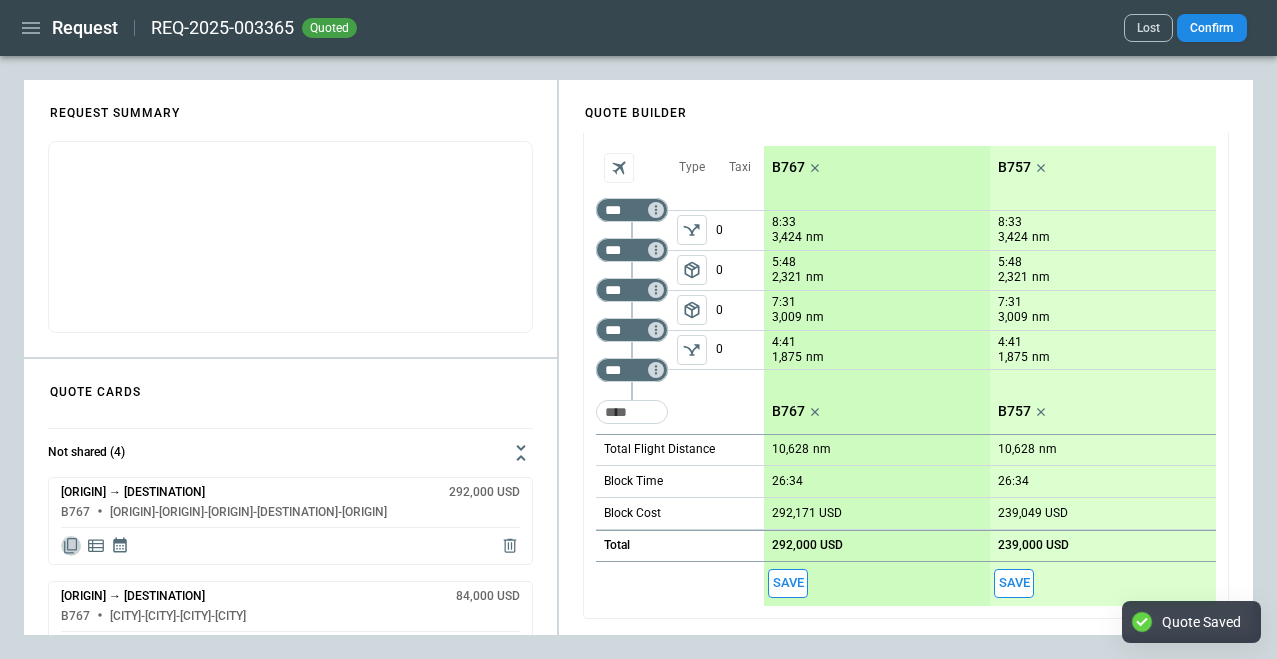drag, startPoint x: 68, startPoint y: 542, endPoint x: 119, endPoint y: 532, distance: 51.971146 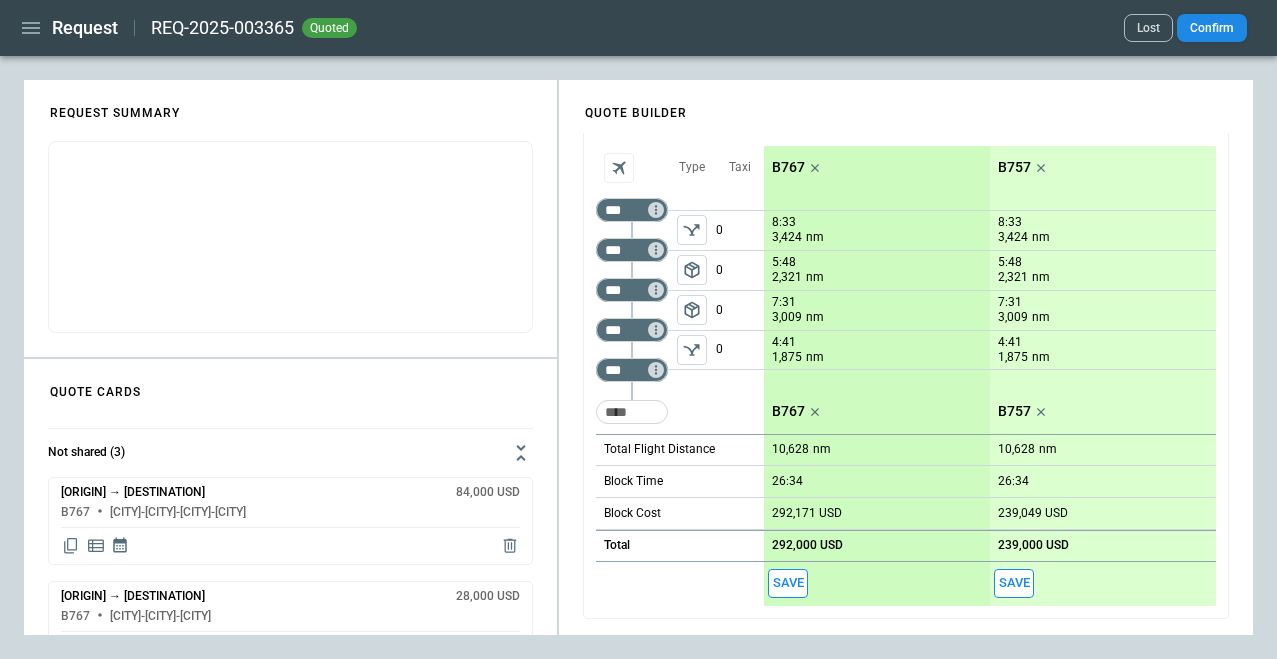 click 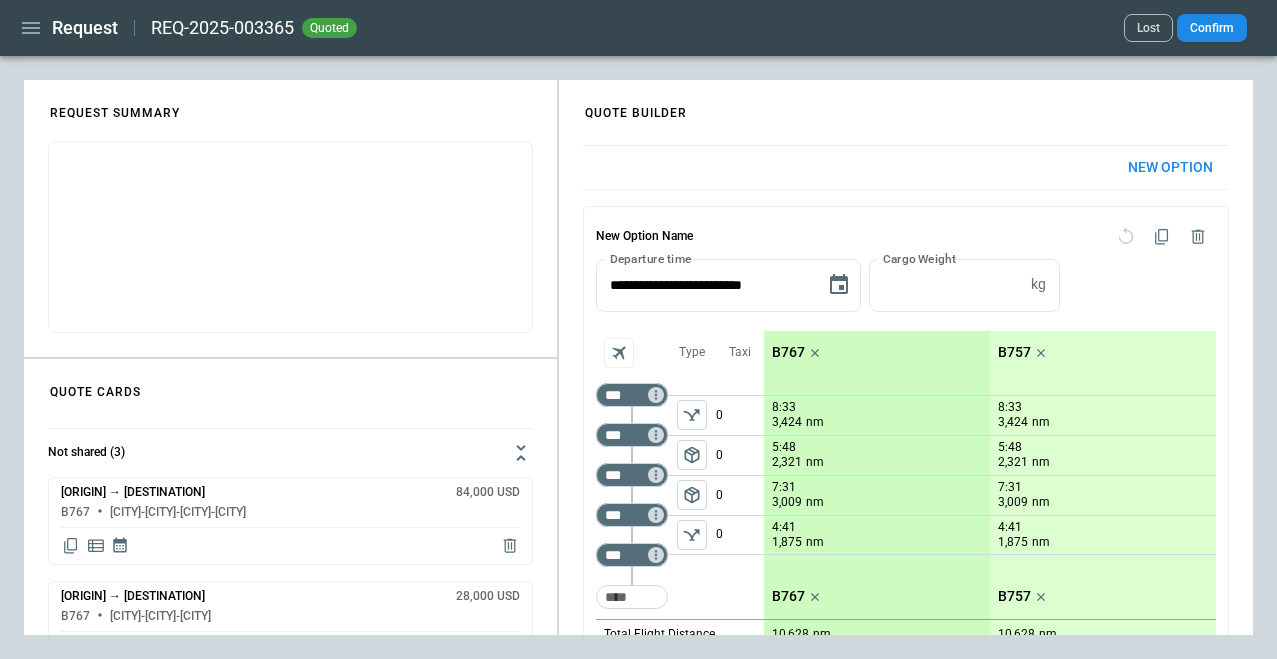 scroll, scrollTop: 0, scrollLeft: 0, axis: both 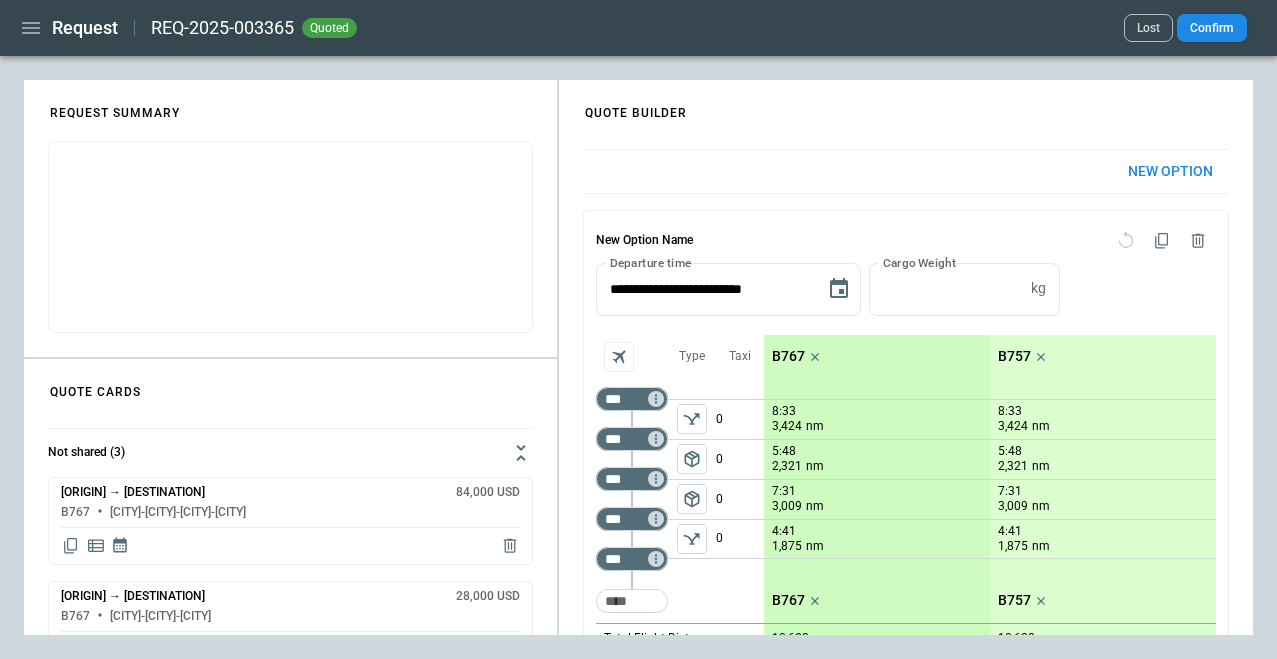 click on "**********" at bounding box center [638, 357] 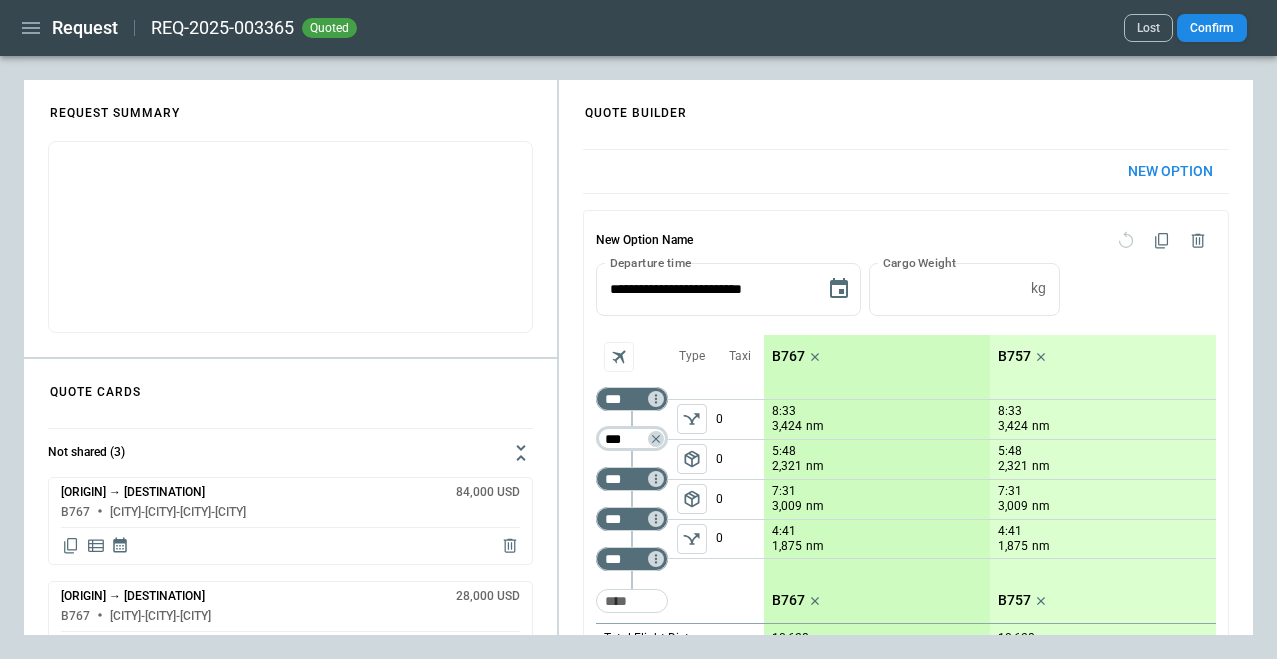 click on "***" at bounding box center (628, 439) 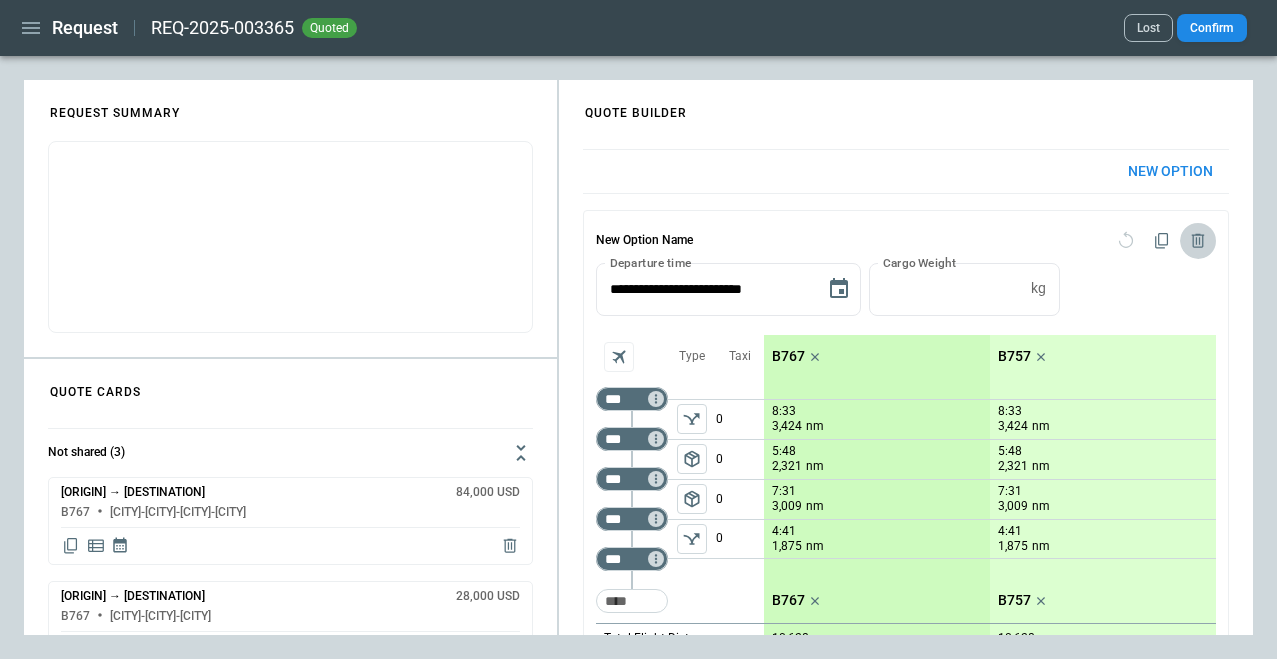 click 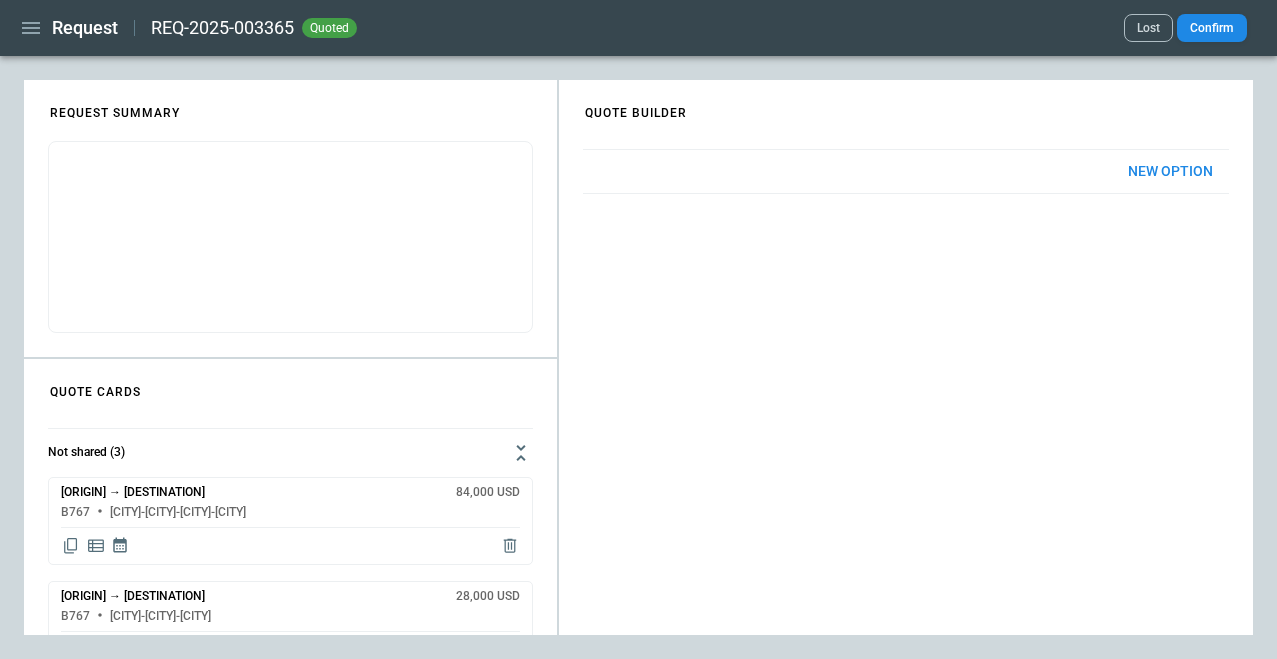 click on "New Option" at bounding box center [1170, 171] 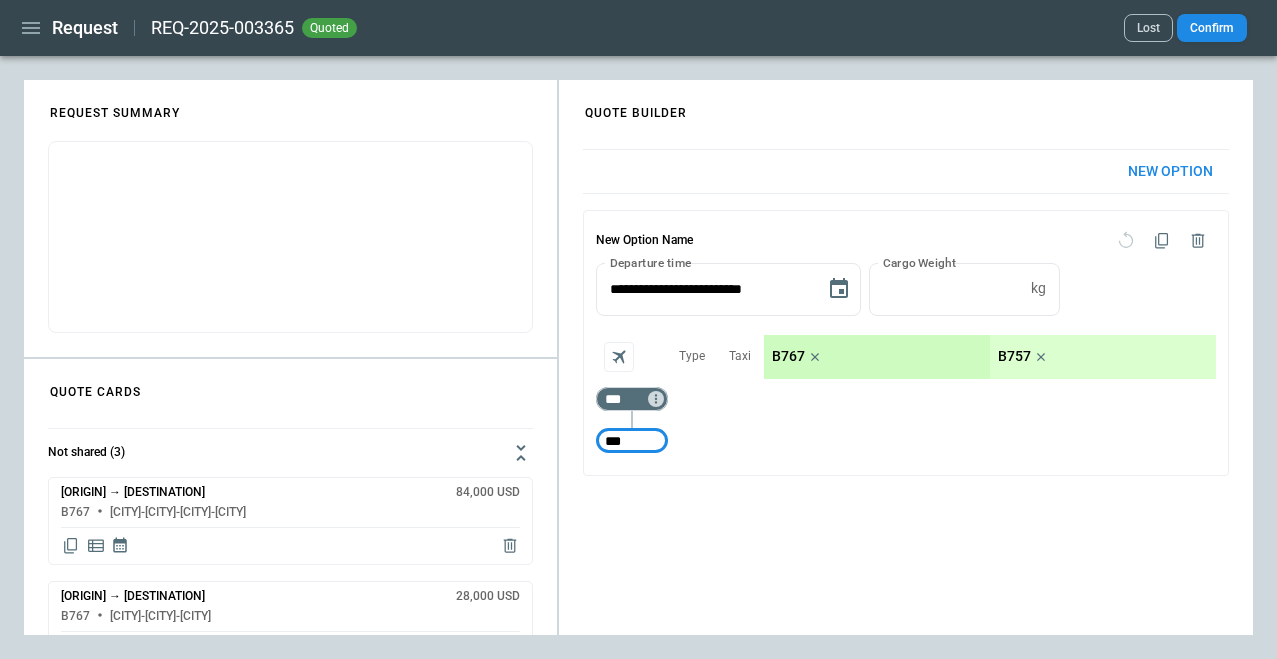 type on "***" 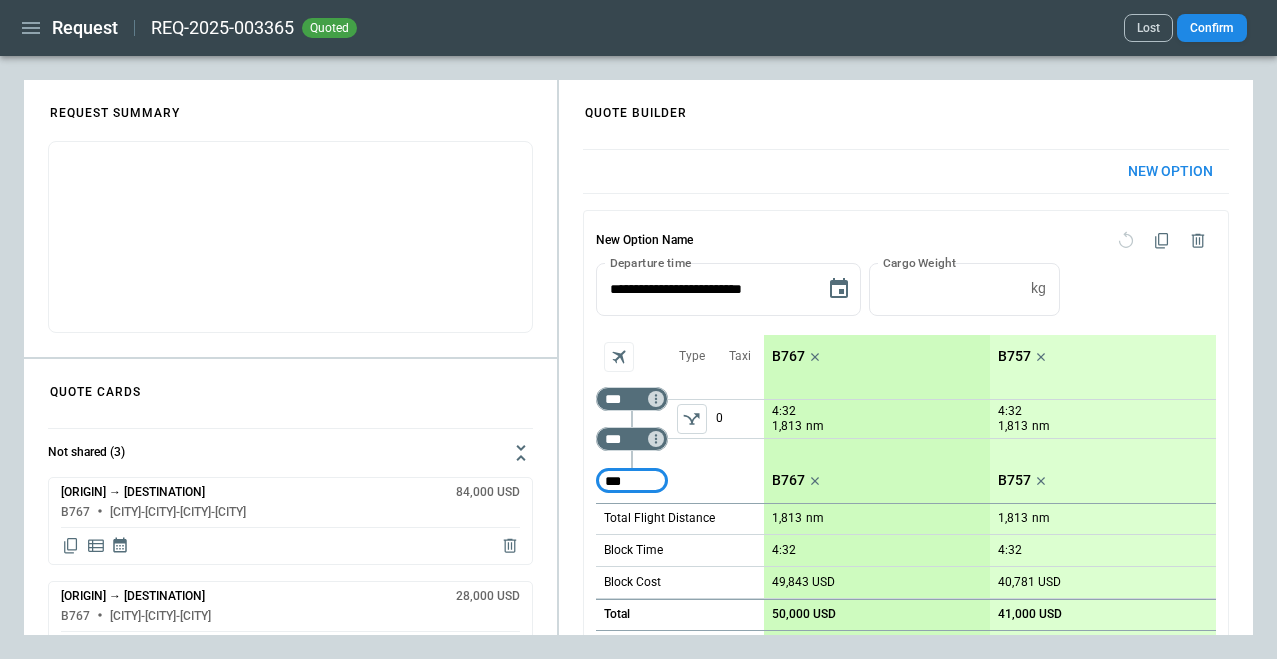 type on "***" 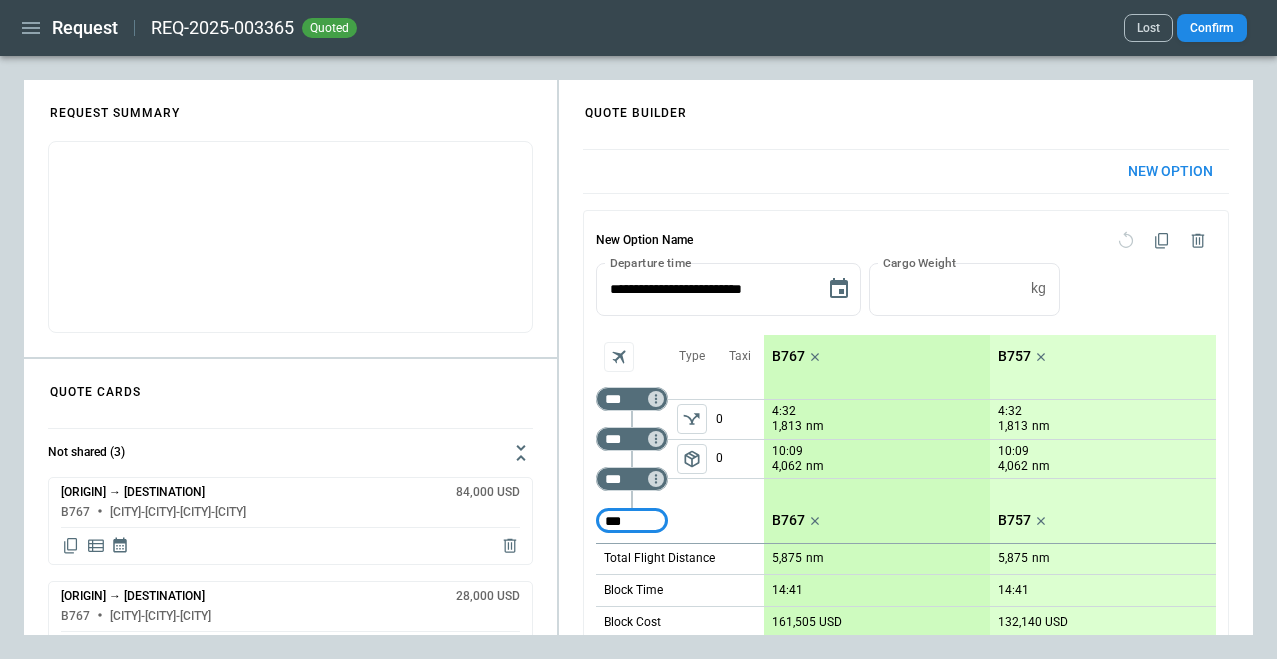 type on "***" 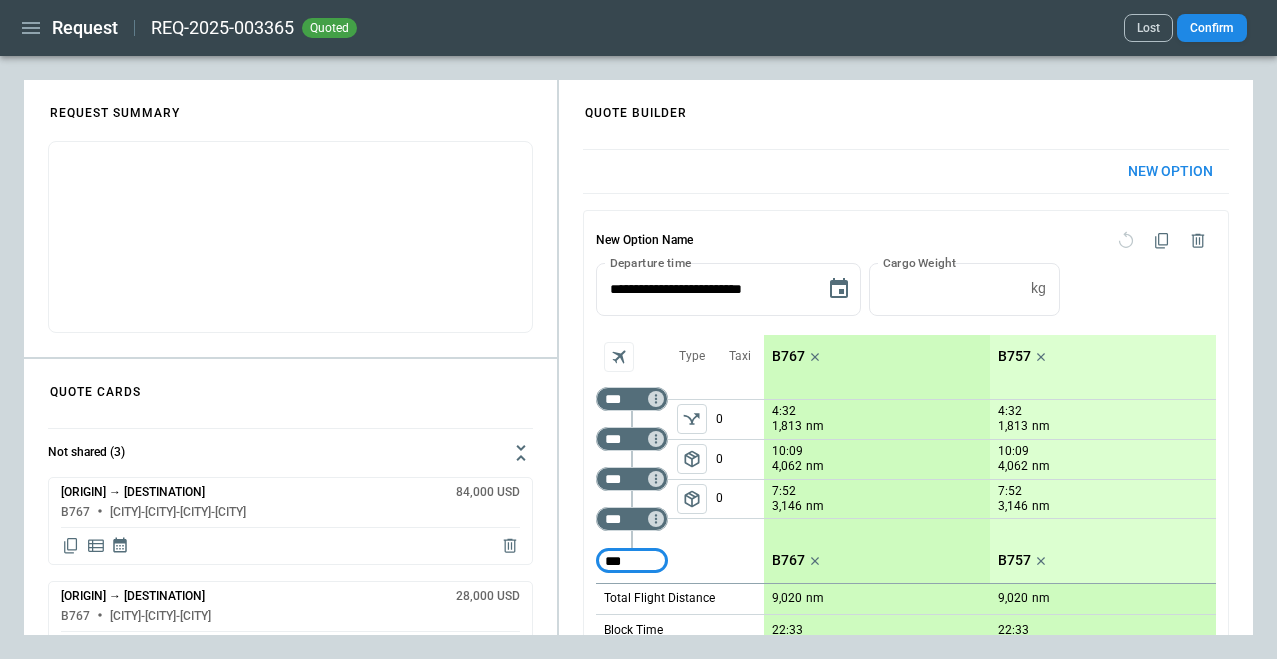 type on "***" 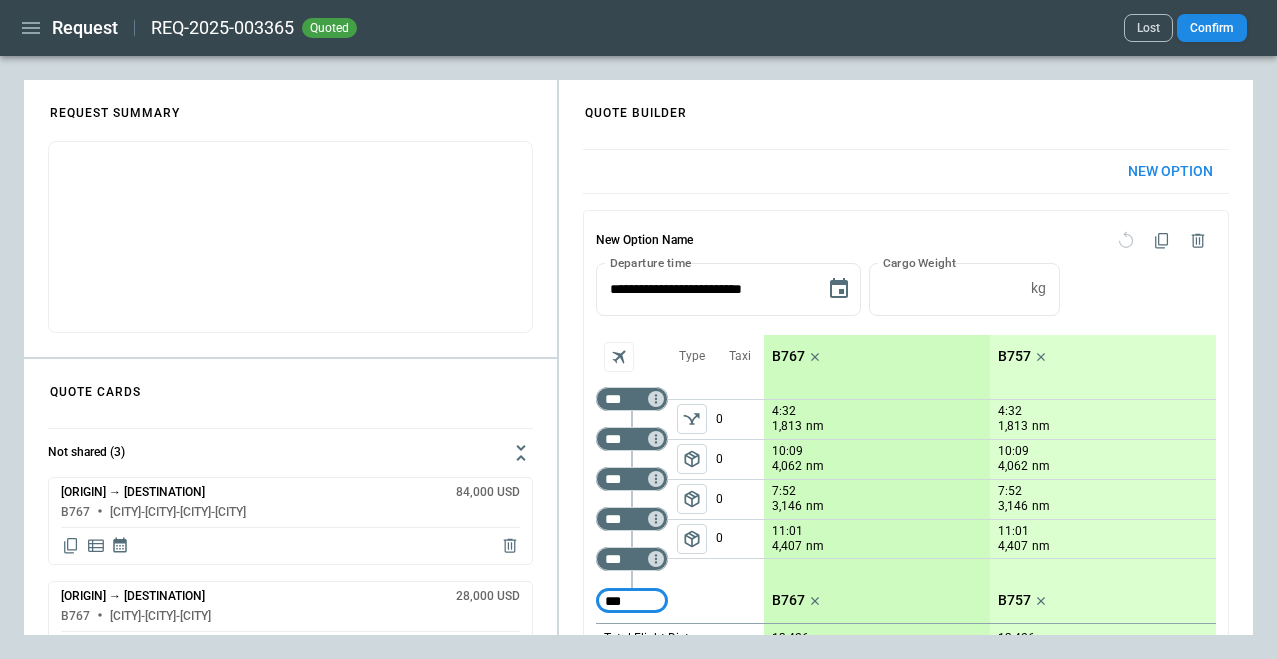 type on "***" 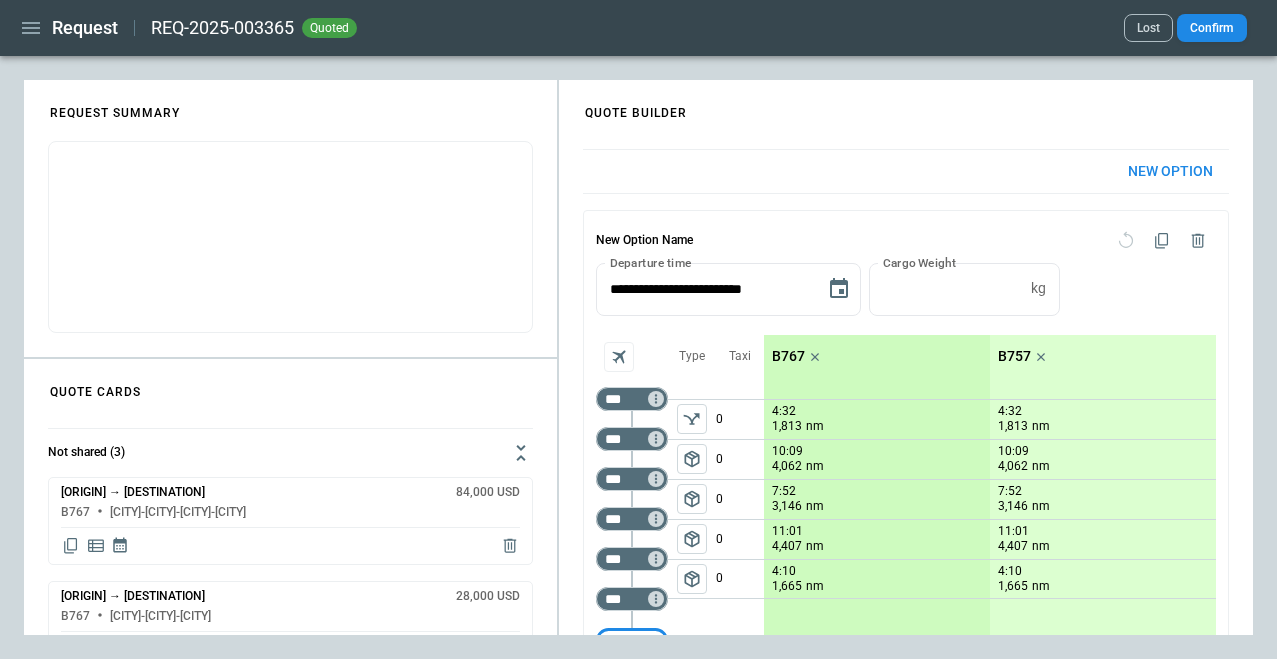 scroll, scrollTop: 14, scrollLeft: 0, axis: vertical 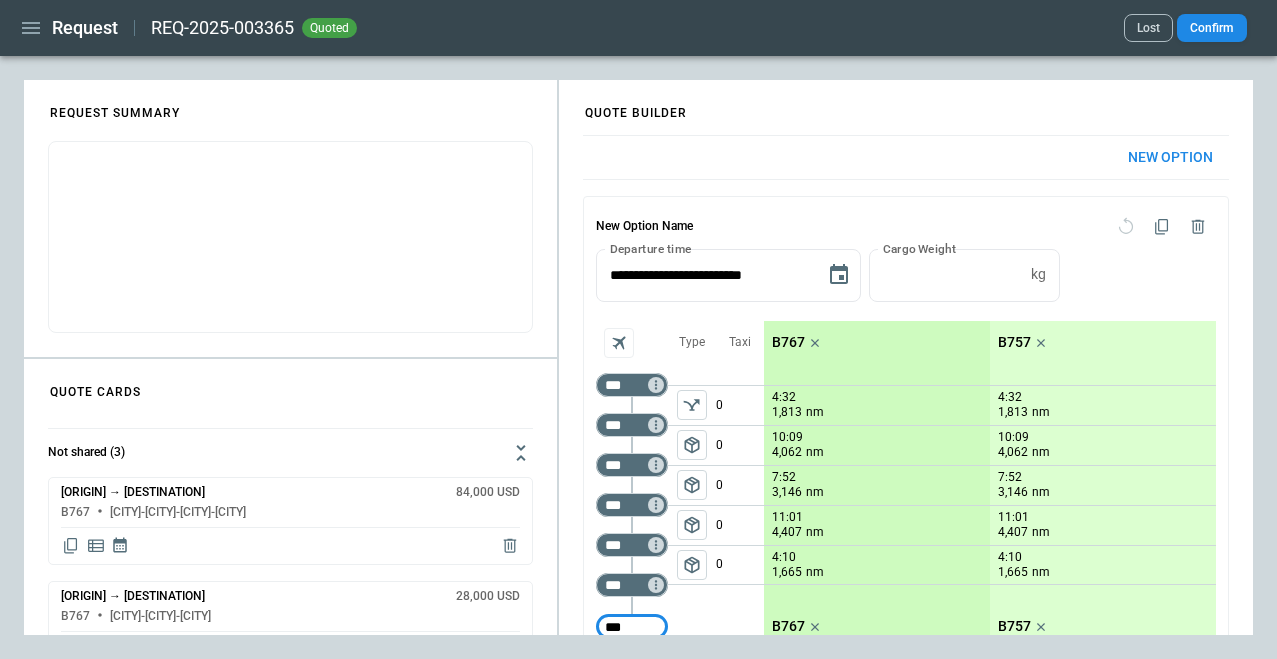 type on "***" 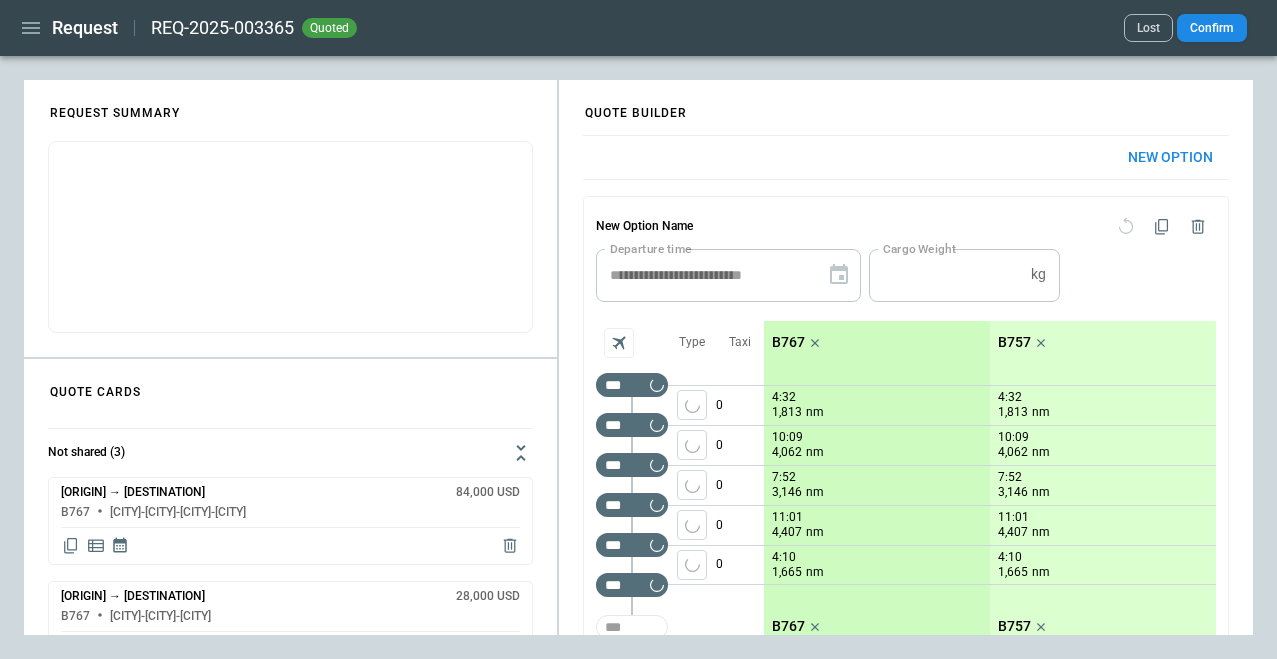 type 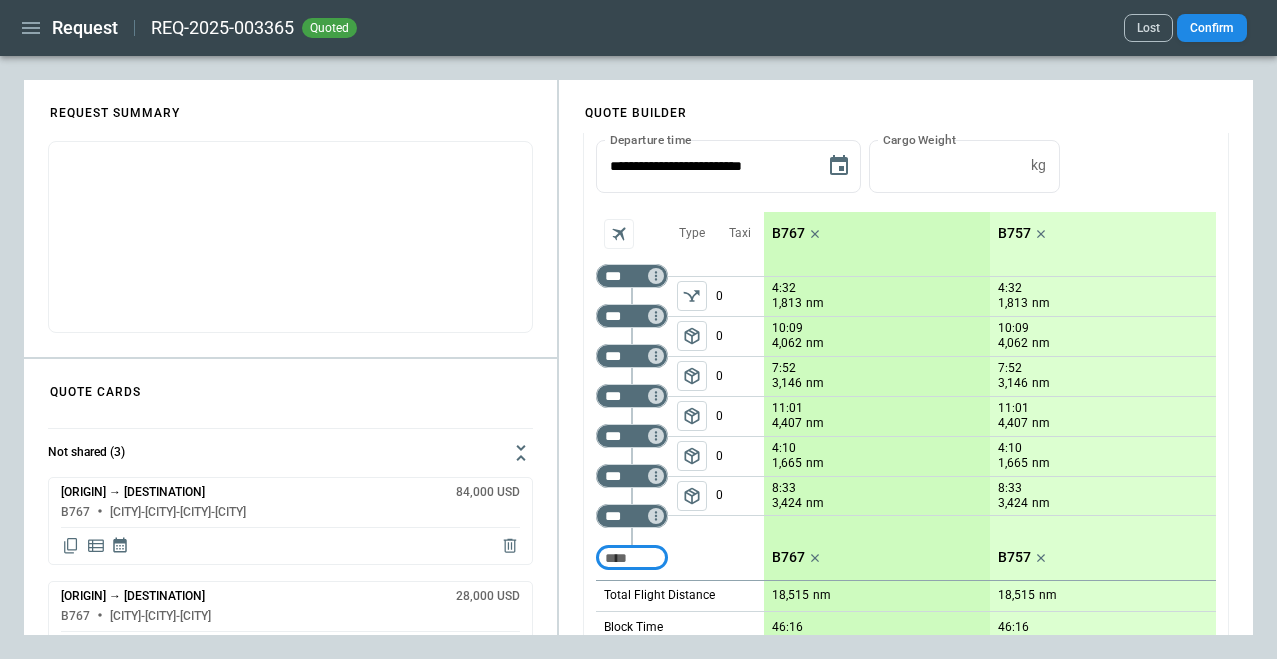 scroll, scrollTop: 124, scrollLeft: 0, axis: vertical 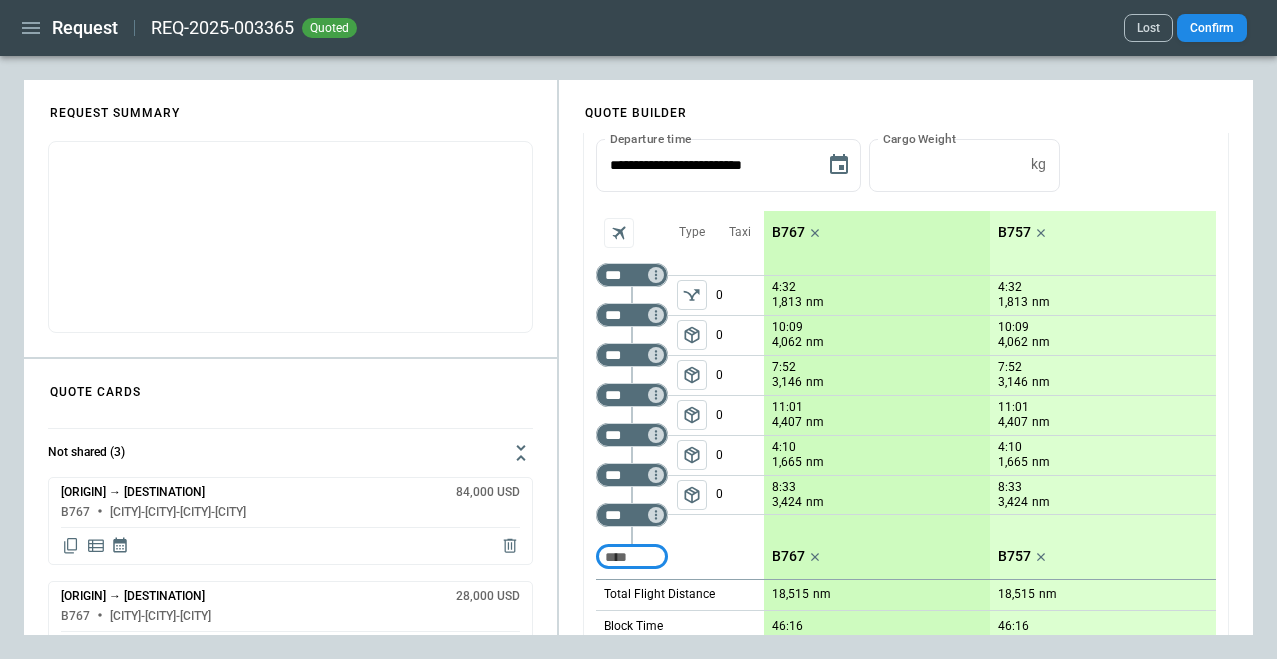 click on "package_2" at bounding box center [692, 495] 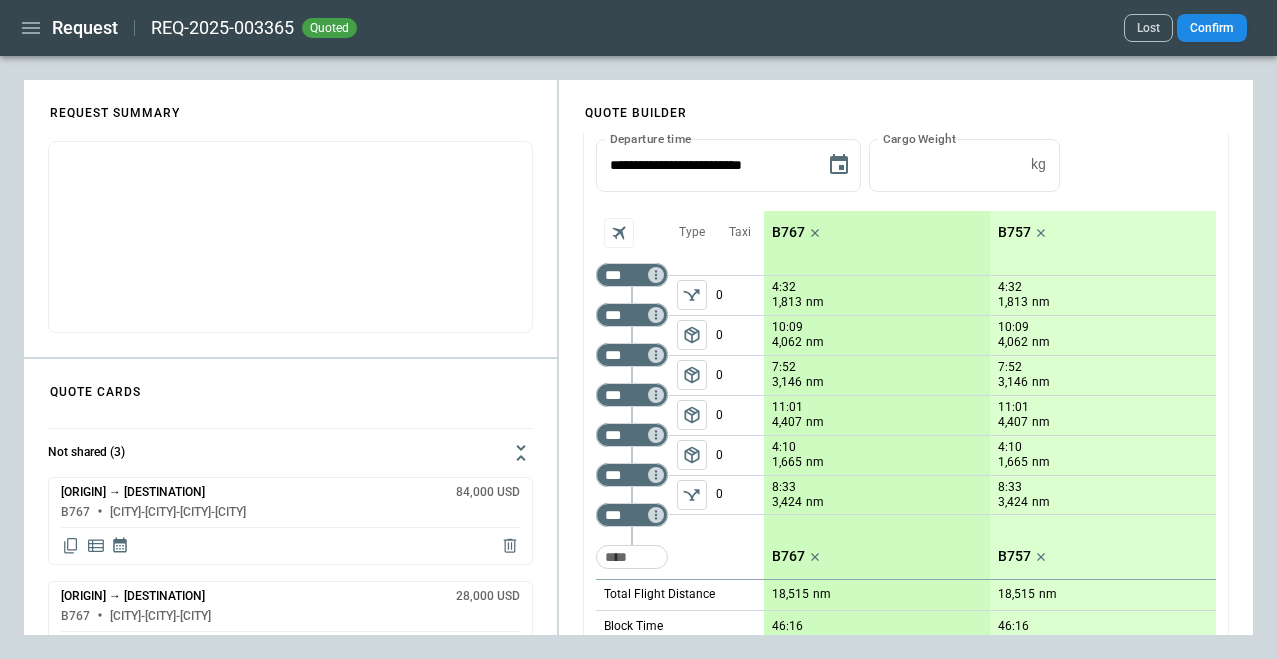 click on "package_2" at bounding box center [692, 455] 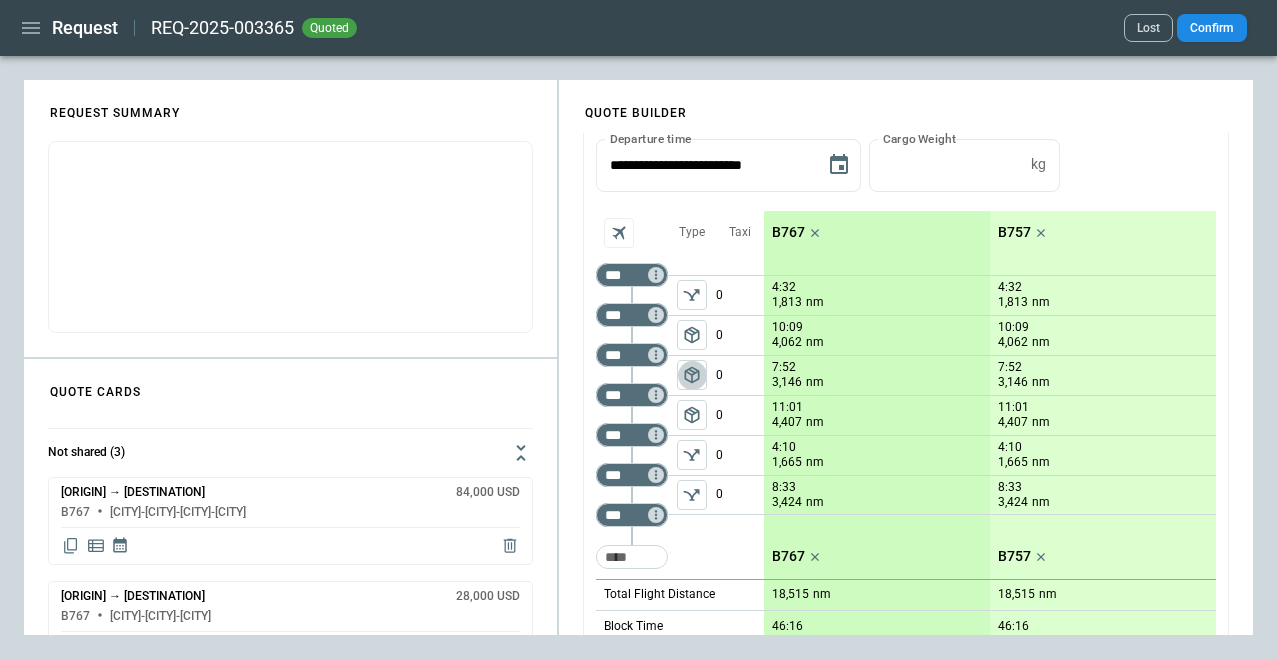 drag, startPoint x: 693, startPoint y: 376, endPoint x: 706, endPoint y: 363, distance: 18.384777 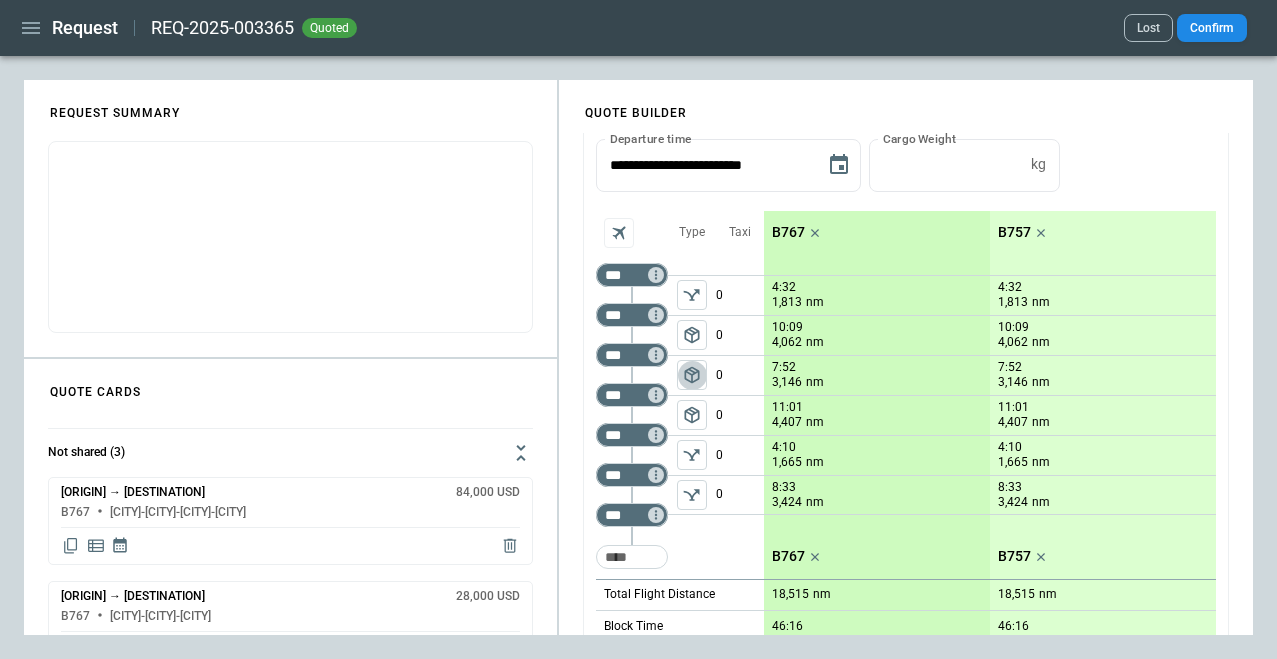 click on "package_2" at bounding box center (692, 375) 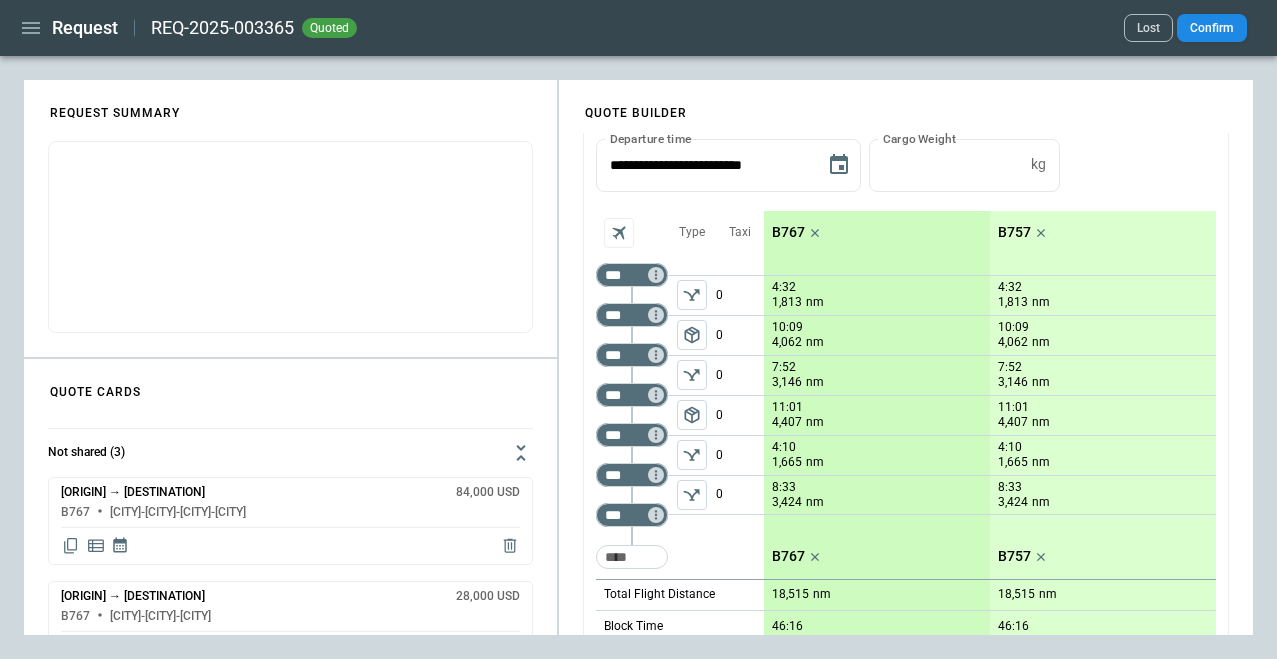 click on "package_2" at bounding box center [692, 335] 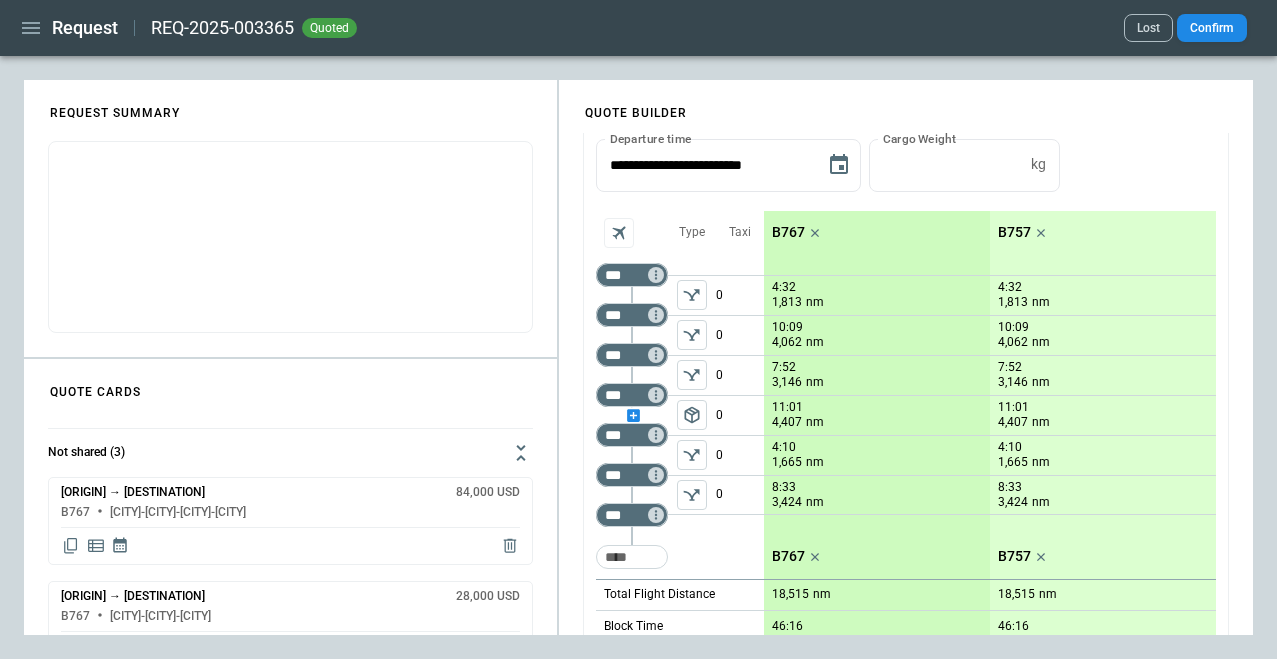 click at bounding box center [632, 415] 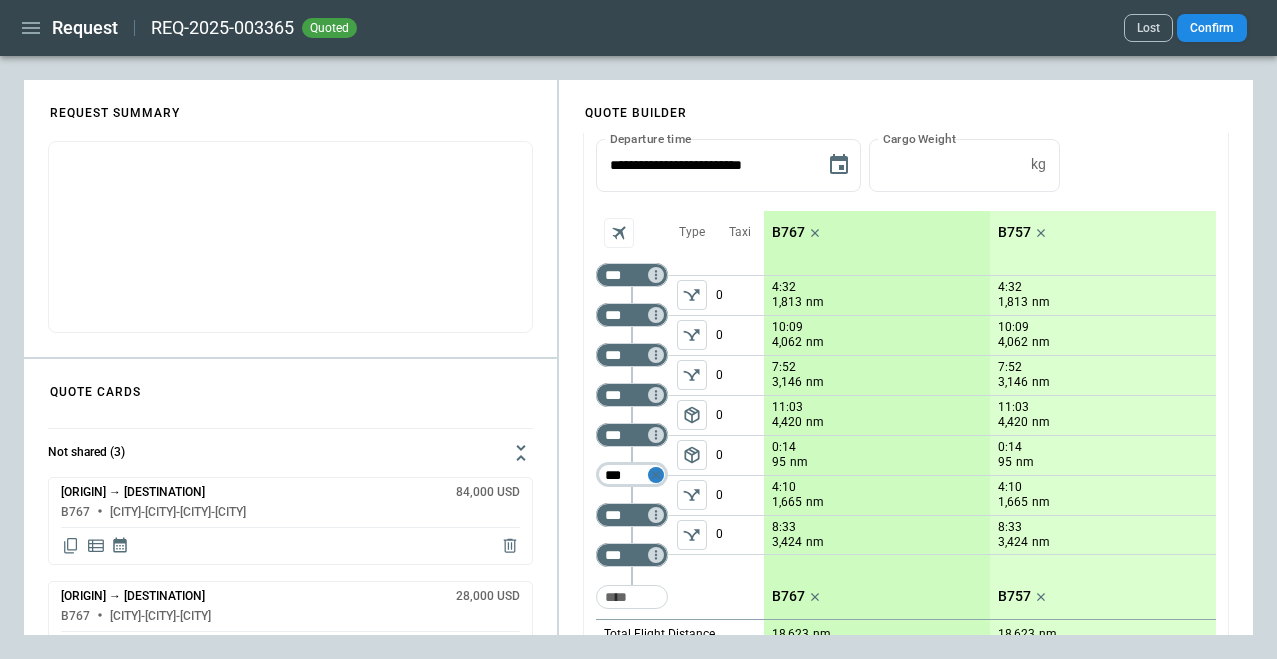click 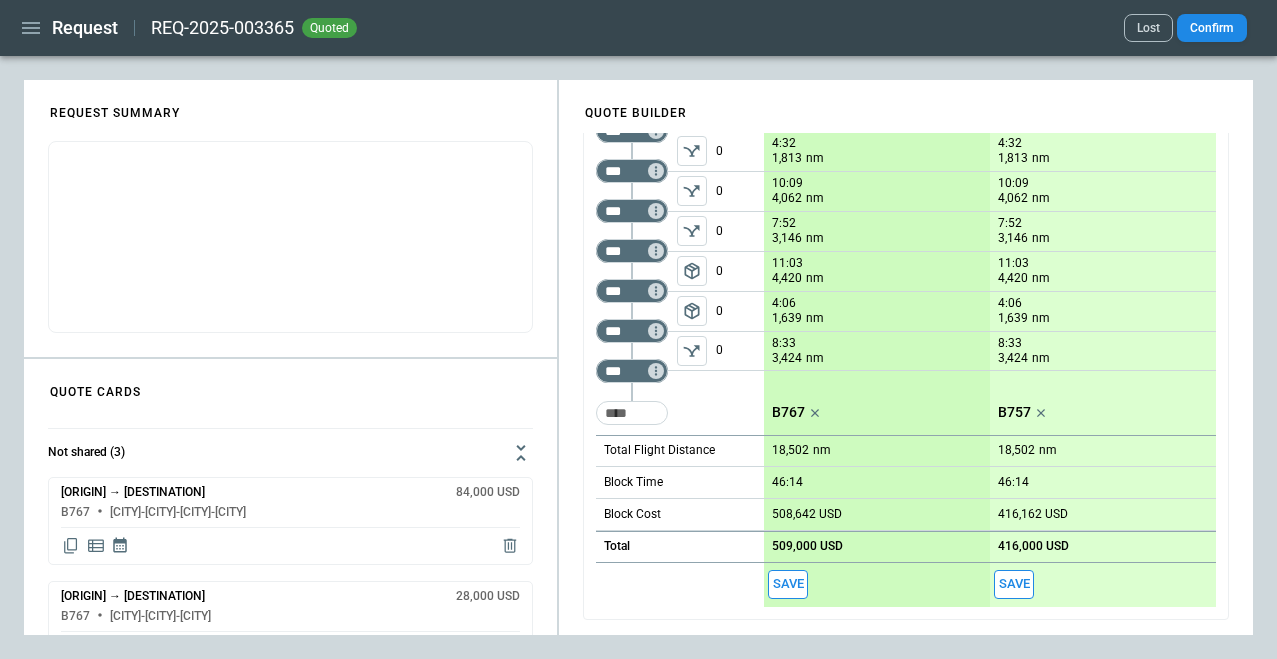 scroll, scrollTop: 269, scrollLeft: 0, axis: vertical 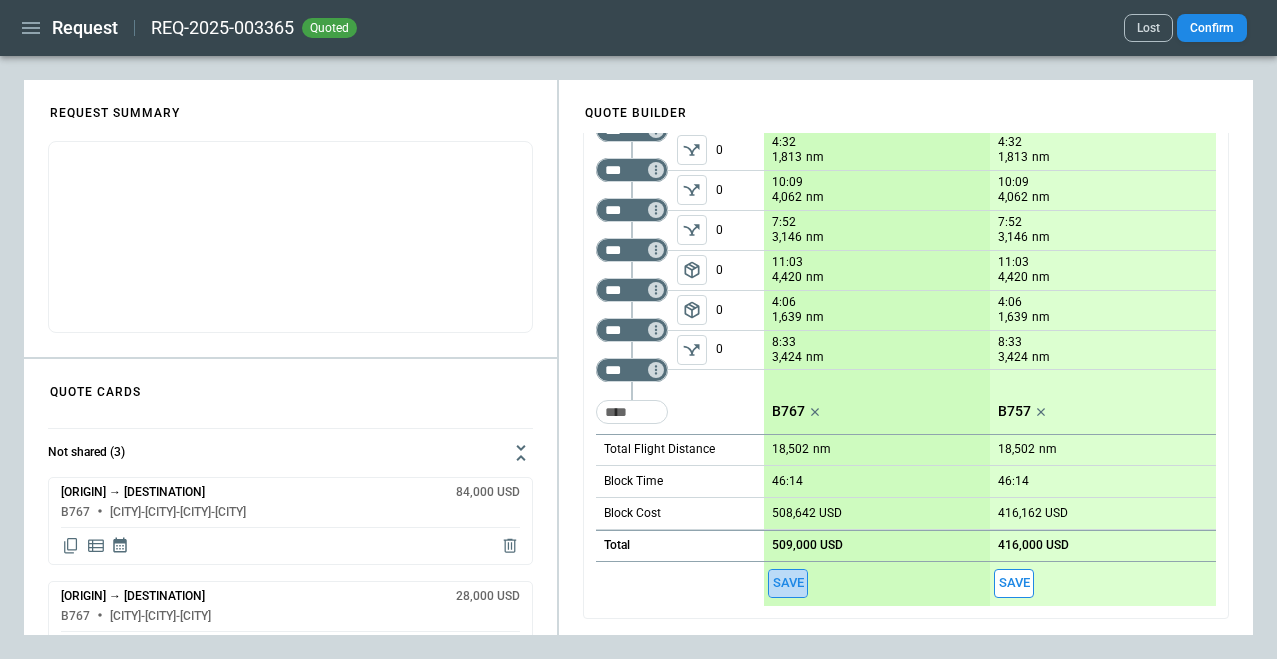 click on "Save" at bounding box center (788, 583) 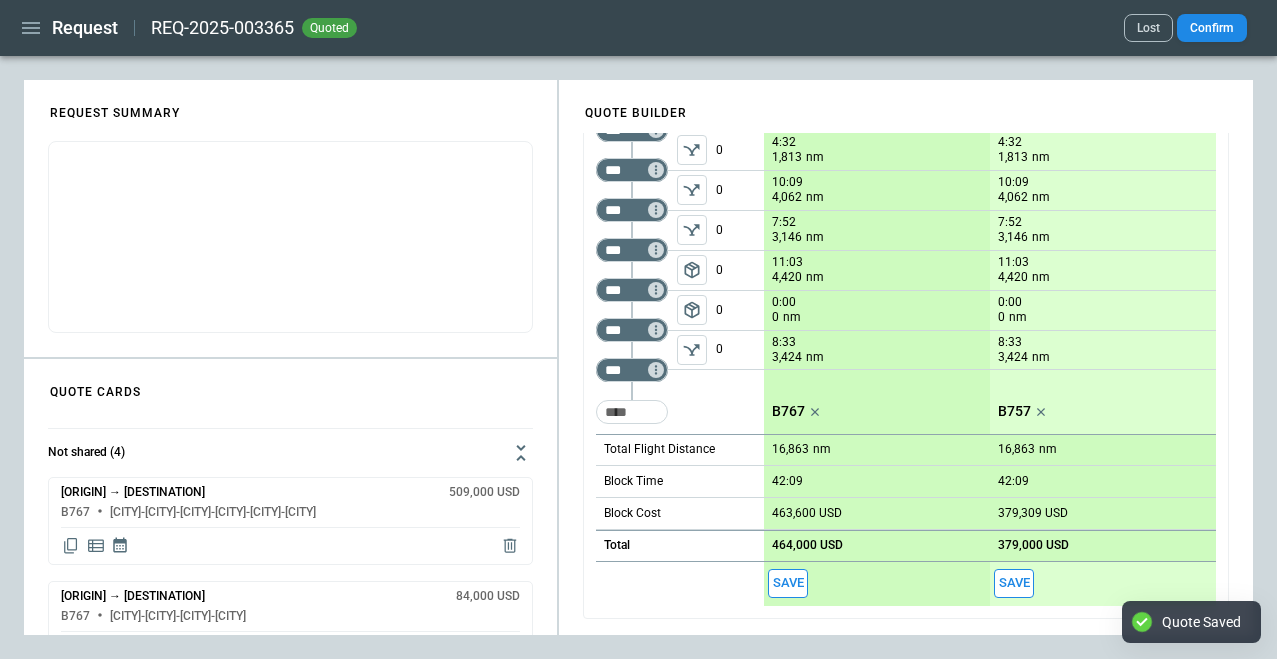 click 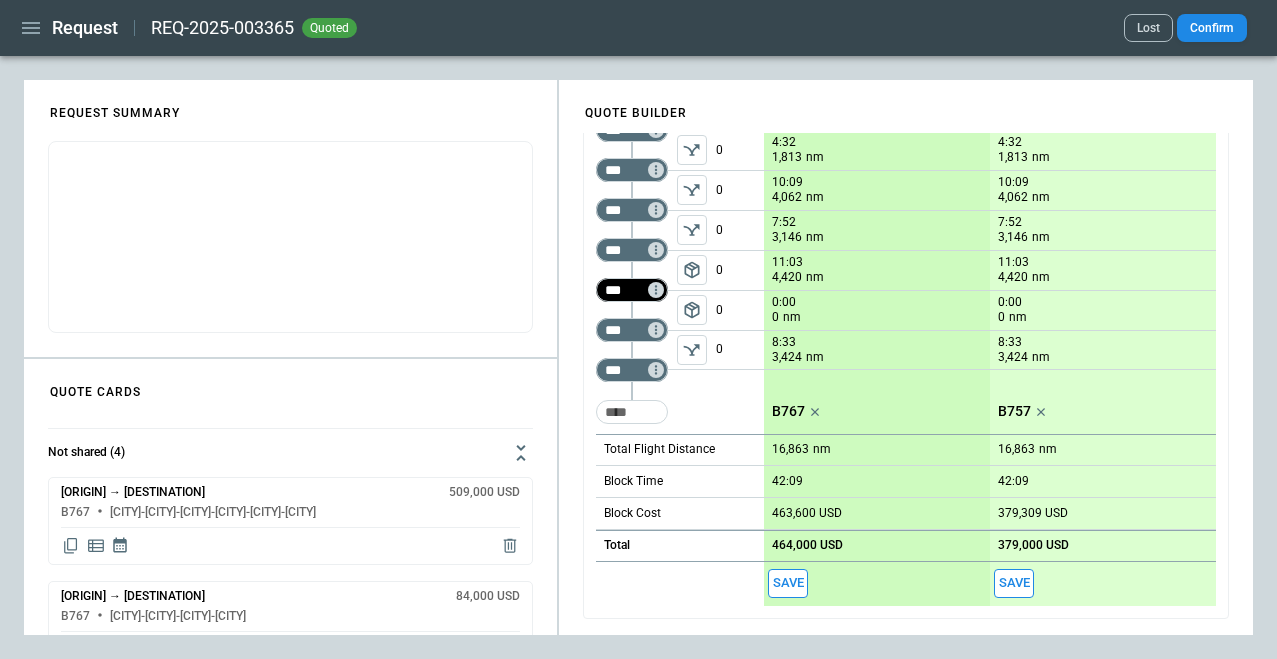 click on "***" at bounding box center (628, 290) 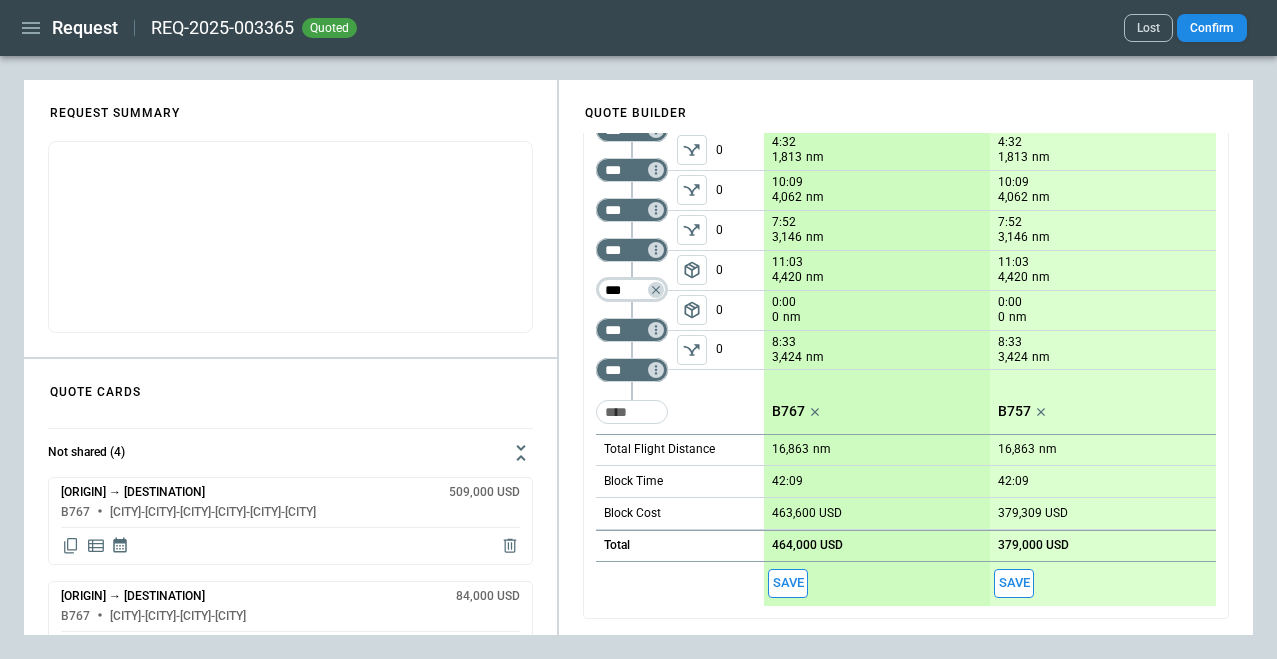 type on "***" 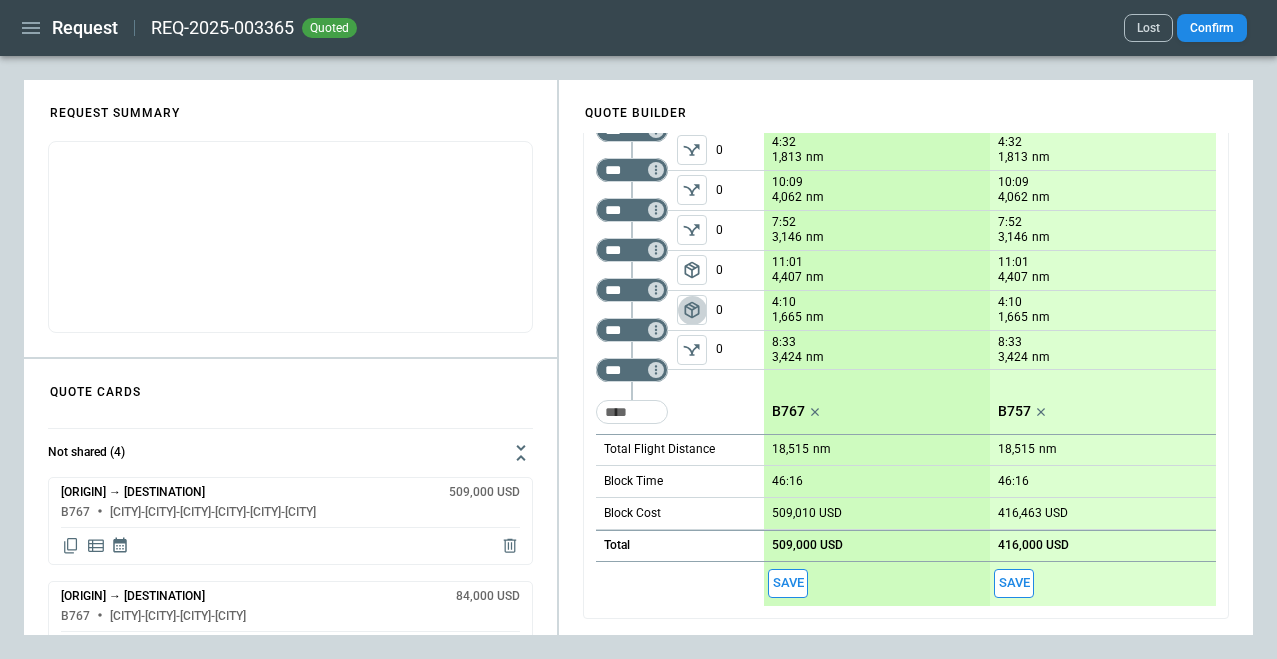 click on "package_2" at bounding box center (692, 310) 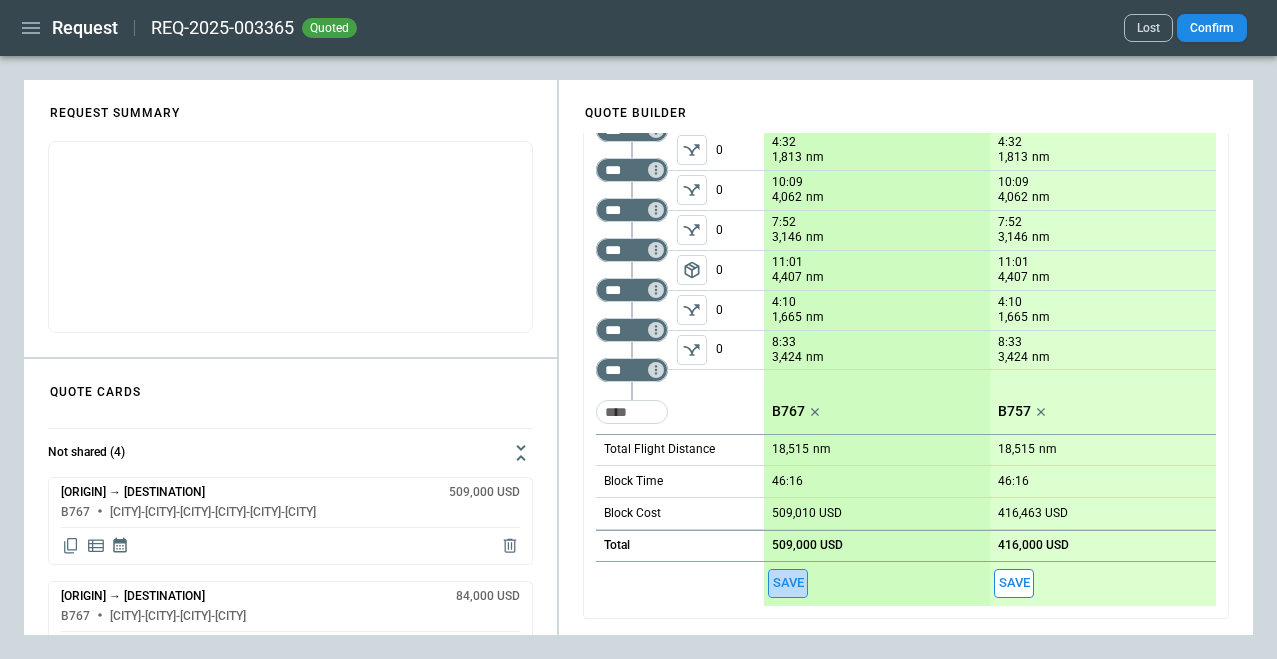 click on "Save" at bounding box center [788, 583] 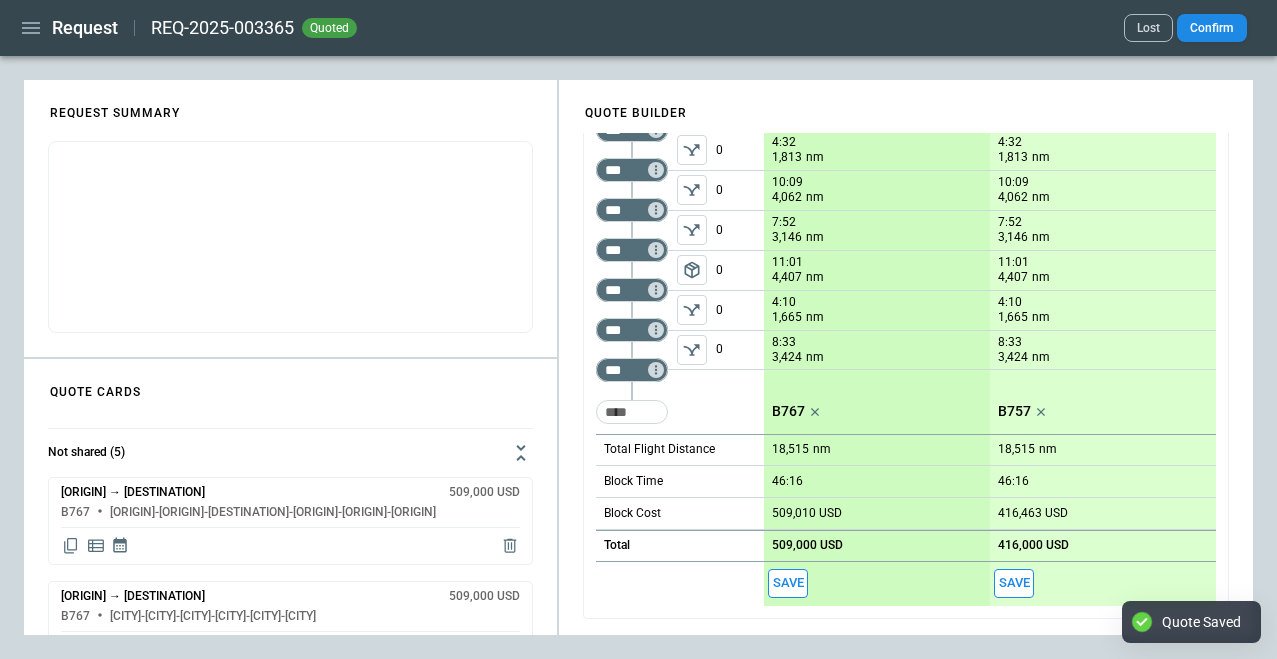 click 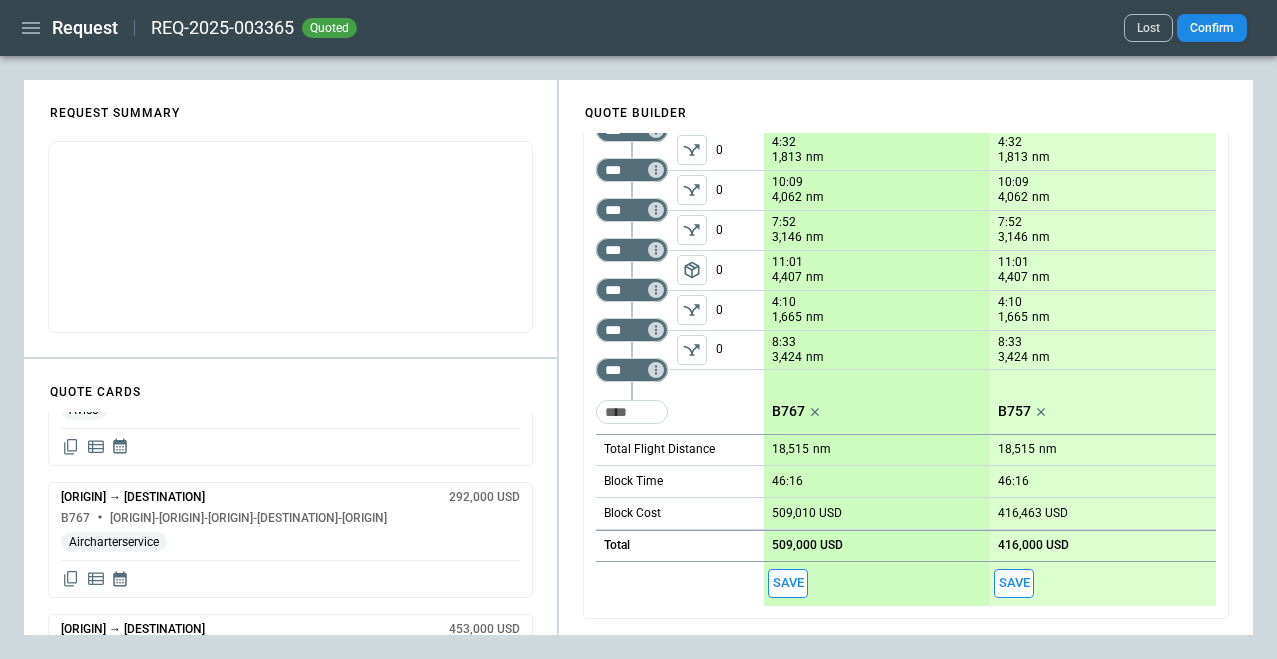 scroll, scrollTop: 600, scrollLeft: 0, axis: vertical 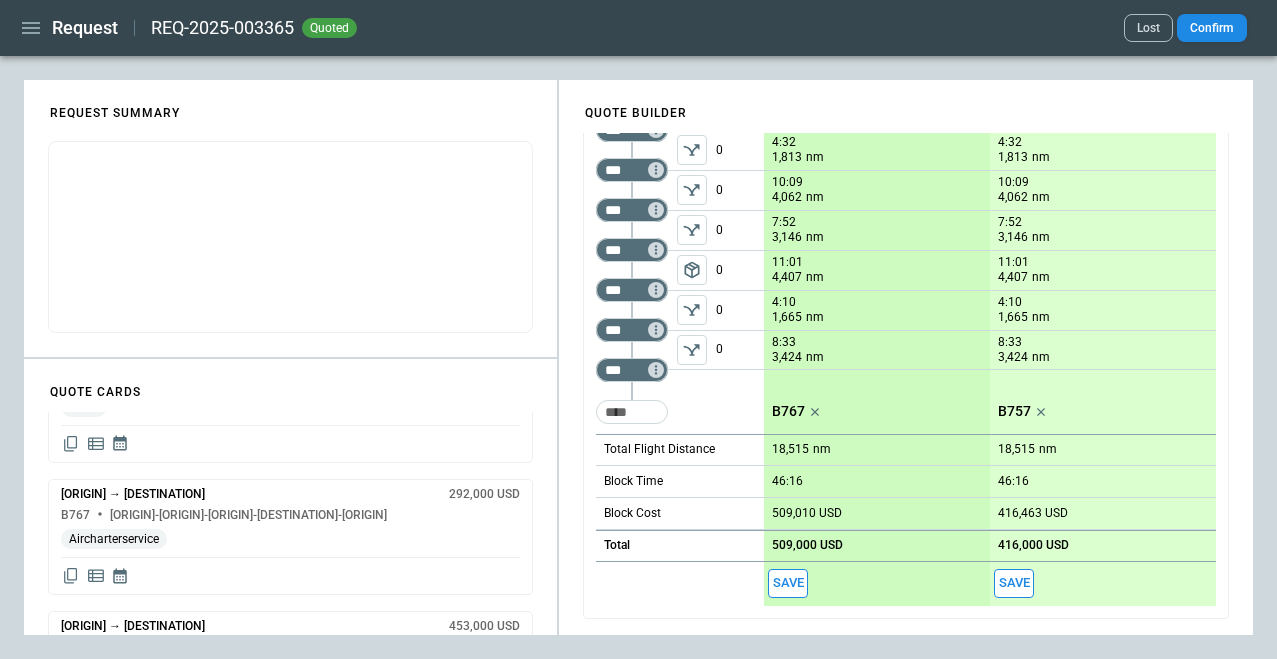 click on "**********" at bounding box center [906, 280] 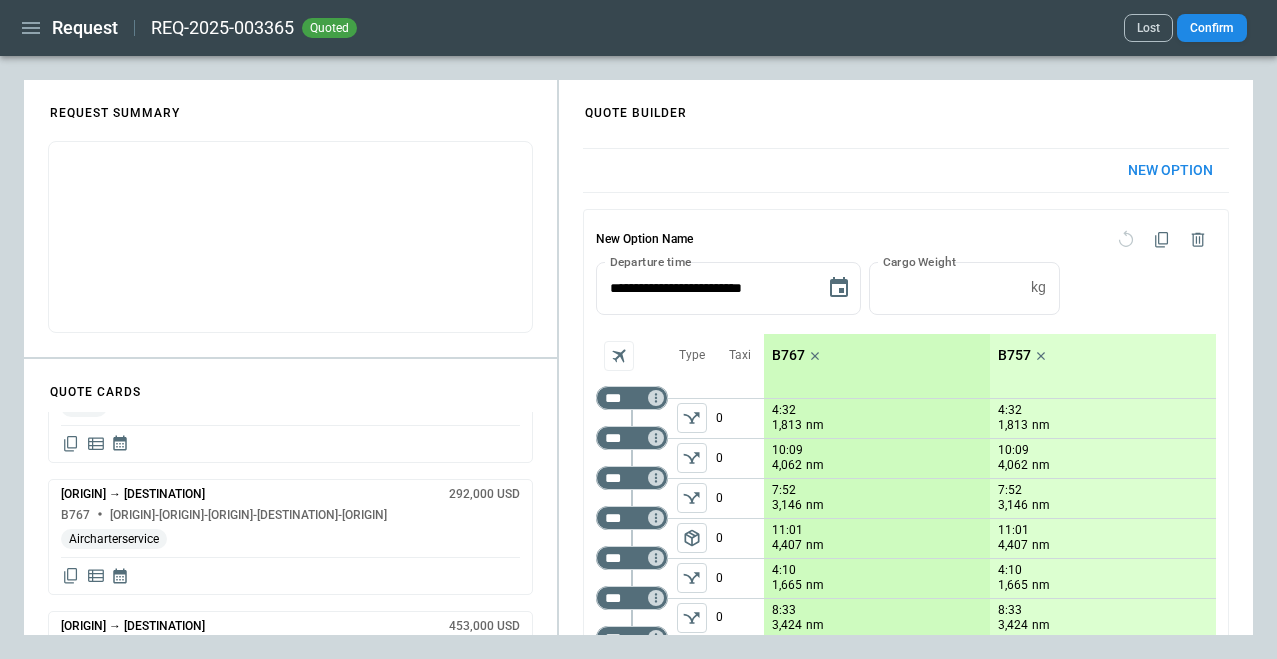 scroll, scrollTop: 0, scrollLeft: 0, axis: both 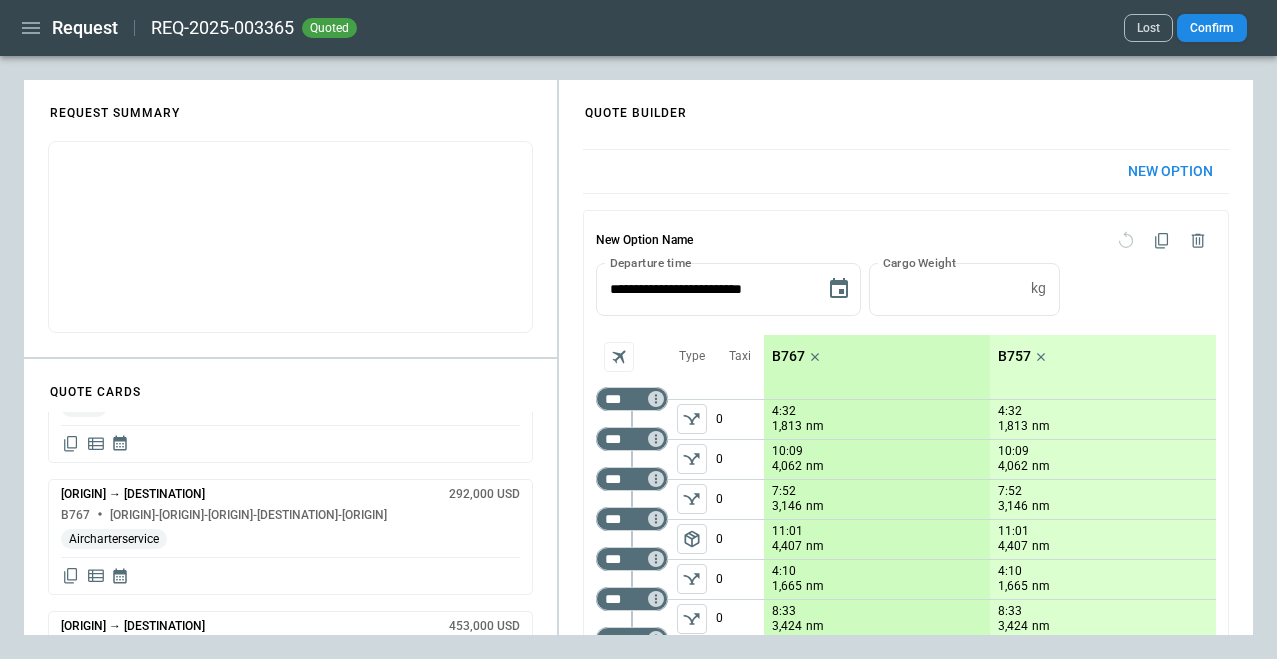 click 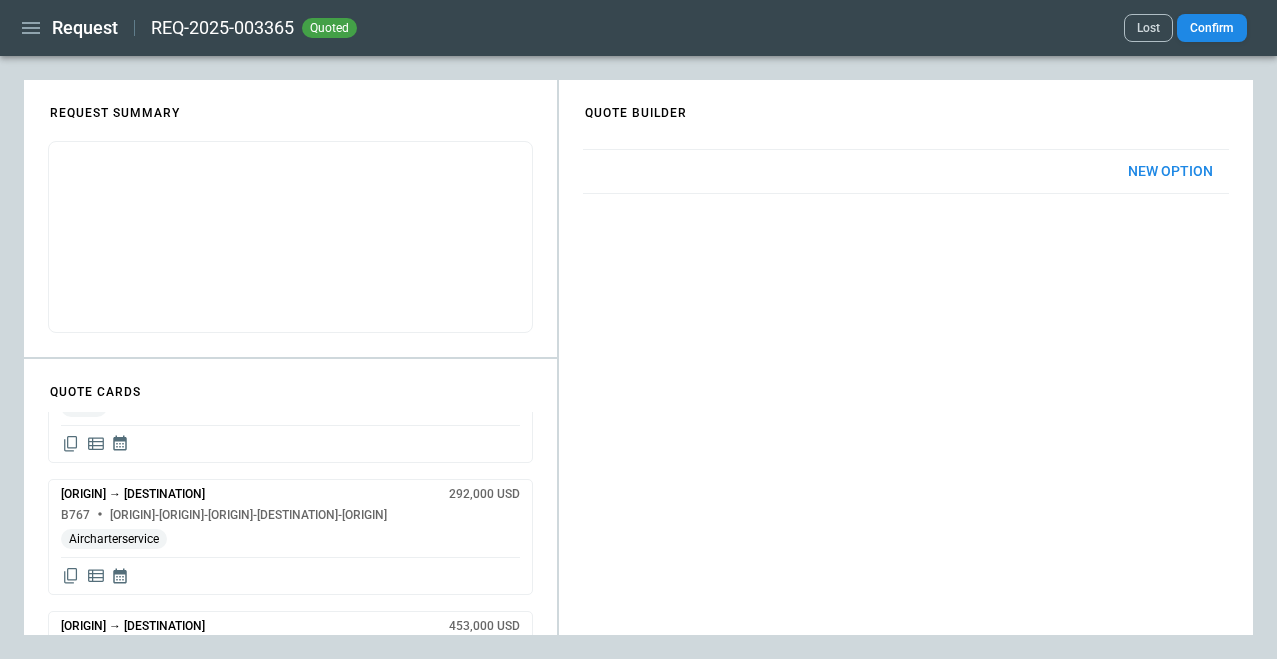 click on "New Option" at bounding box center [1170, 171] 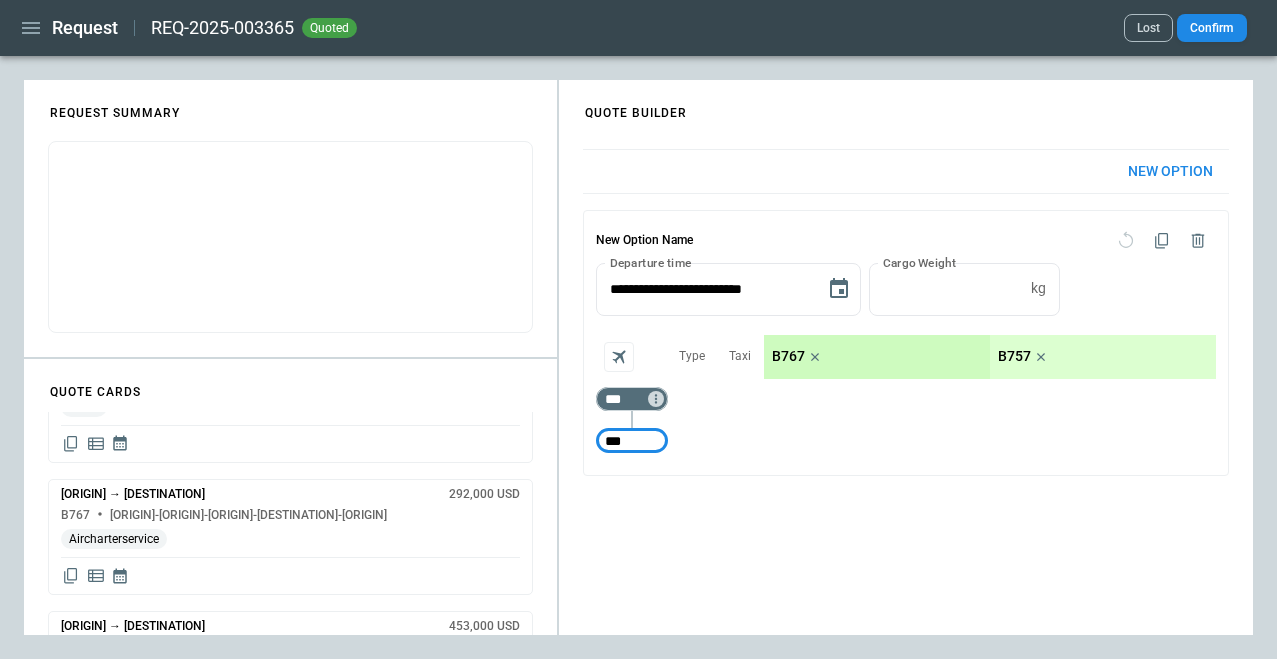 type on "***" 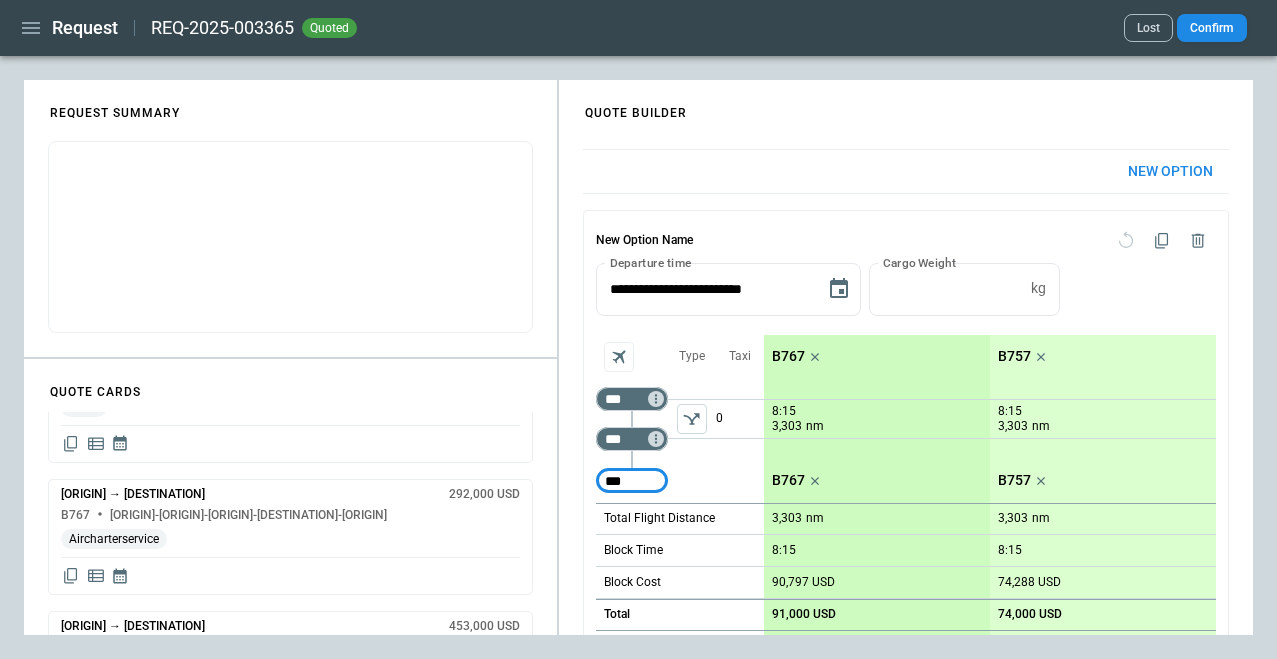 type on "***" 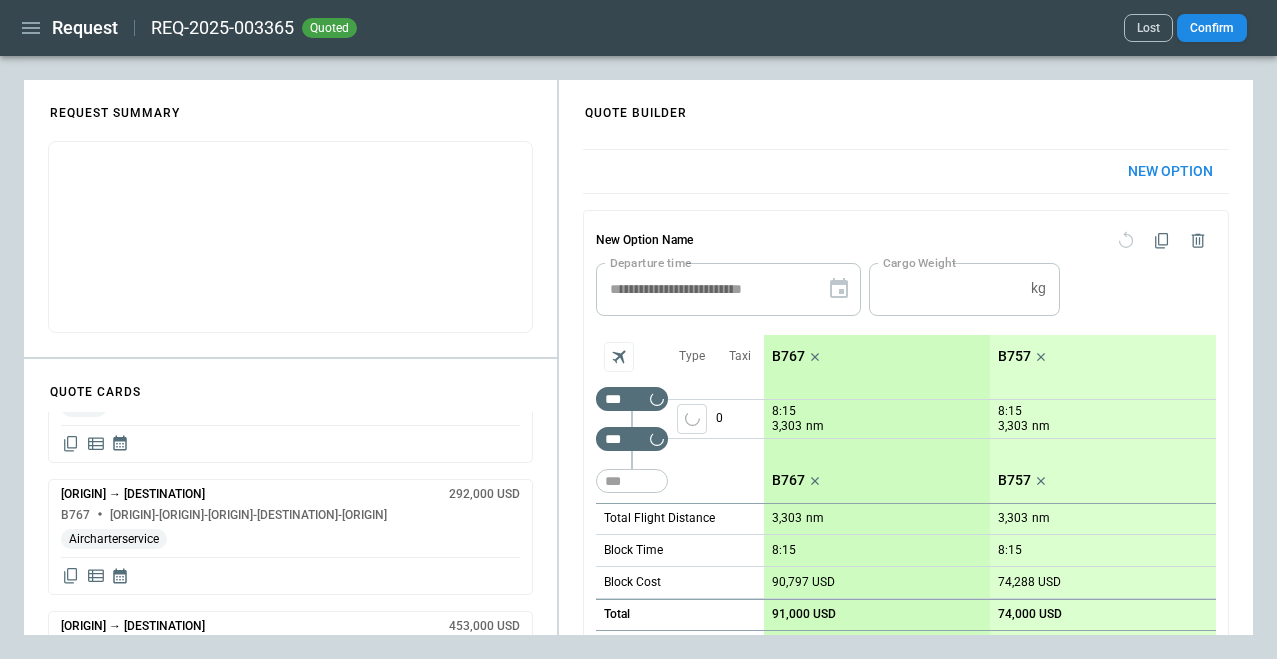 type 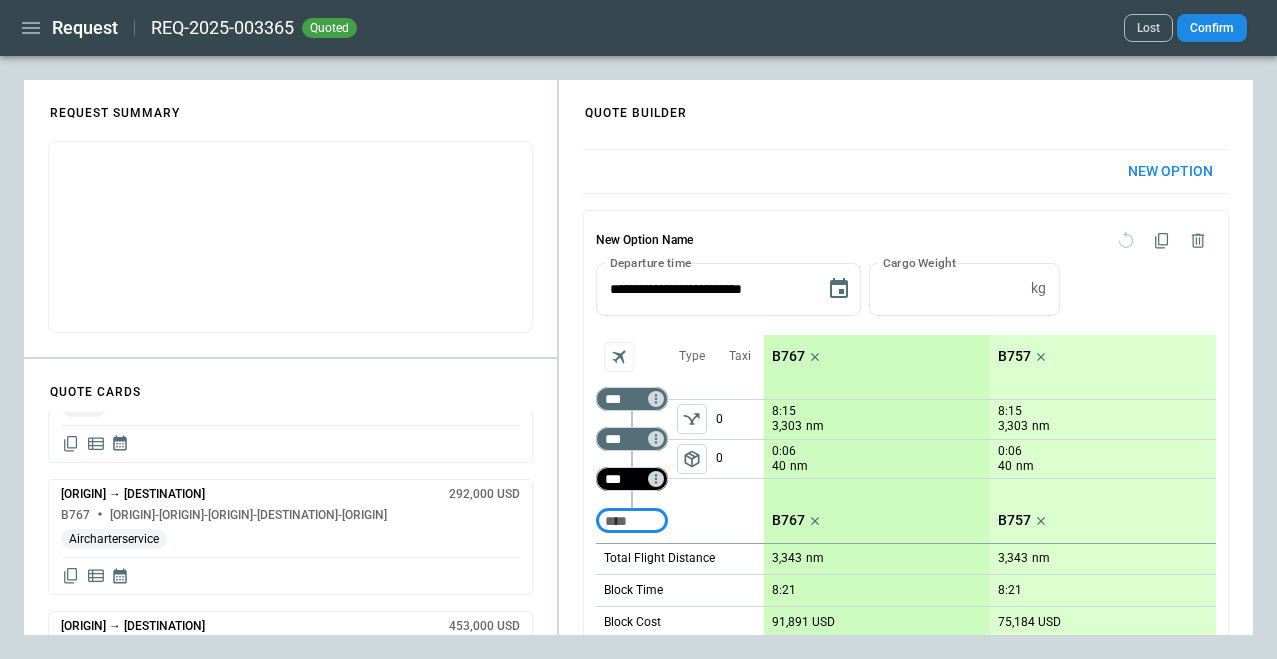 click on "***" at bounding box center (628, 479) 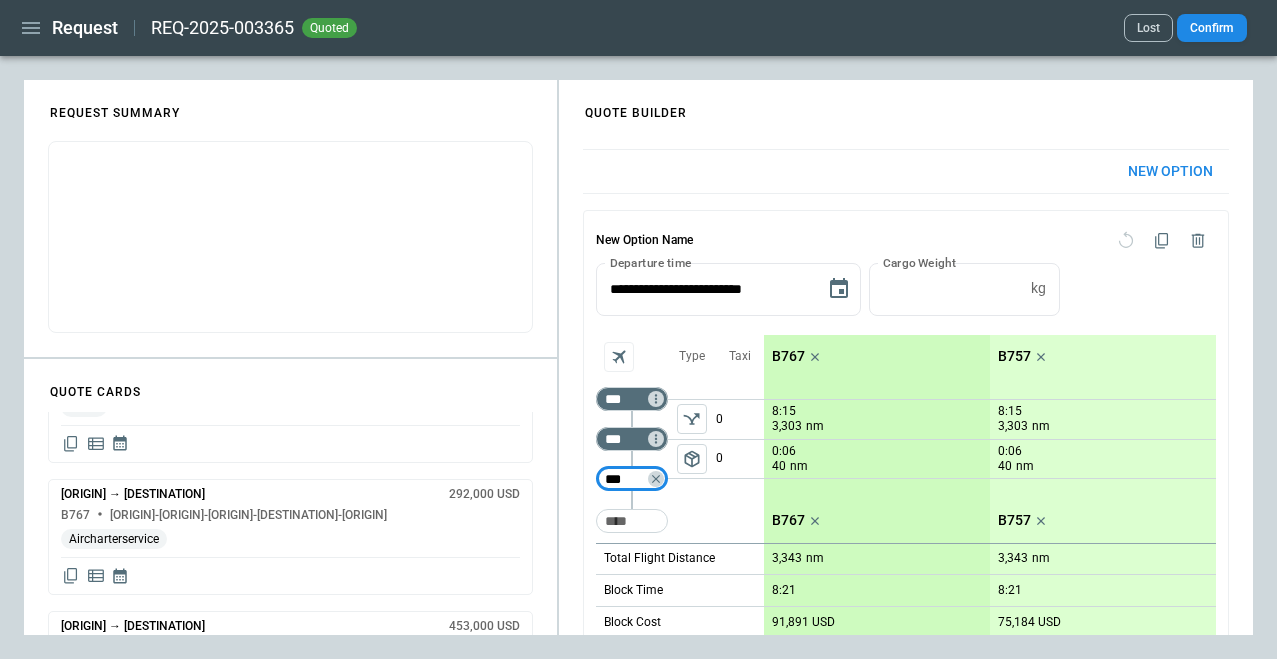 type on "***" 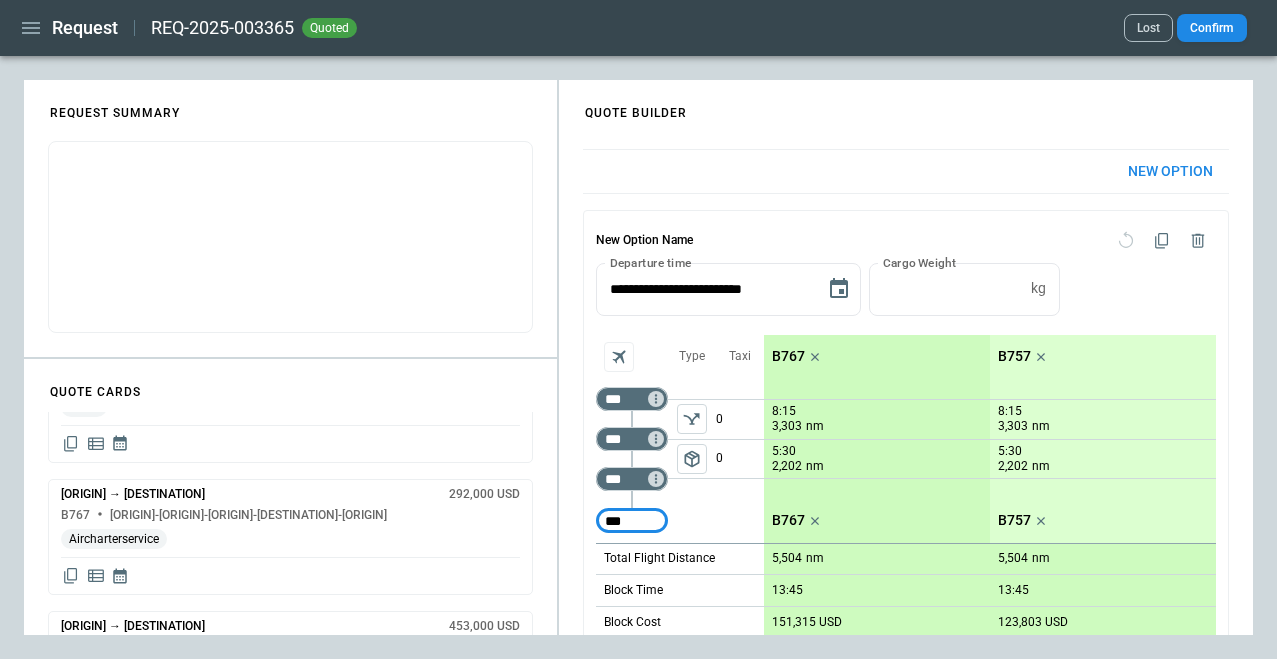 type on "***" 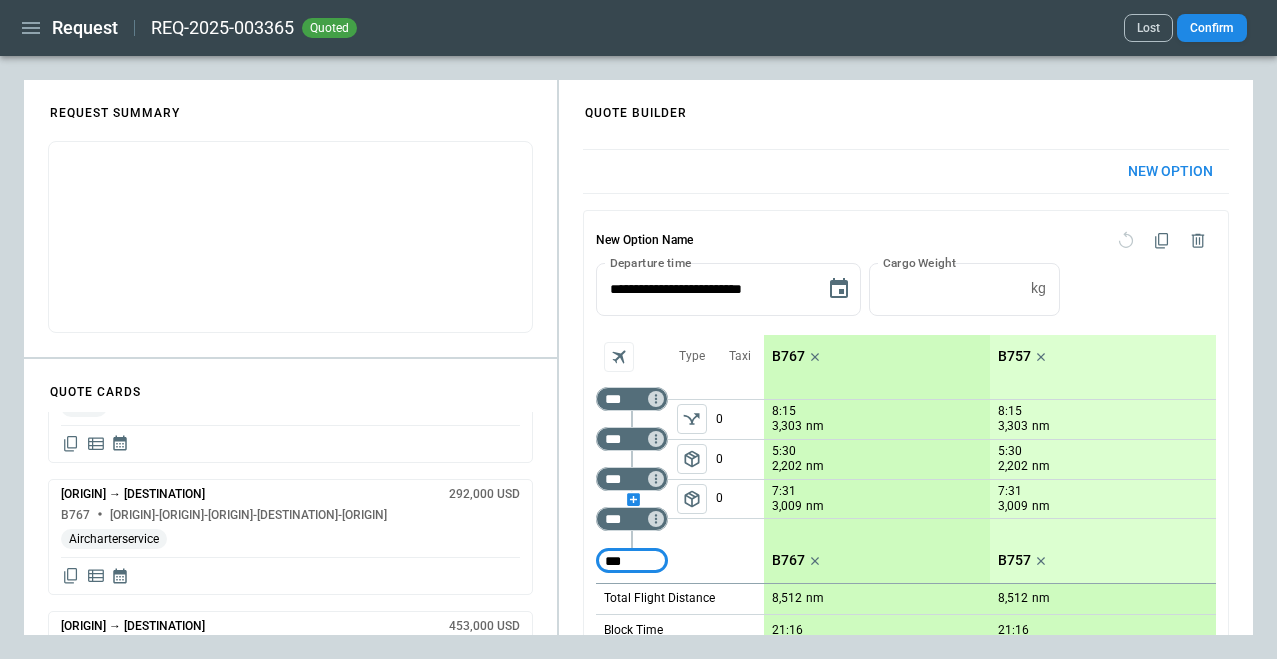 type on "***" 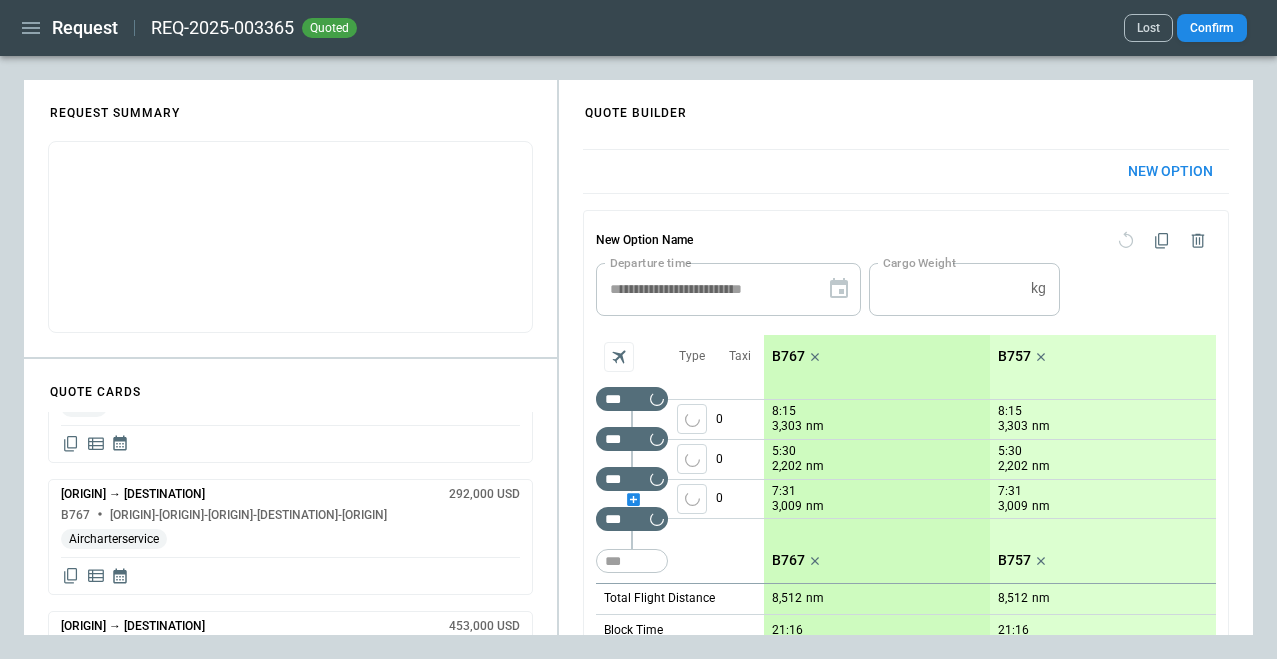 type 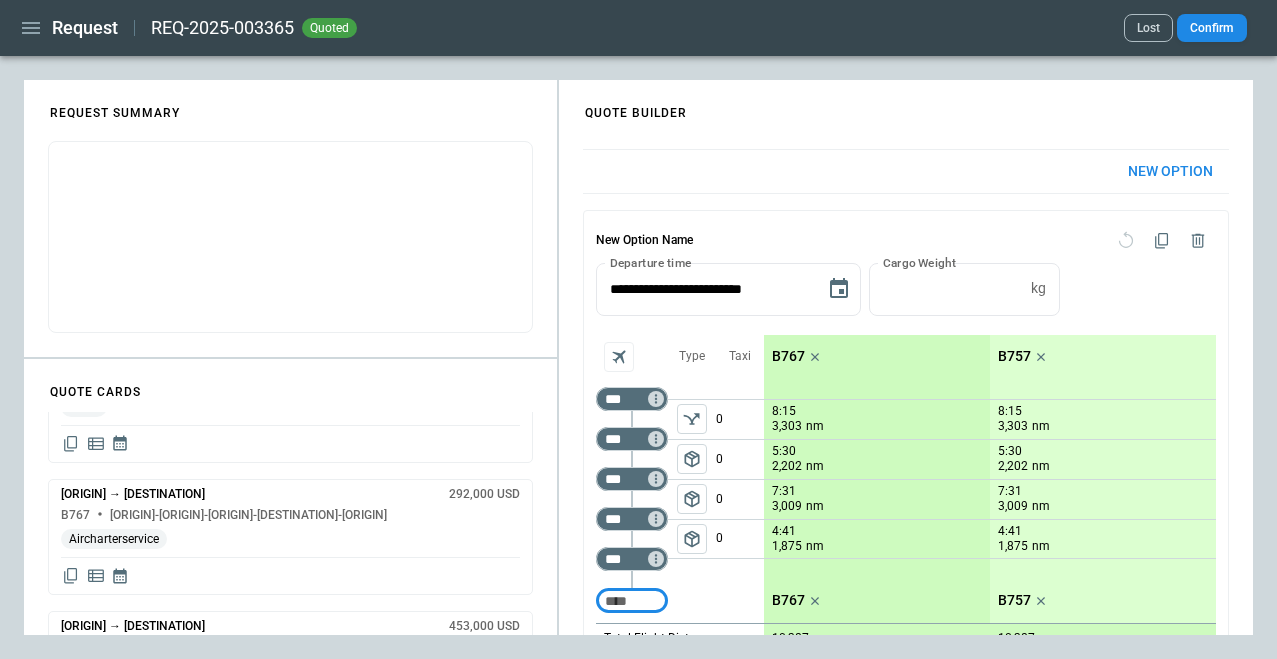 click on "package_2" at bounding box center [692, 539] 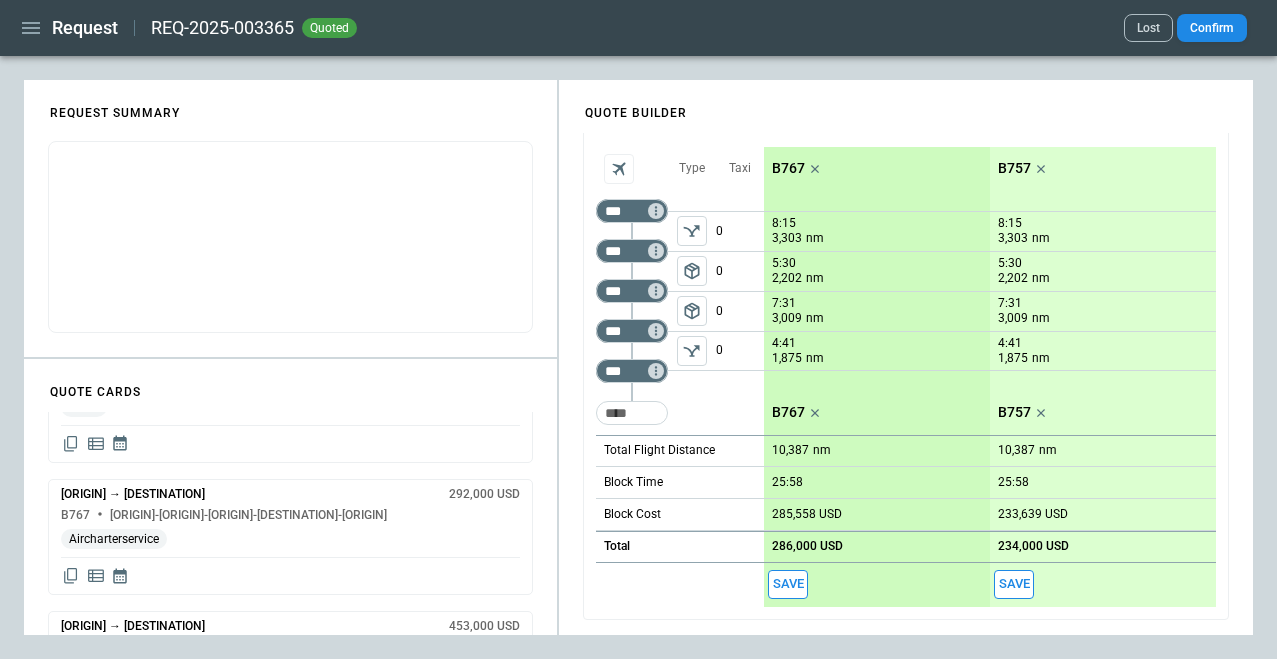 scroll, scrollTop: 189, scrollLeft: 0, axis: vertical 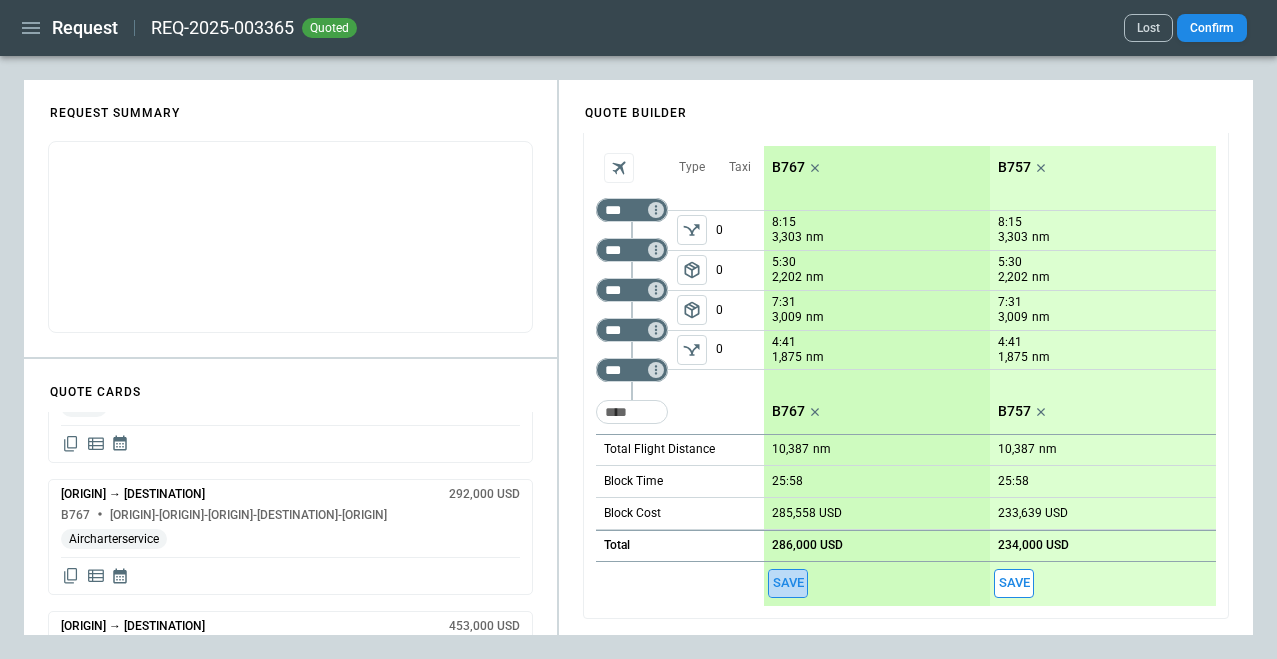 click on "Save" at bounding box center [788, 583] 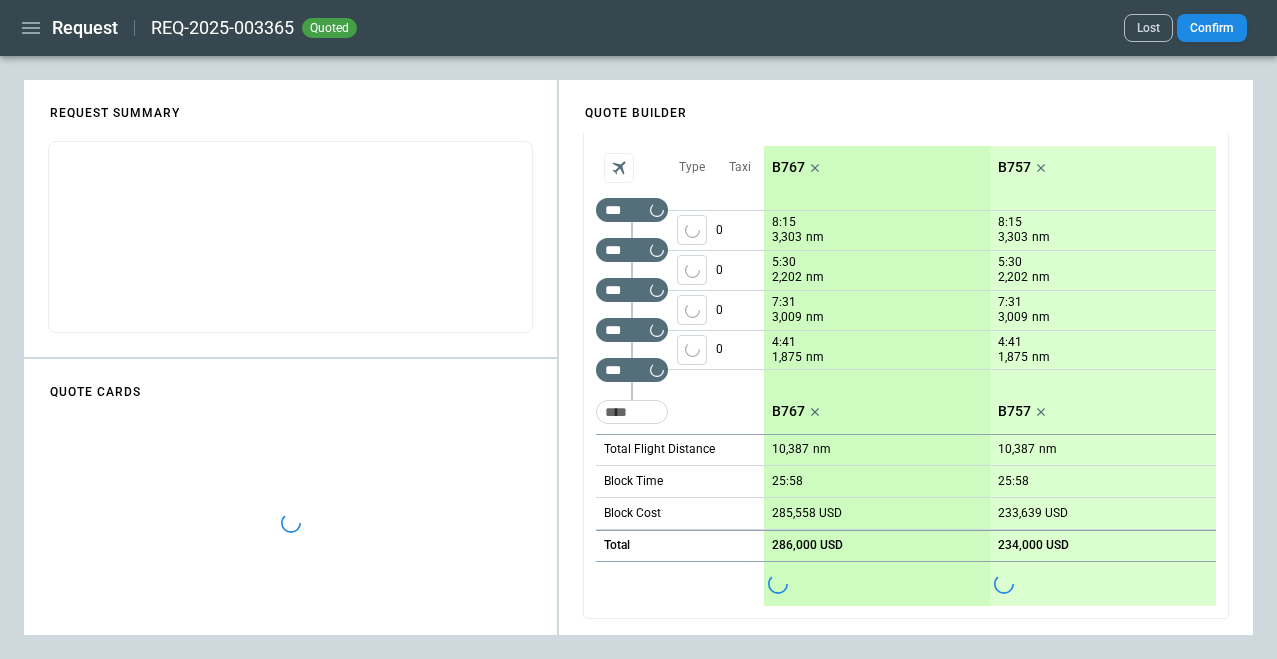 scroll, scrollTop: 0, scrollLeft: 0, axis: both 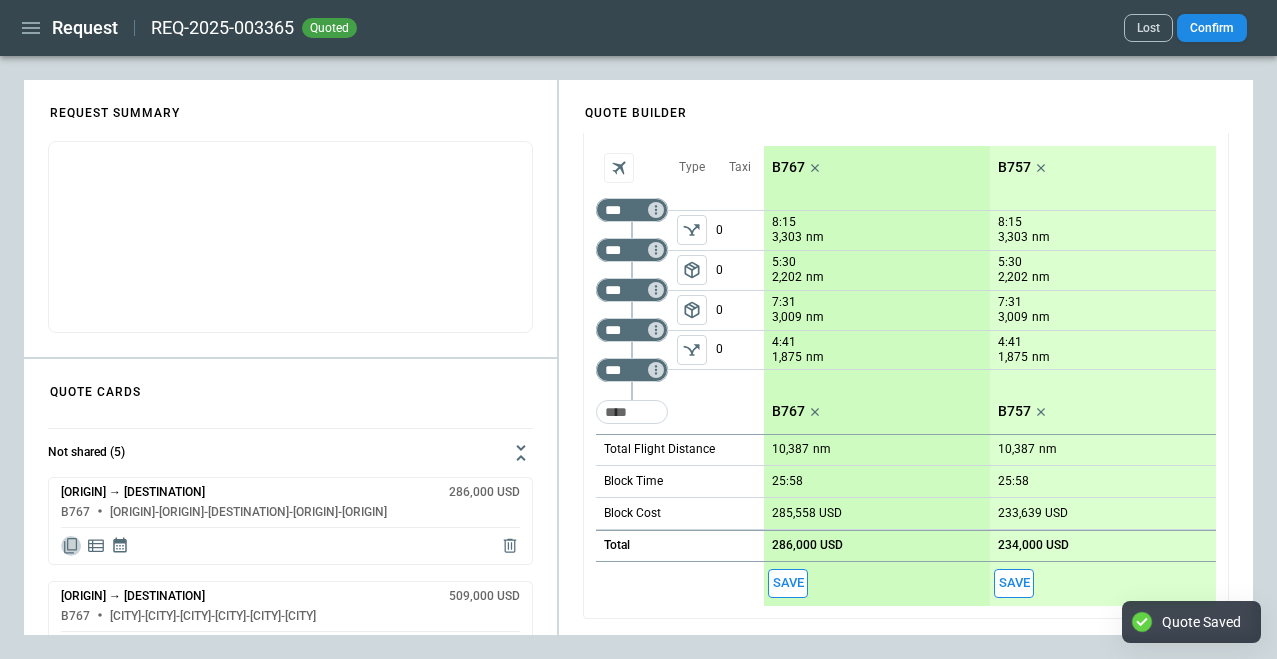 click 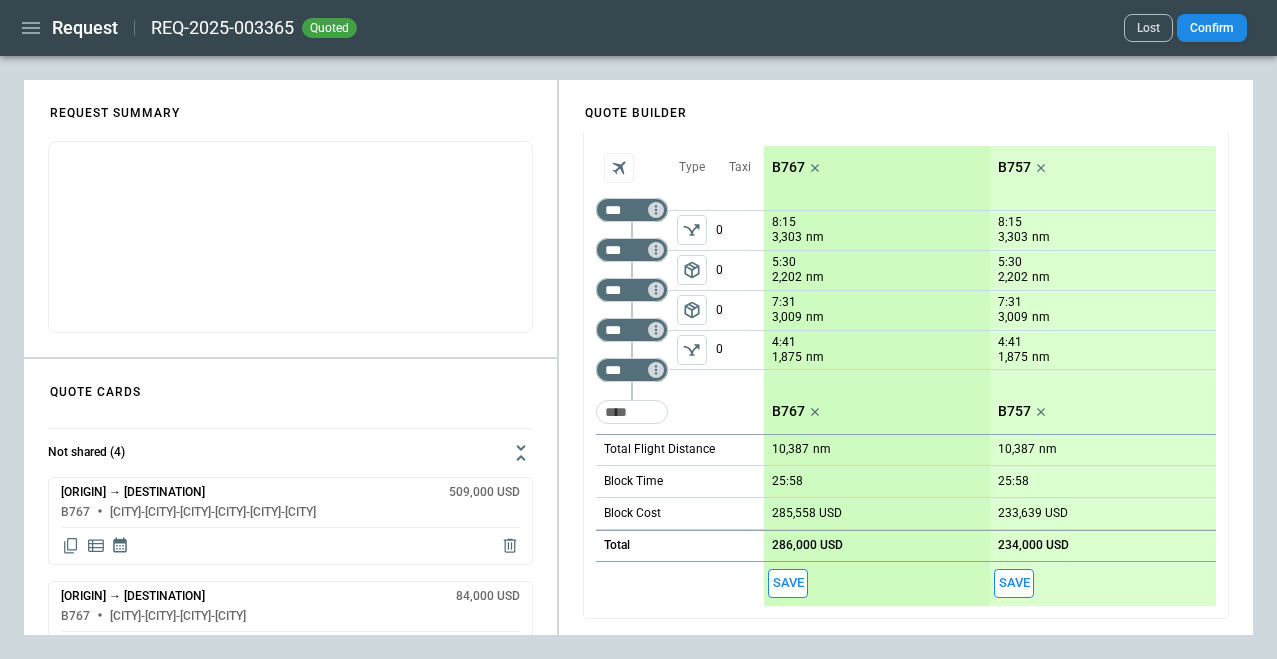 click on "* ​" at bounding box center (290, 245) 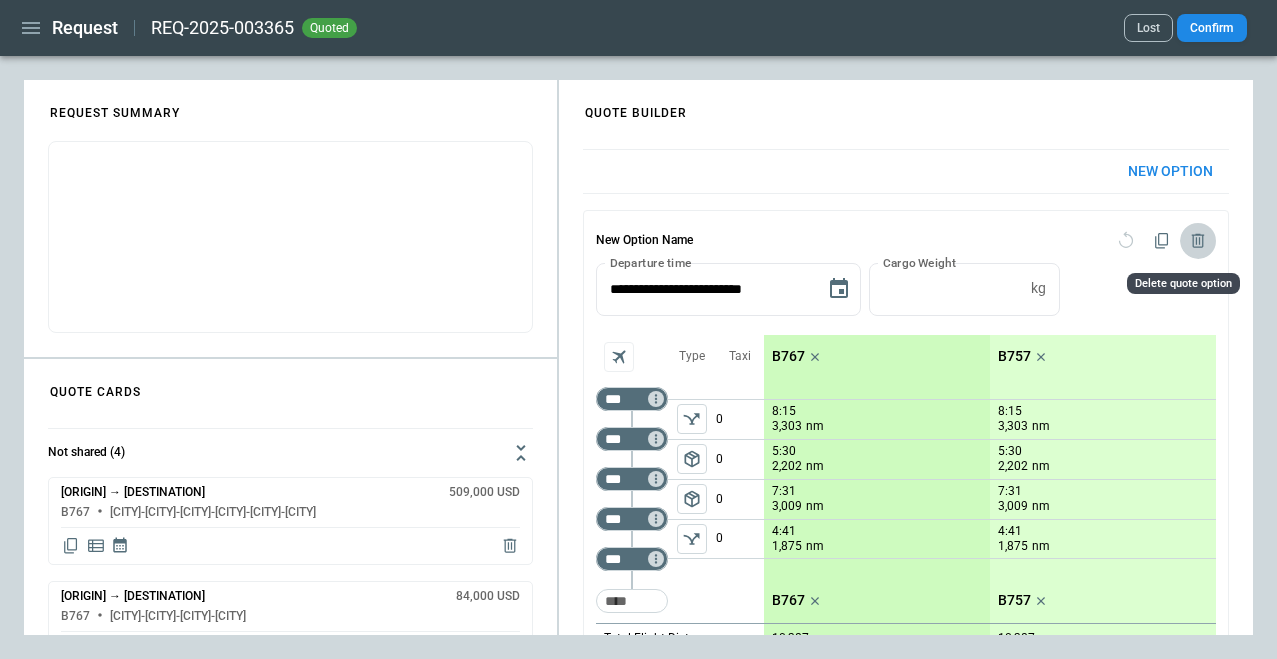 click 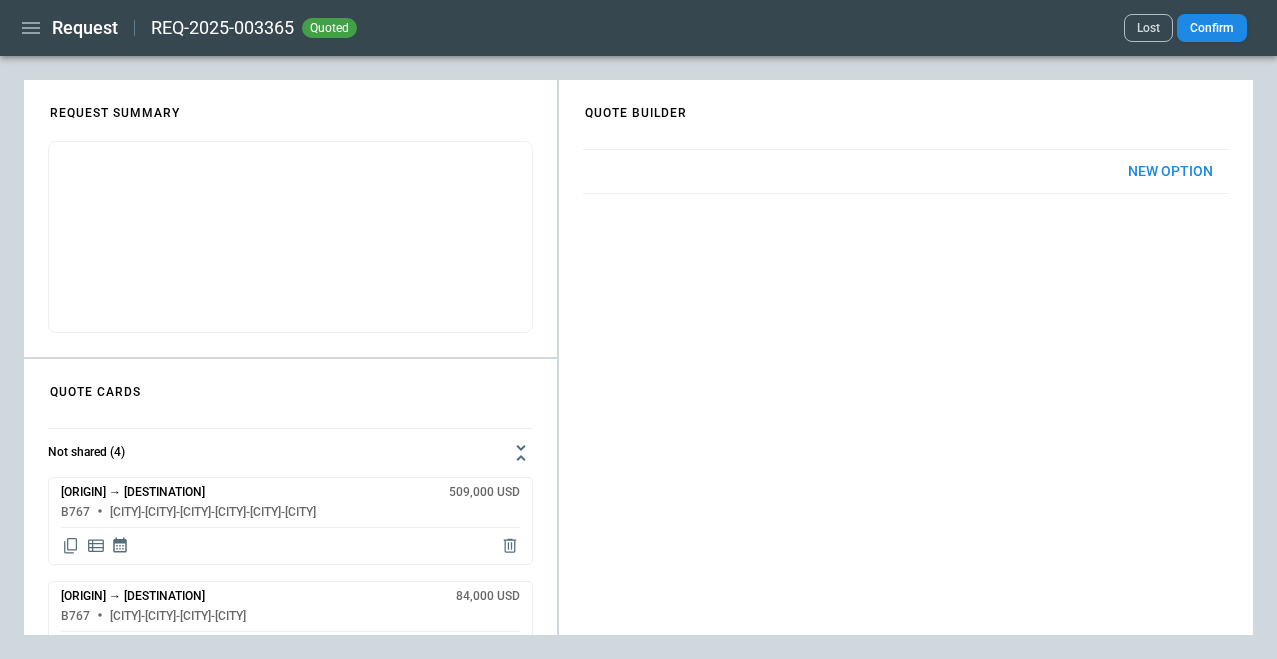 click on "New Option" at bounding box center (1170, 171) 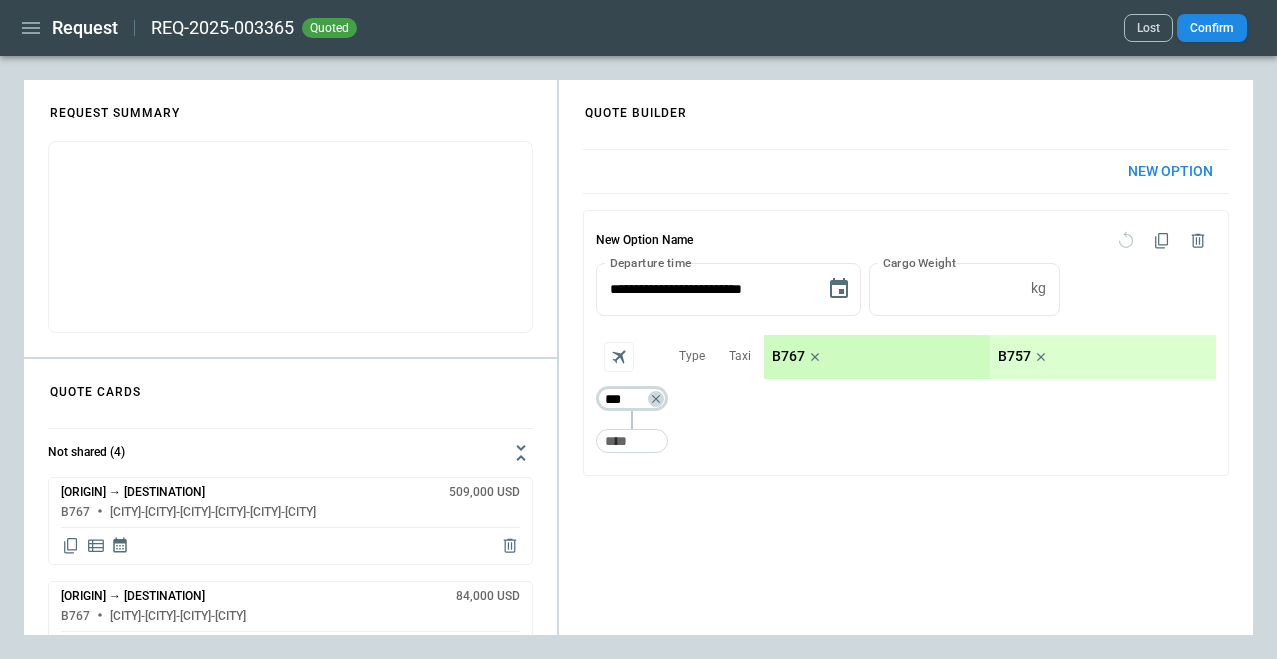 click on "***" at bounding box center (628, 399) 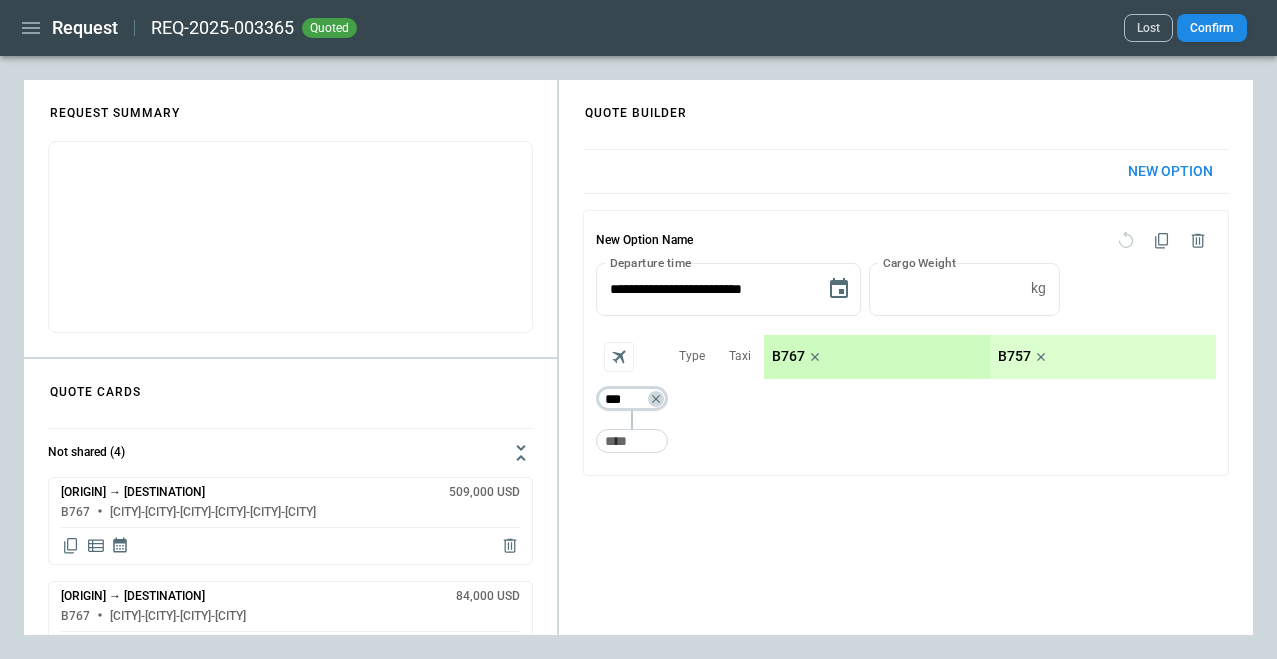 type on "***" 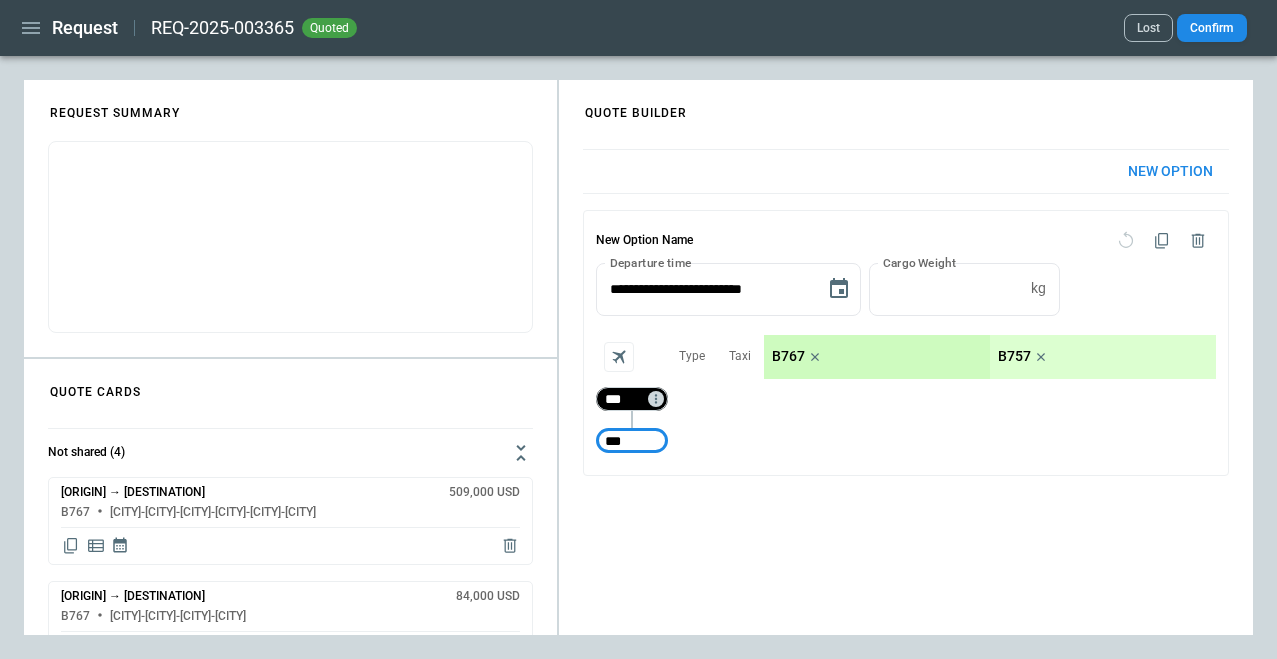 type on "***" 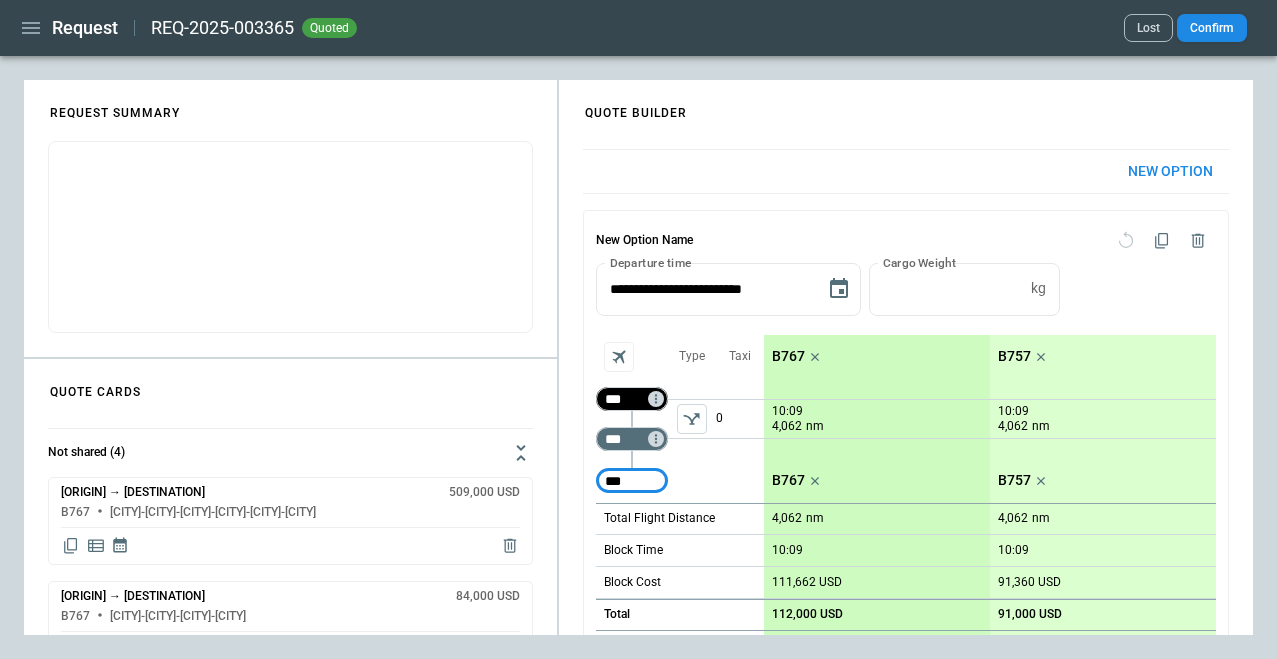 type on "***" 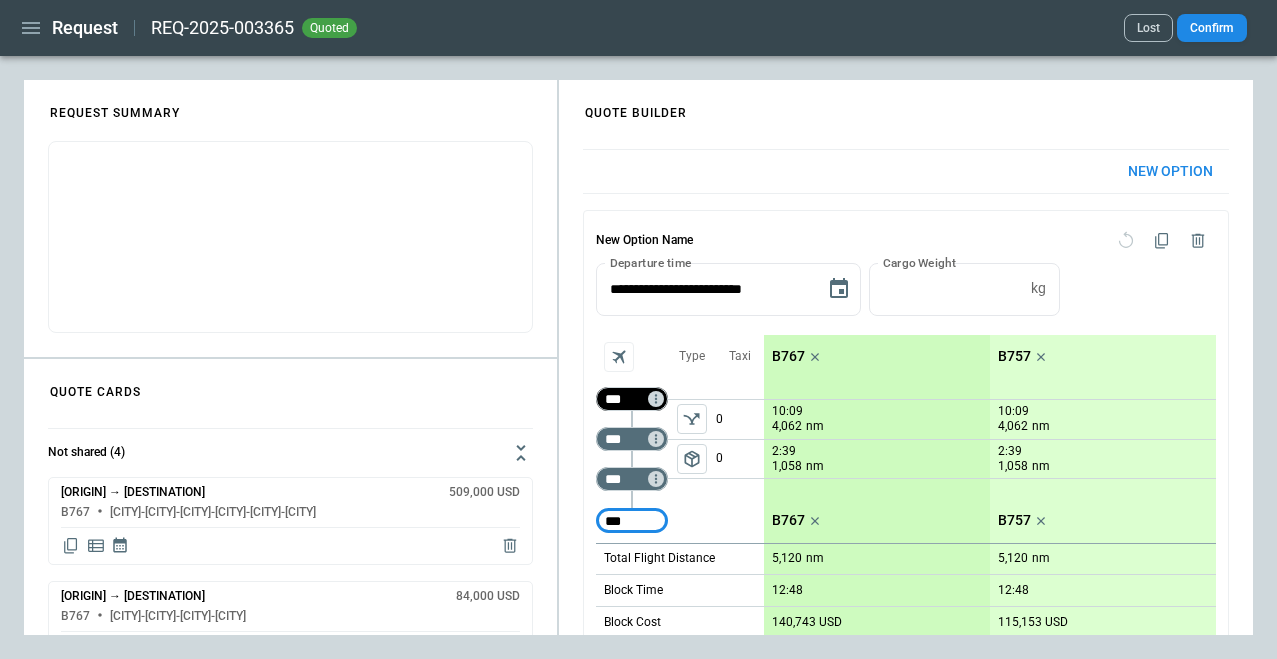 type on "***" 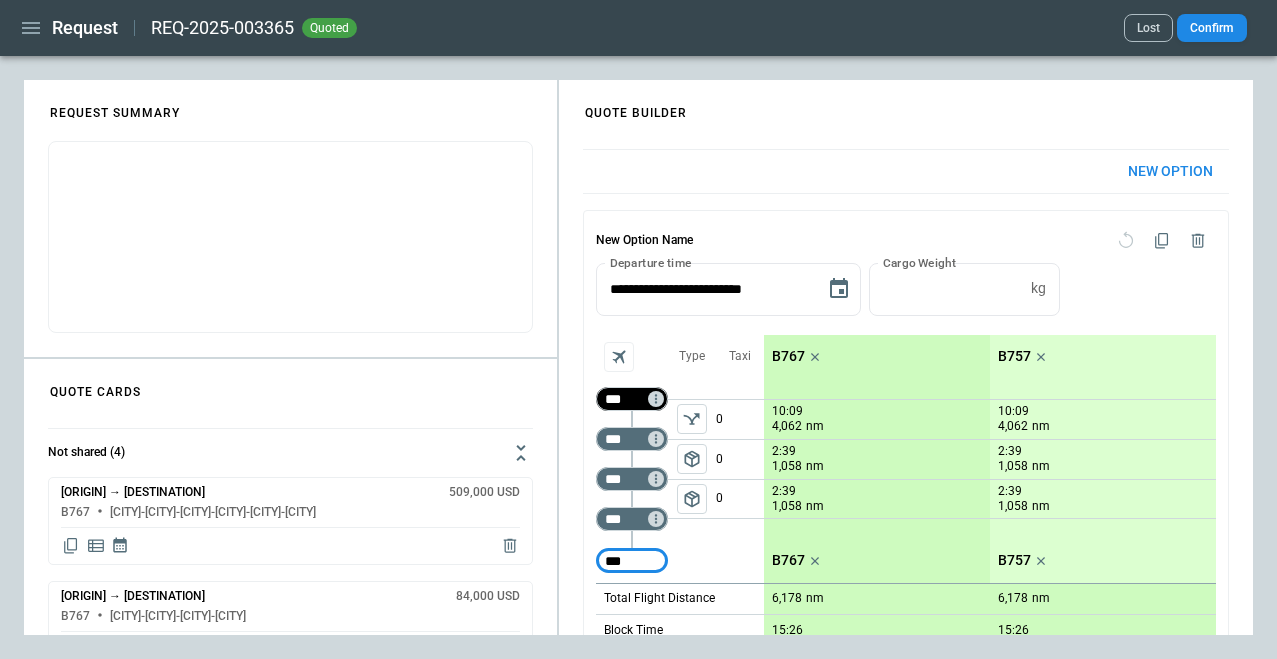 type on "***" 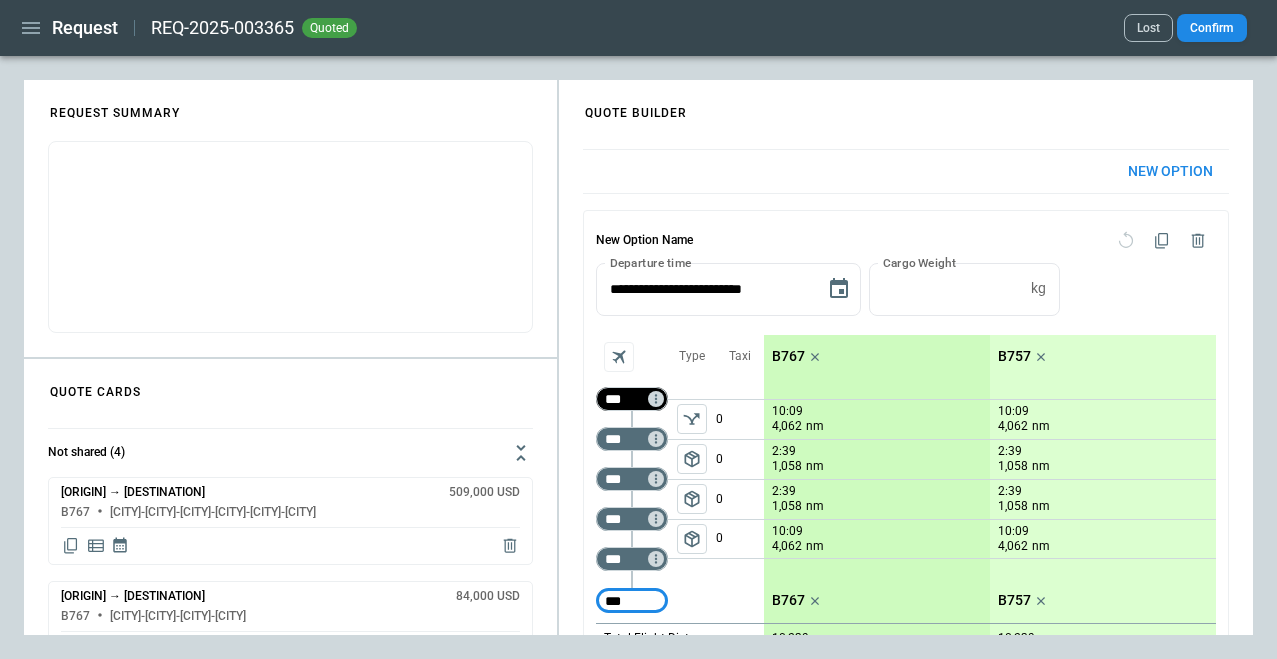 type on "***" 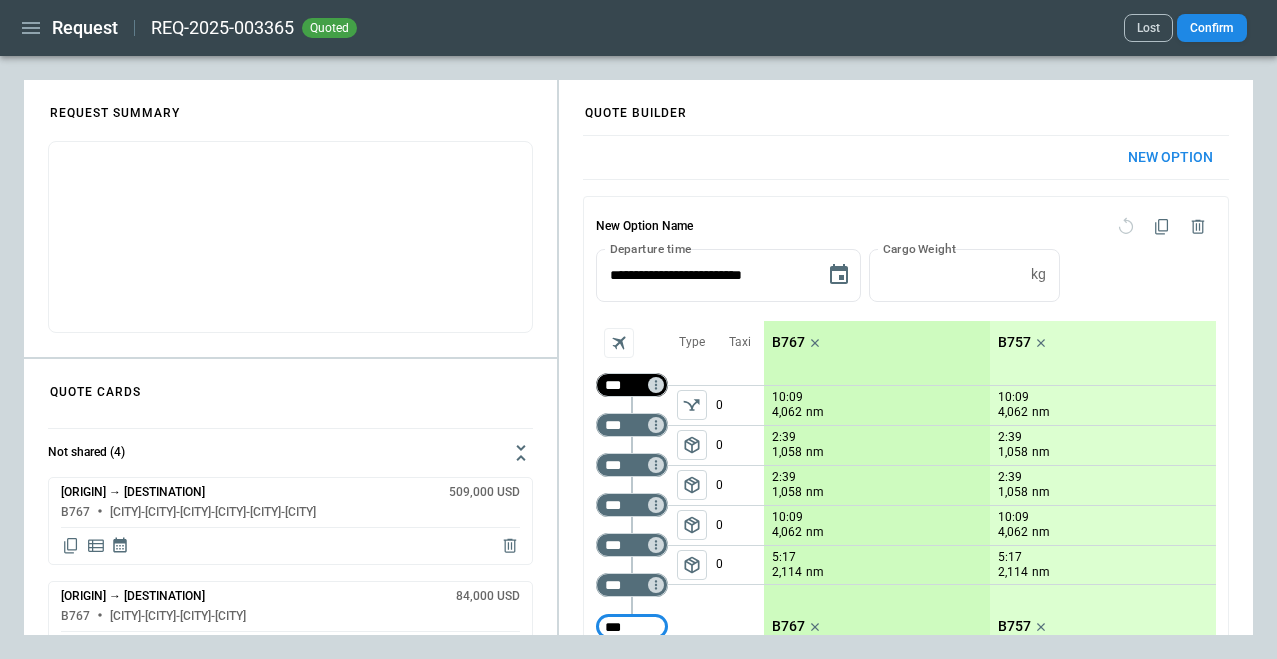 type on "***" 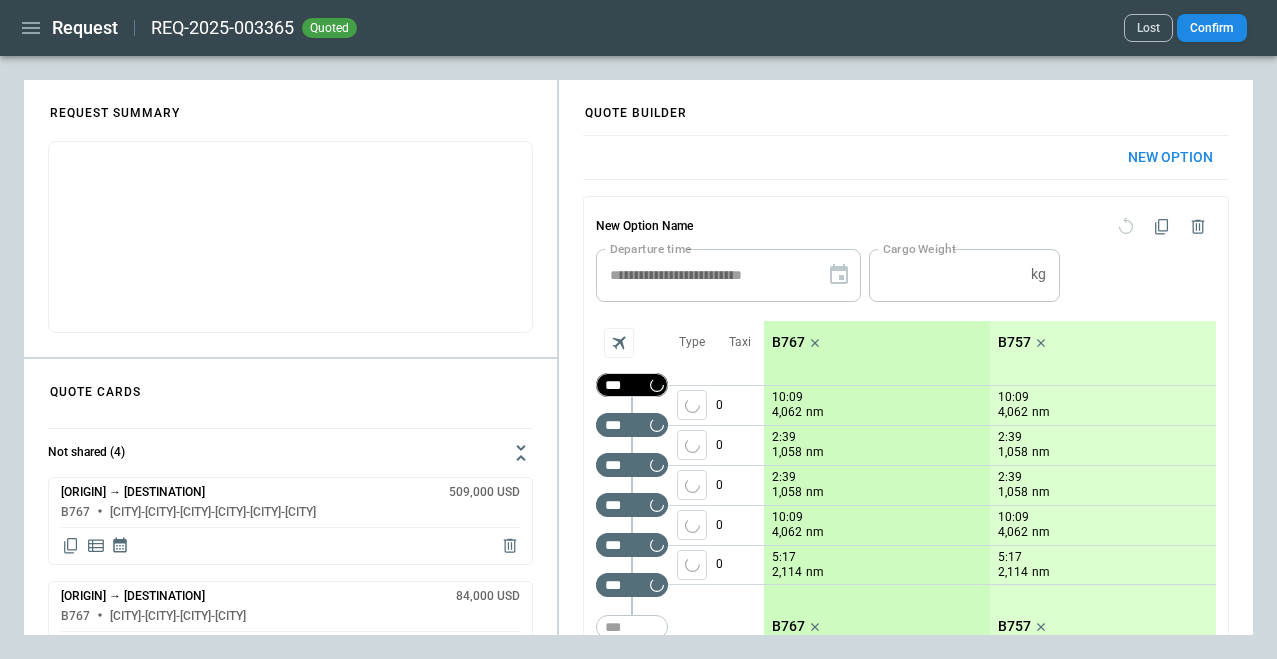 type 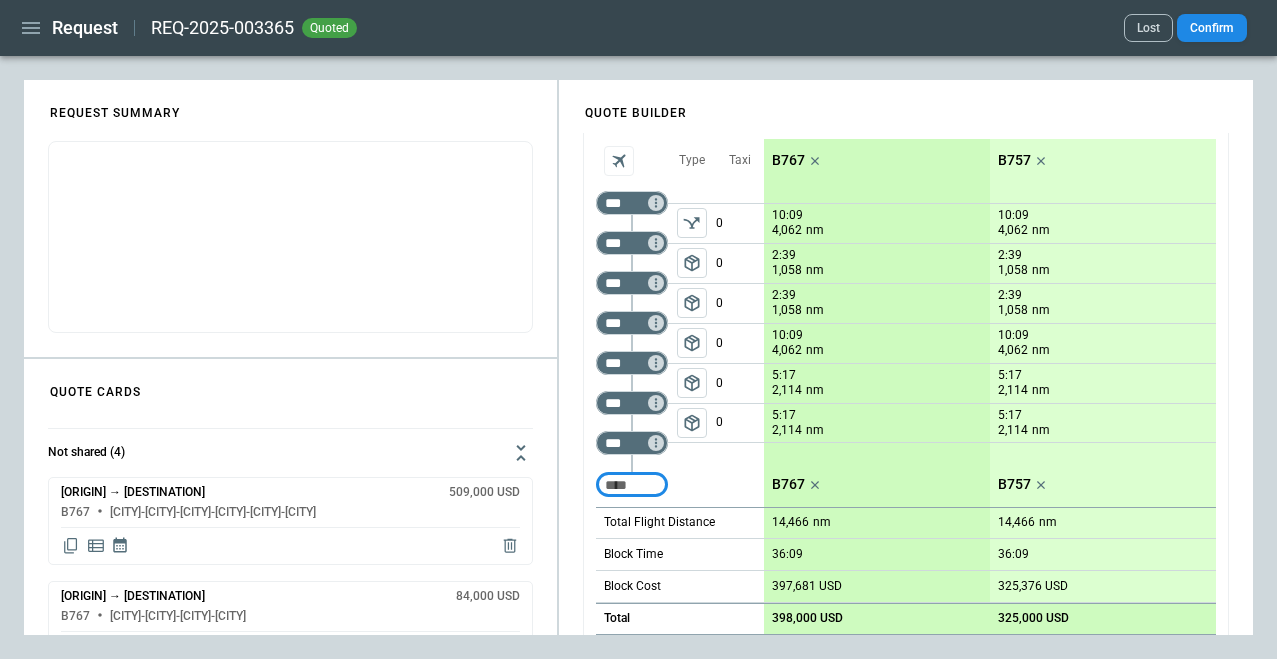 scroll, scrollTop: 169, scrollLeft: 0, axis: vertical 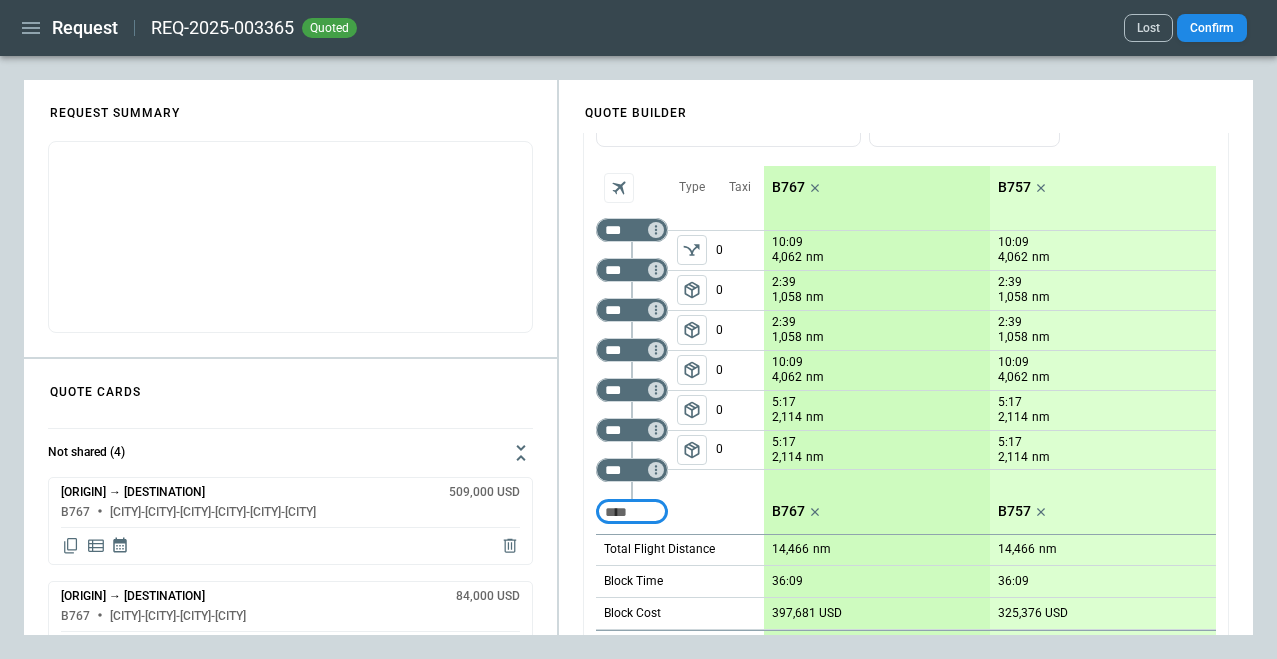 click on "package_2" at bounding box center [692, 450] 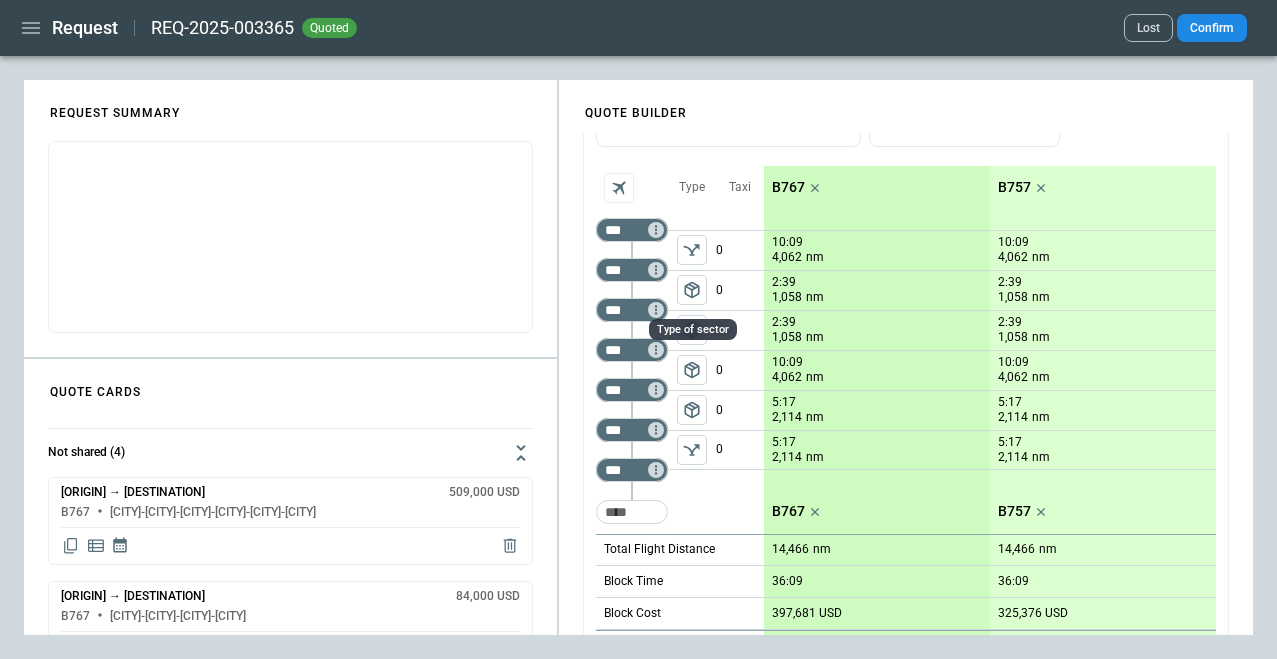 click on "package_2" at bounding box center (692, 290) 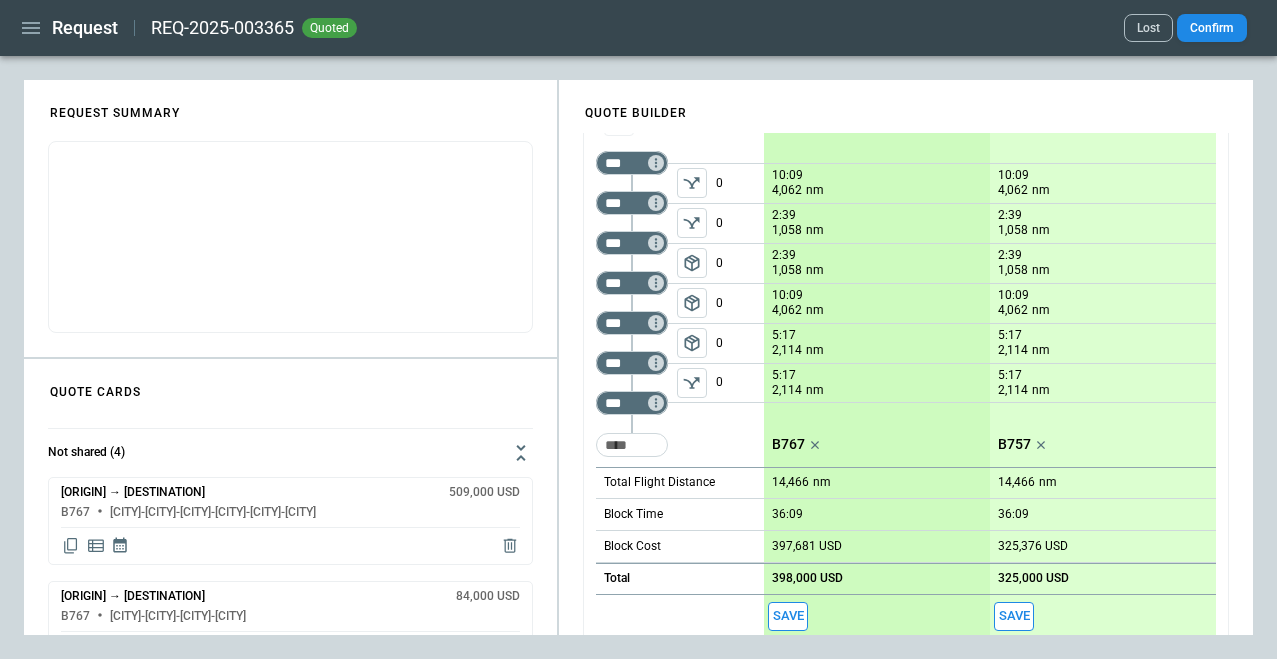 scroll, scrollTop: 269, scrollLeft: 0, axis: vertical 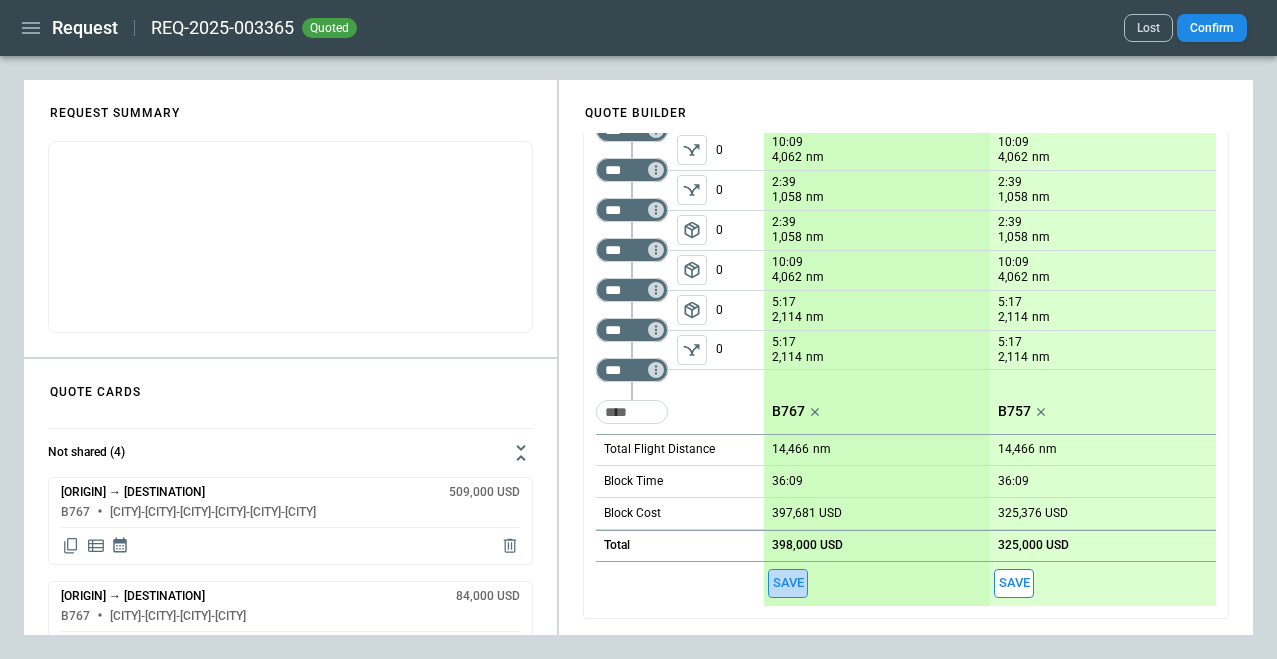 click on "Save" at bounding box center [788, 583] 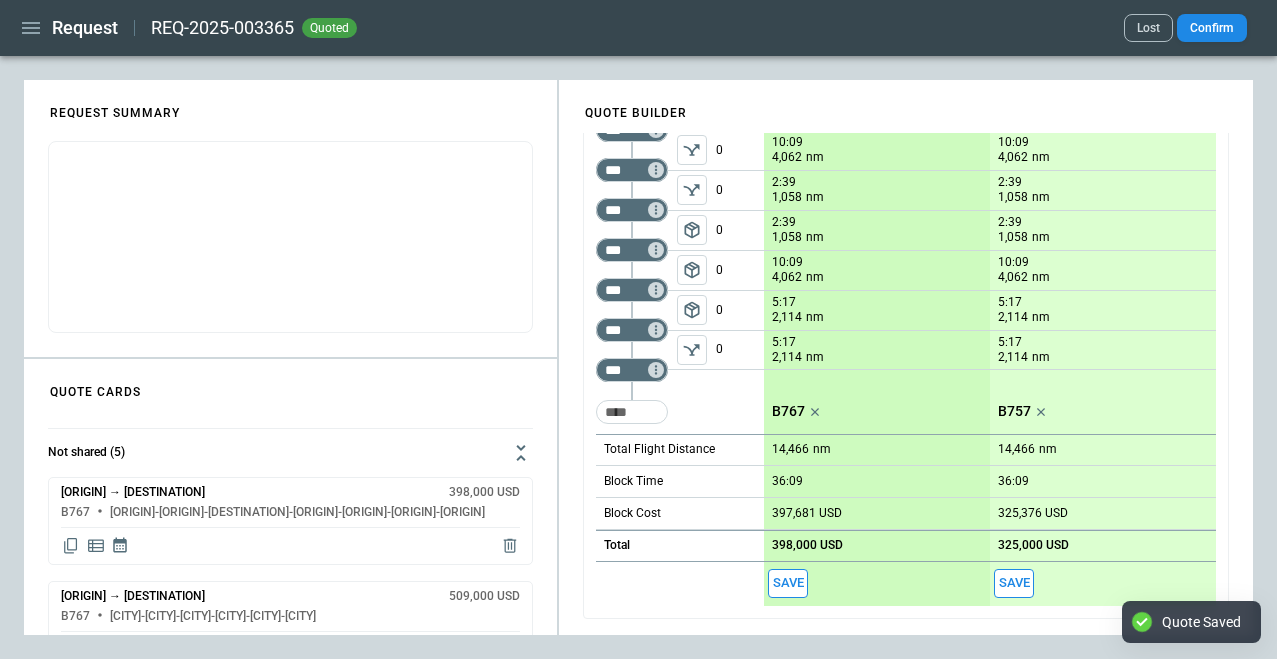 click 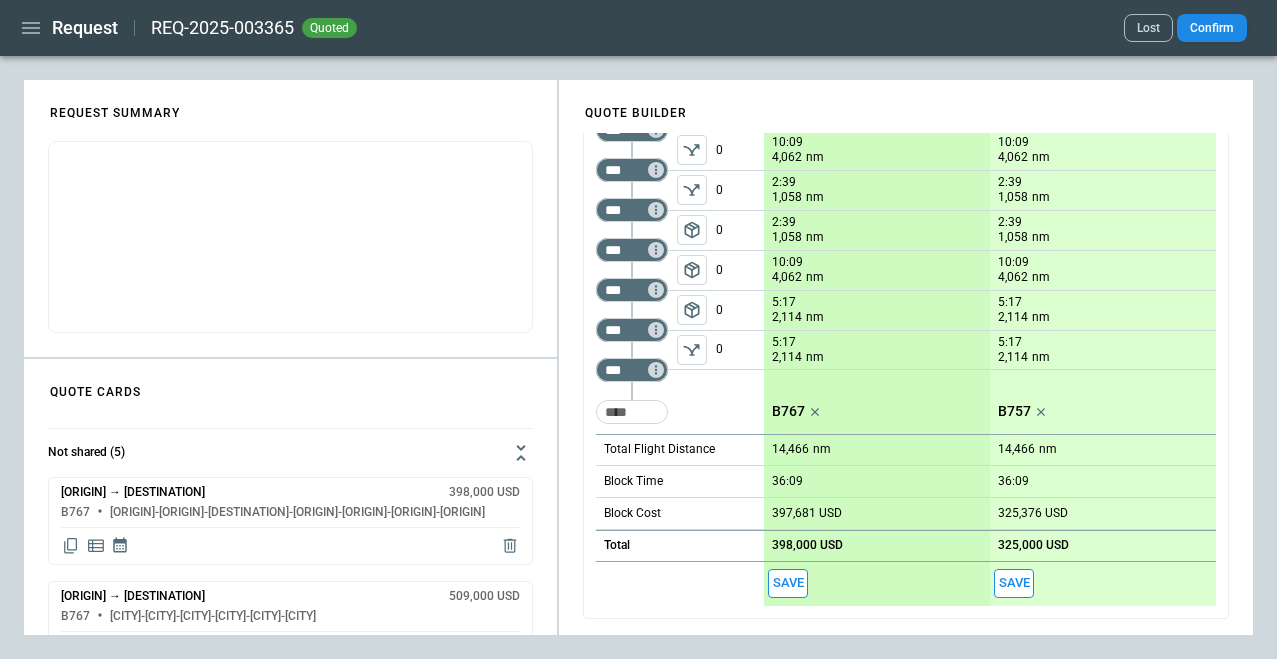 click on "**********" at bounding box center (906, 249) 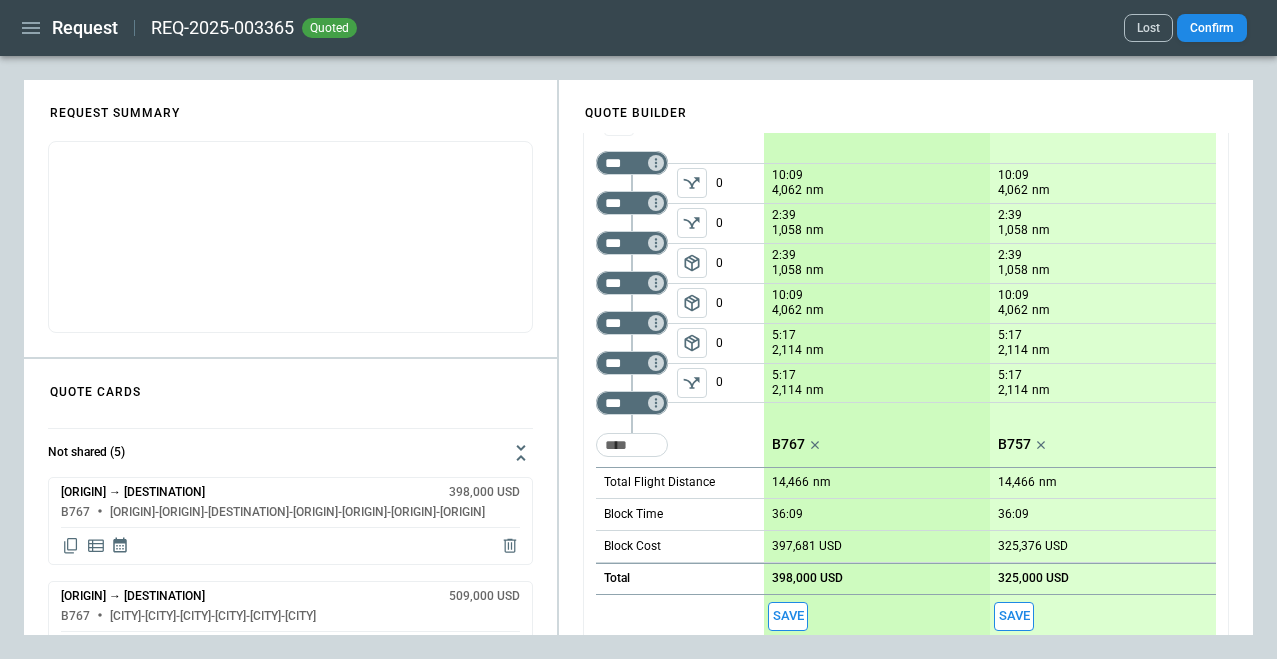 scroll, scrollTop: 269, scrollLeft: 0, axis: vertical 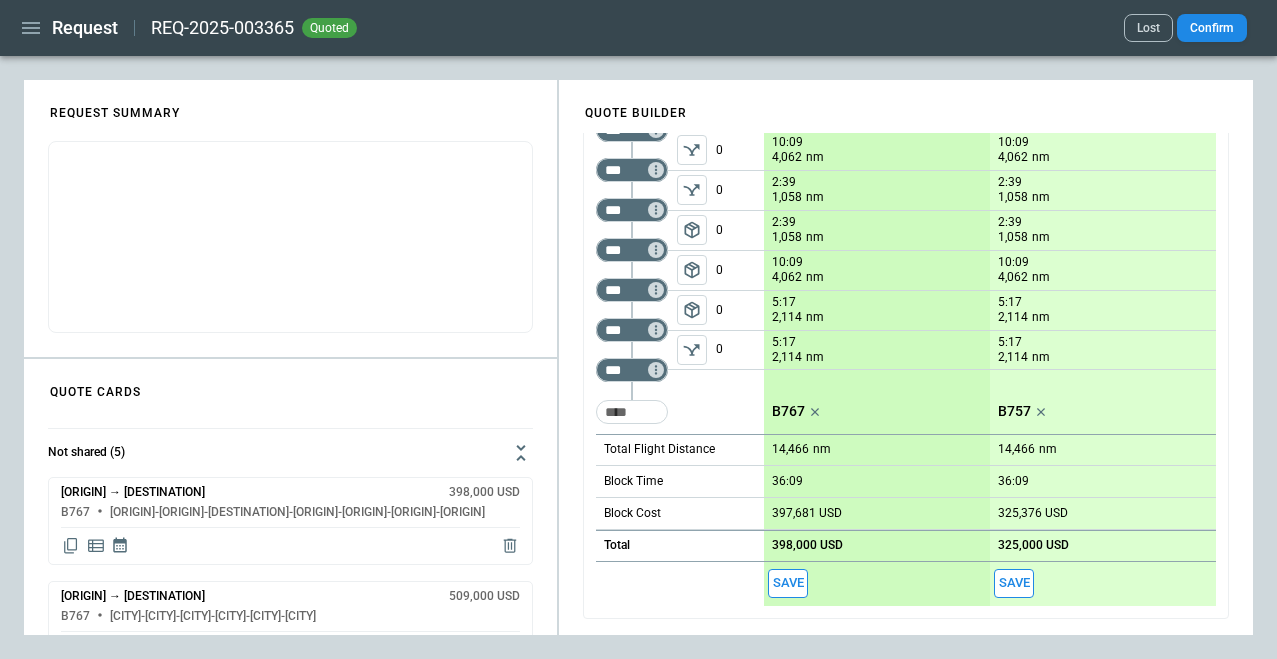click on "B767" at bounding box center [788, 411] 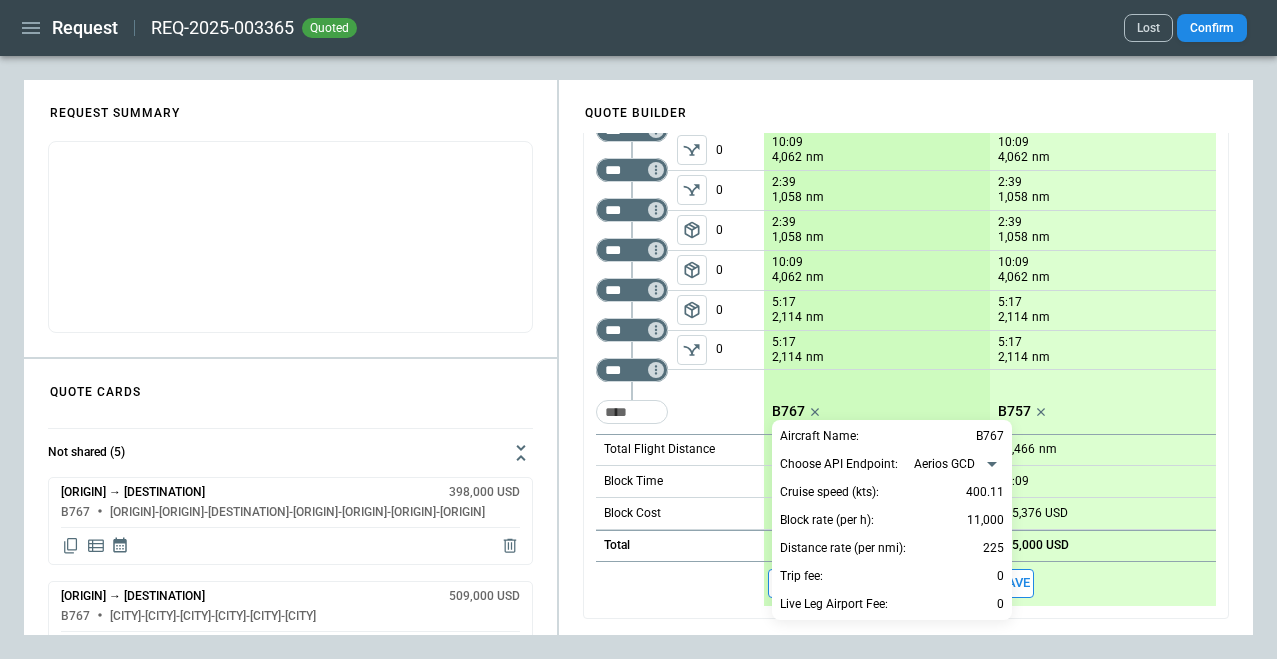click at bounding box center [638, 329] 